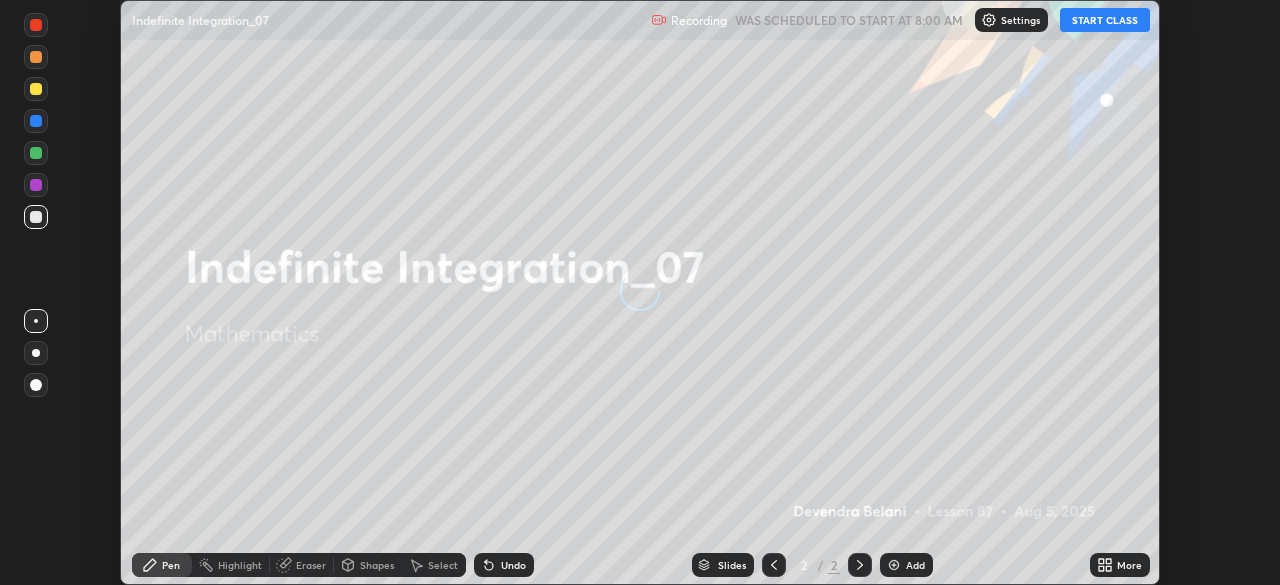 scroll, scrollTop: 0, scrollLeft: 0, axis: both 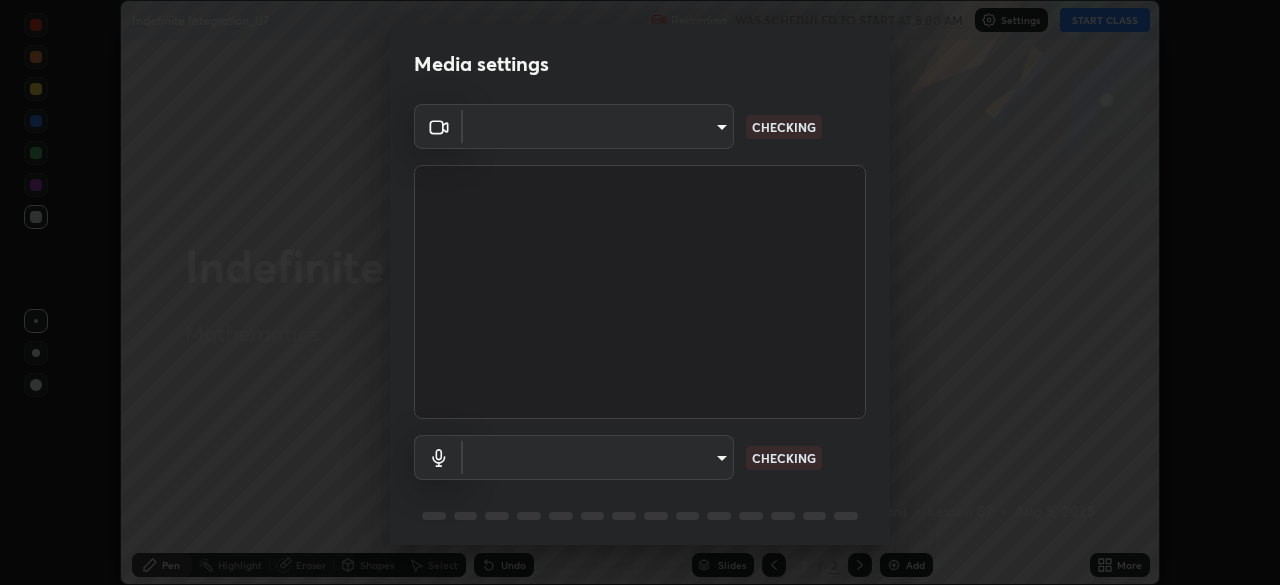 type on "6f19bd17bb1345d3381c364c08f732a45a1be43fbbd3e071611a8edbcb1d3ae0" 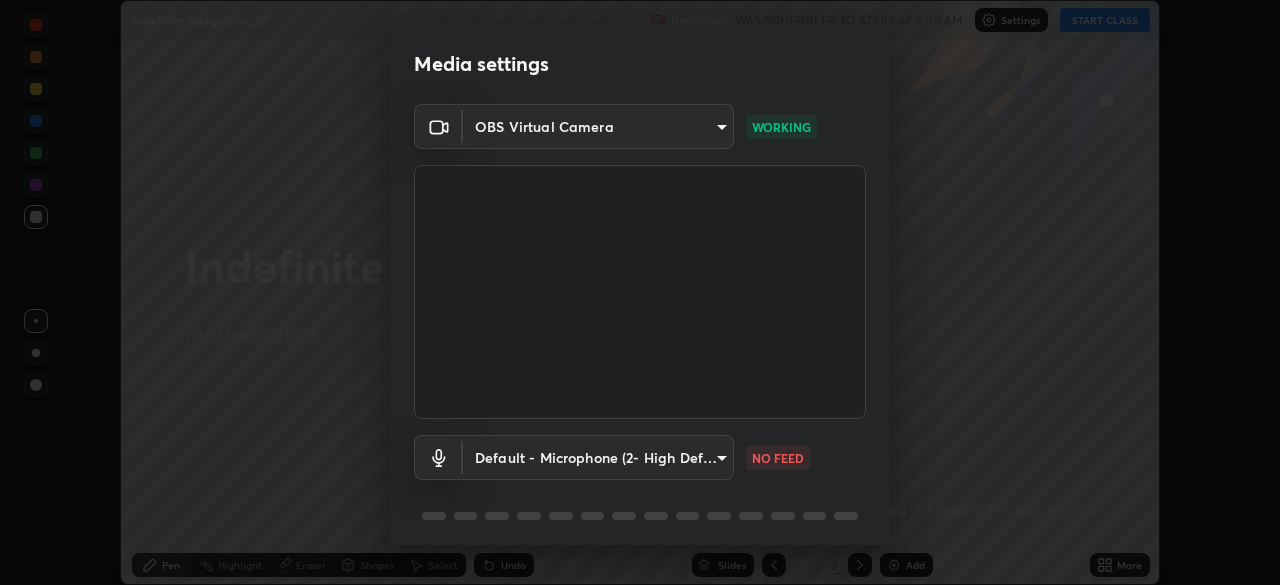 click on "Erase all Indefinite Integration_07 Recording WAS SCHEDULED TO START AT  8:00 AM Settings START CLASS Setting up your live class Indefinite Integration_07 • L87 of Mathematics [FIRST] [LAST] Pen Highlight Eraser Shapes Select Undo Slides 2 / 2 Add More No doubts shared Encourage your learners to ask a doubt for better clarity Report an issue Reason for reporting Buffering Chat not working Audio - Video sync issue Educator video quality low ​ Attach an image Report Media settings OBS Virtual Camera [HASH] WORKING Default - Microphone (2- High Definition Audio Device) default NO FEED 1 / 5 Next" at bounding box center [640, 292] 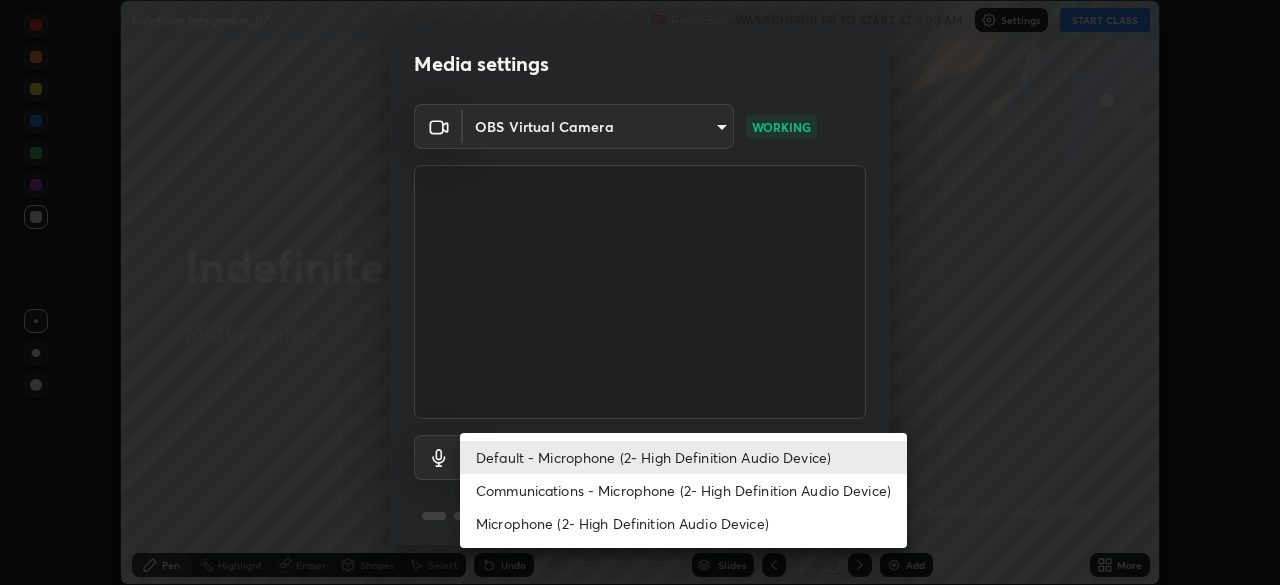 click on "Microphone (2- High Definition Audio Device)" at bounding box center (683, 523) 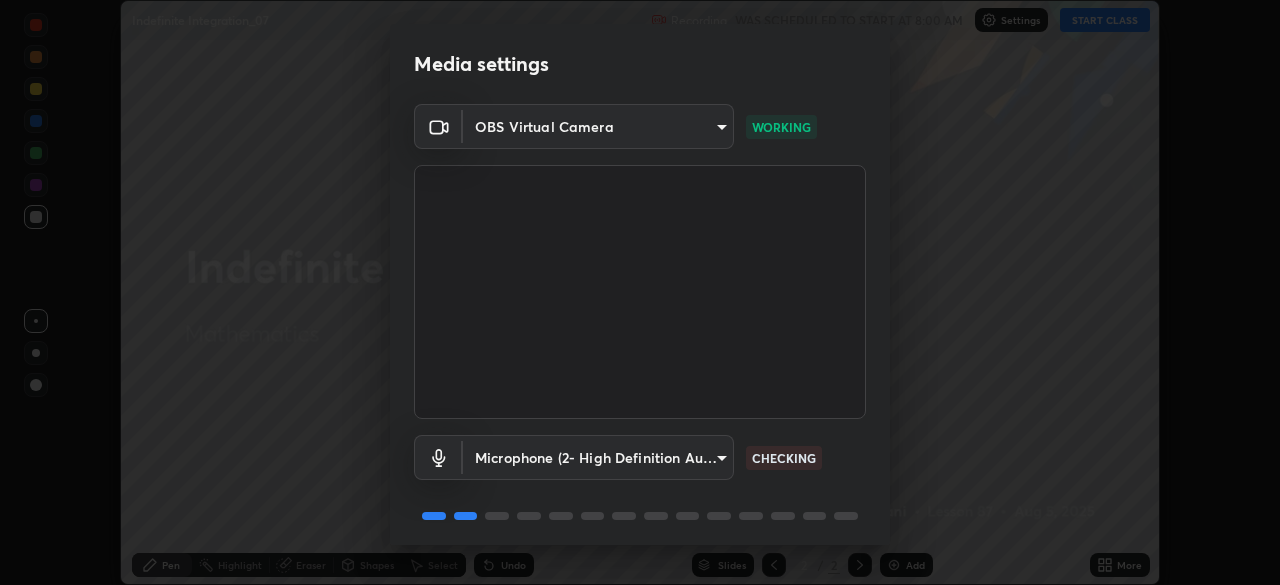 click on "Erase all Indefinite Integration_07 Recording WAS SCHEDULED TO START AT  8:00 AM Settings START CLASS Setting up your live class Indefinite Integration_07 • L87 of Mathematics [FIRST] [LAST] Pen Highlight Eraser Shapes Select Undo Slides 2 / 2 Add More No doubts shared Encourage your learners to ask a doubt for better clarity Report an issue Reason for reporting Buffering Chat not working Audio - Video sync issue Educator video quality low ​ Attach an image Report Media settings OBS Virtual Camera [HASH] WORKING Microphone (2- High Definition Audio Device) [HASH] b26882c646bee67dc3b344b1dbf842c37ce4767a2daa6019220ab5102cc6c7c8 CHECKING 1 / 5 Next" at bounding box center [640, 292] 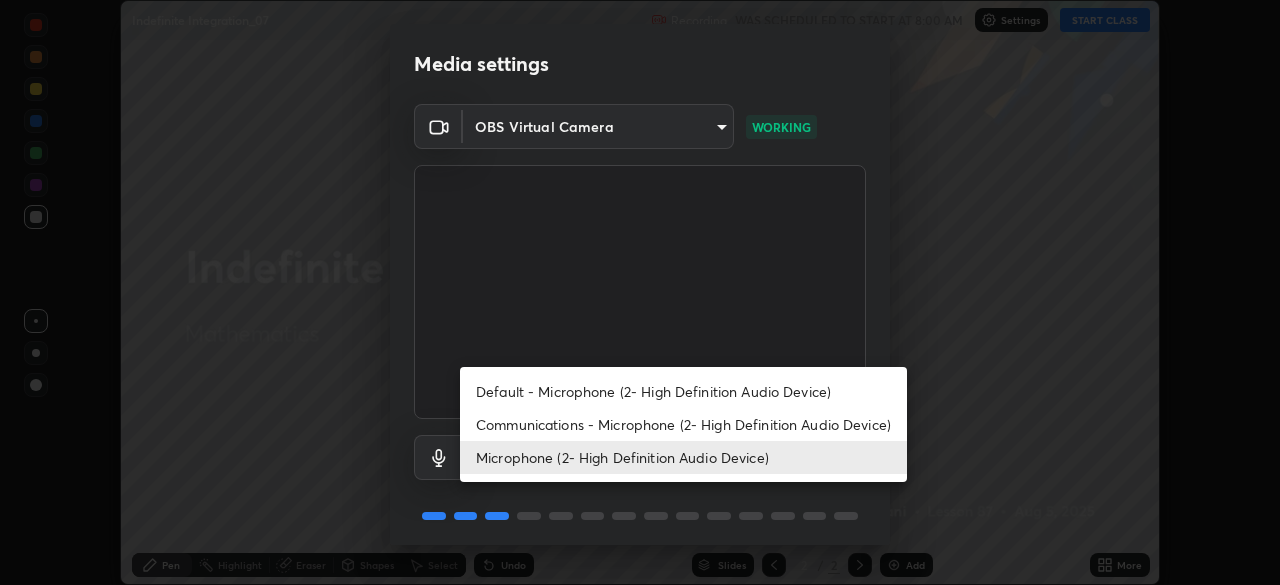 click at bounding box center [640, 292] 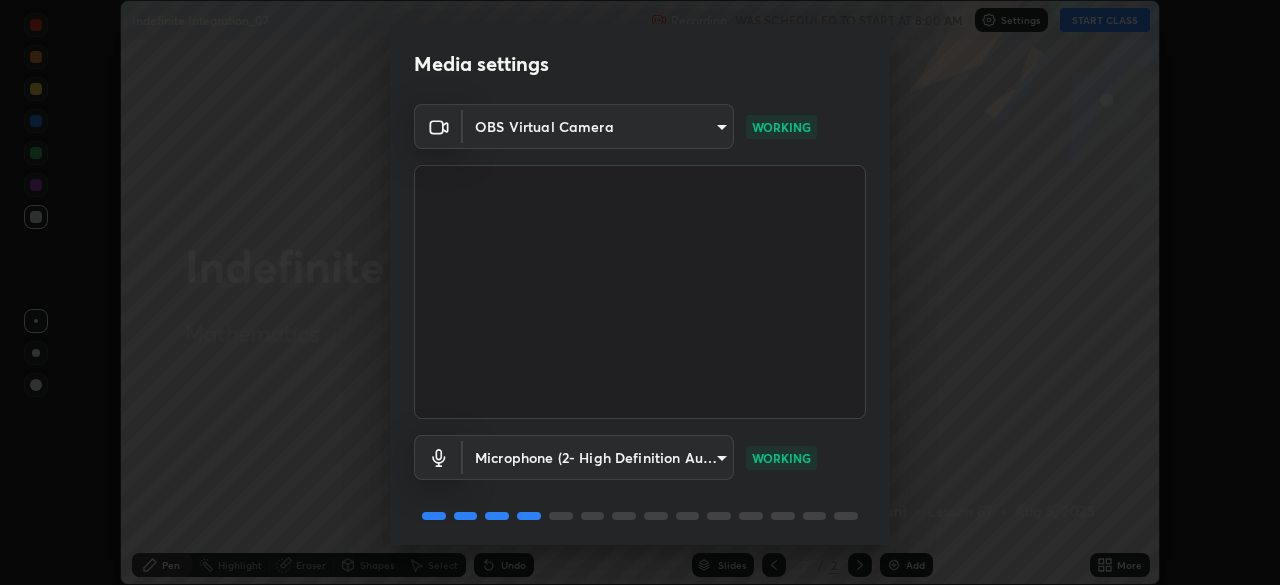scroll, scrollTop: 71, scrollLeft: 0, axis: vertical 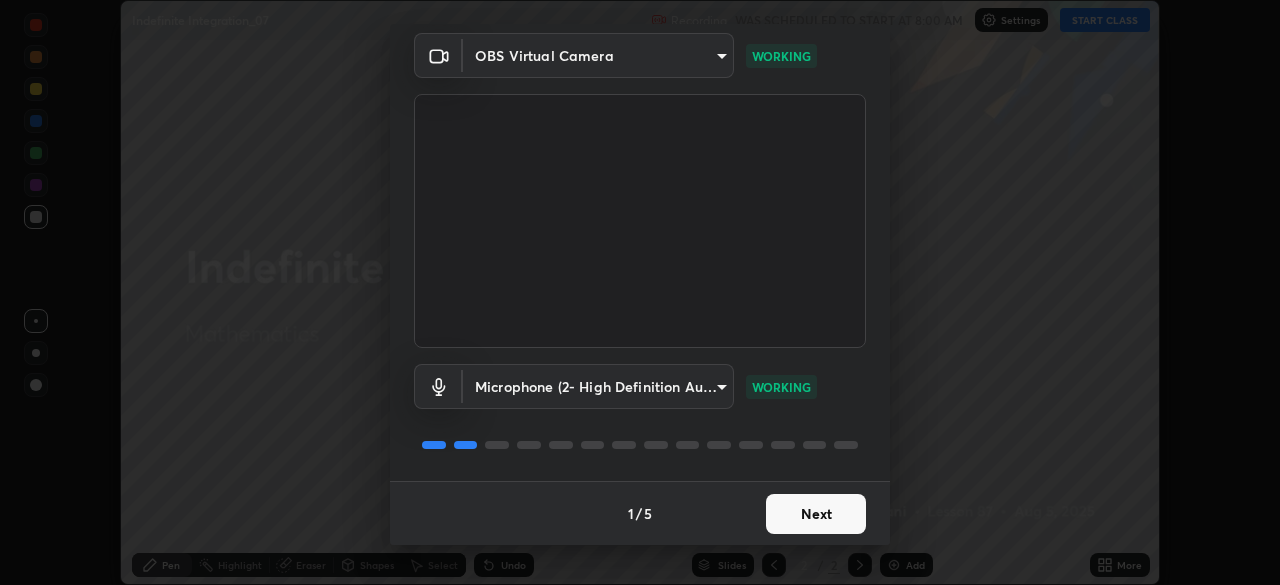 click on "Next" at bounding box center (816, 514) 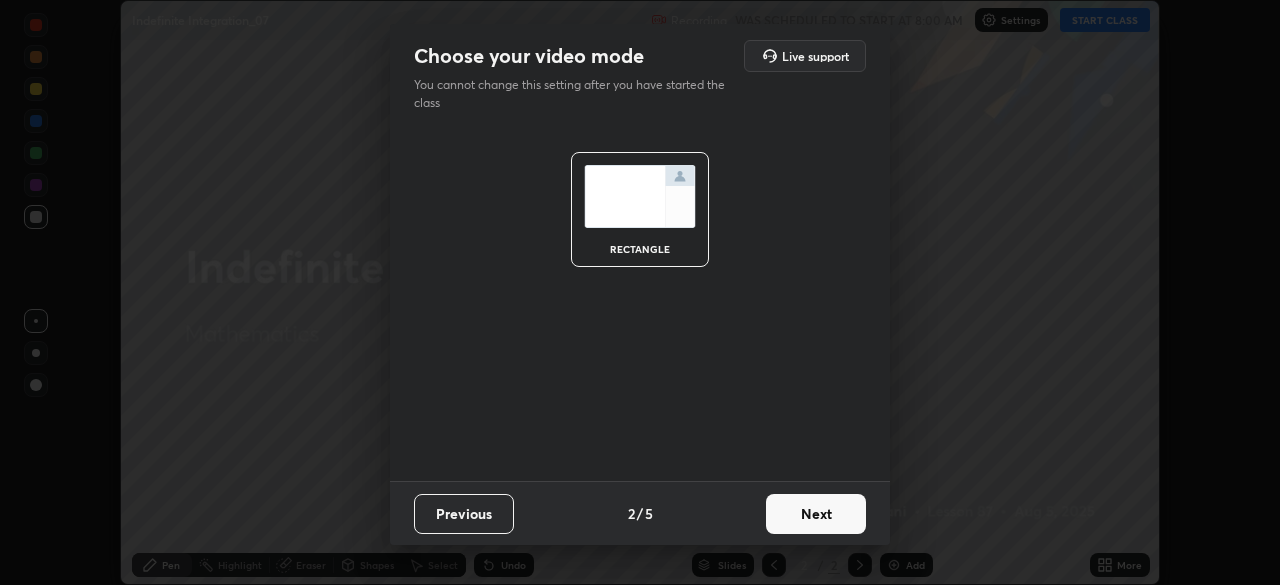 scroll, scrollTop: 0, scrollLeft: 0, axis: both 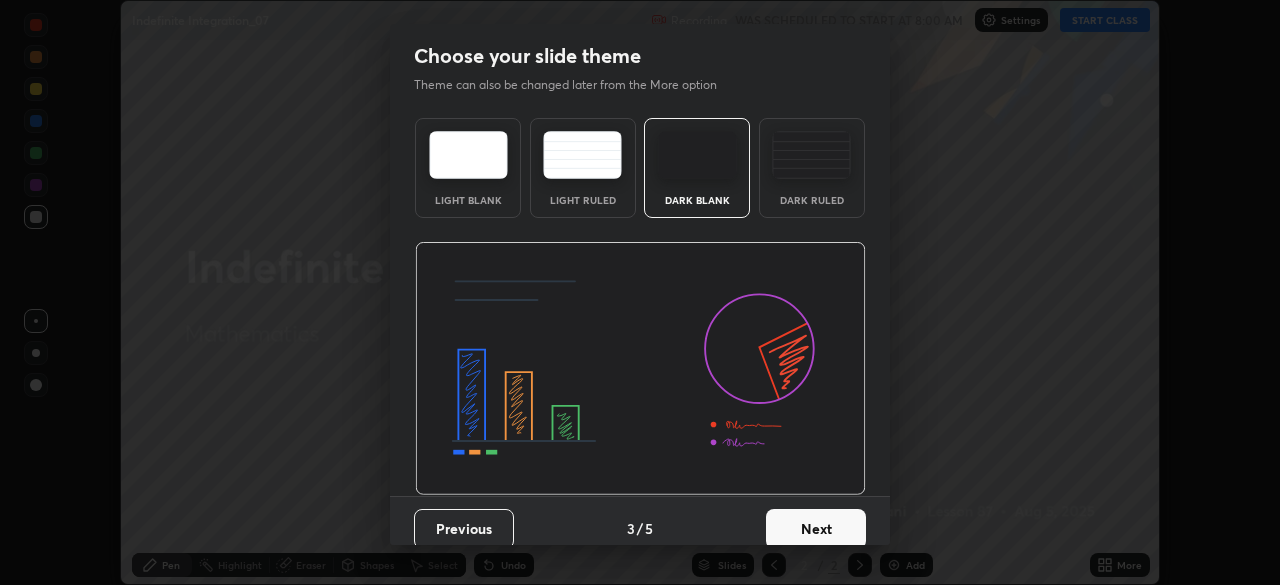 click on "Next" at bounding box center (816, 529) 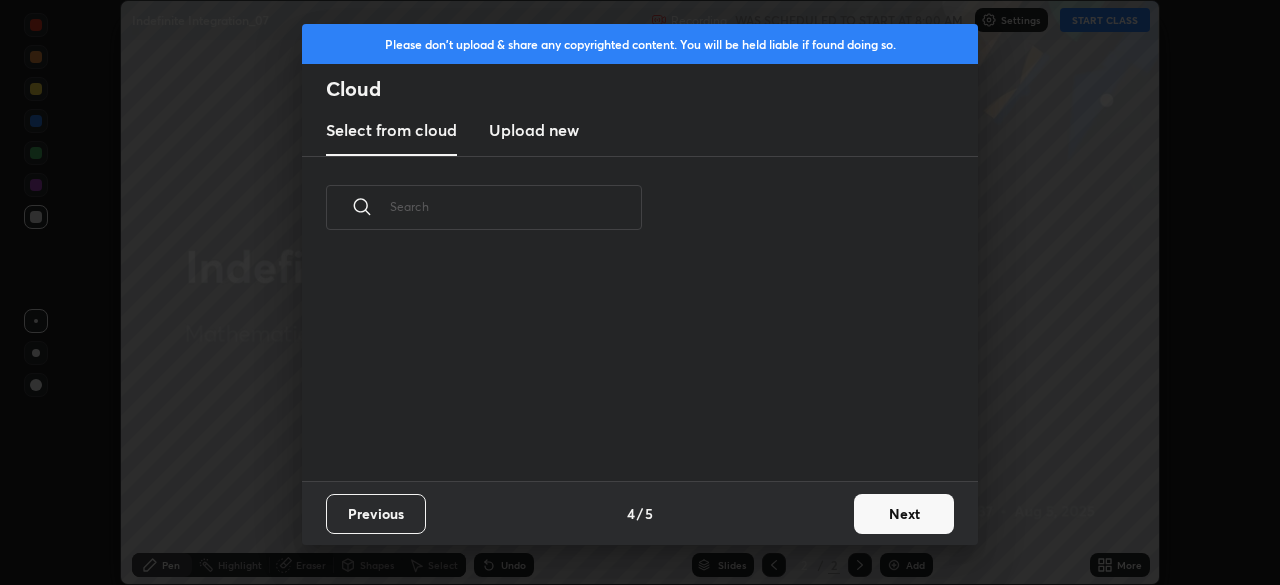 click on "Next" at bounding box center [904, 514] 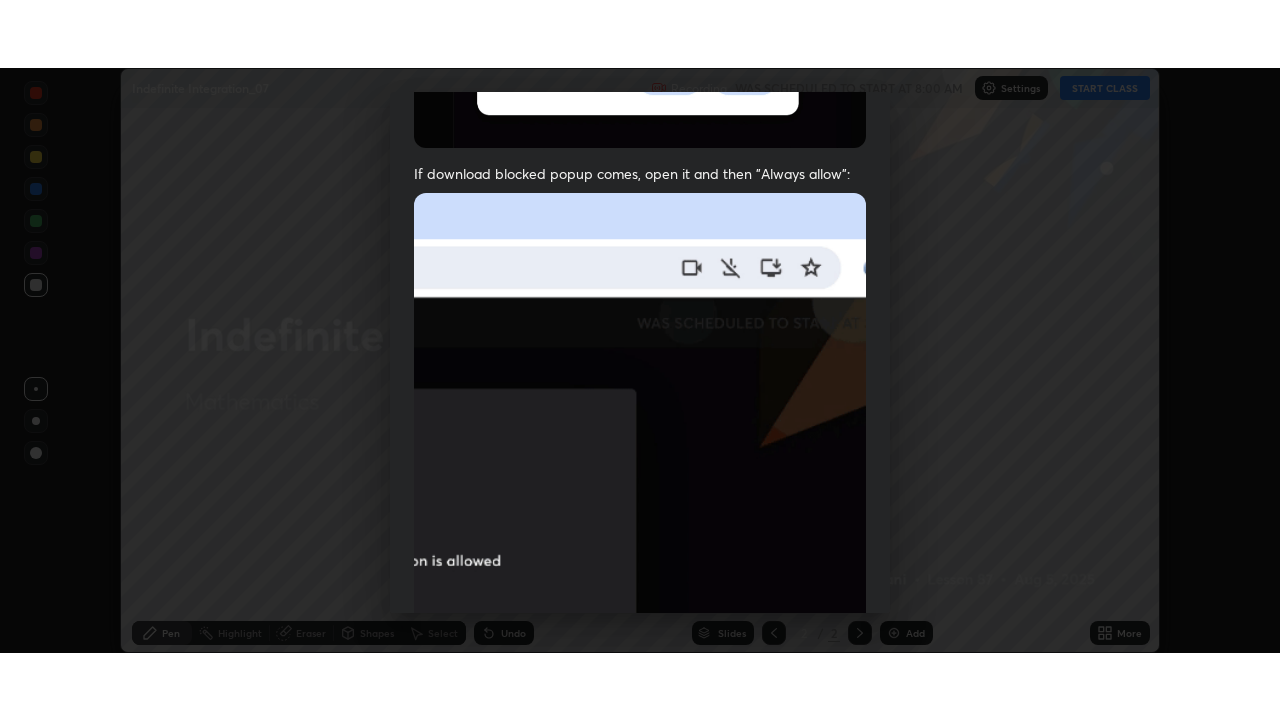scroll, scrollTop: 479, scrollLeft: 0, axis: vertical 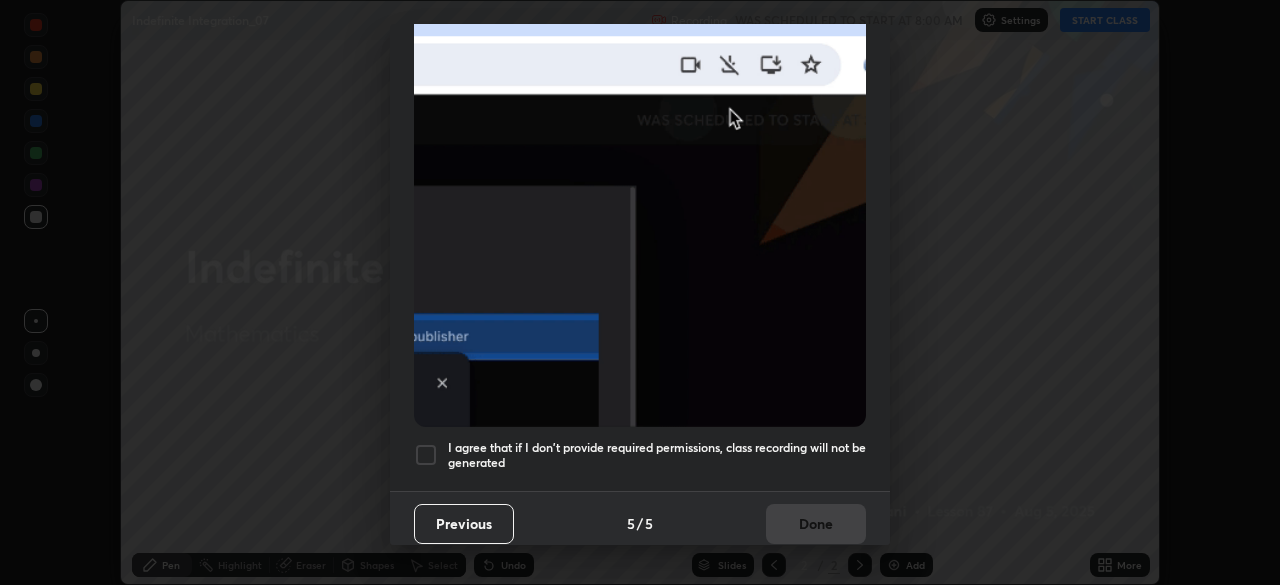 click at bounding box center (426, 455) 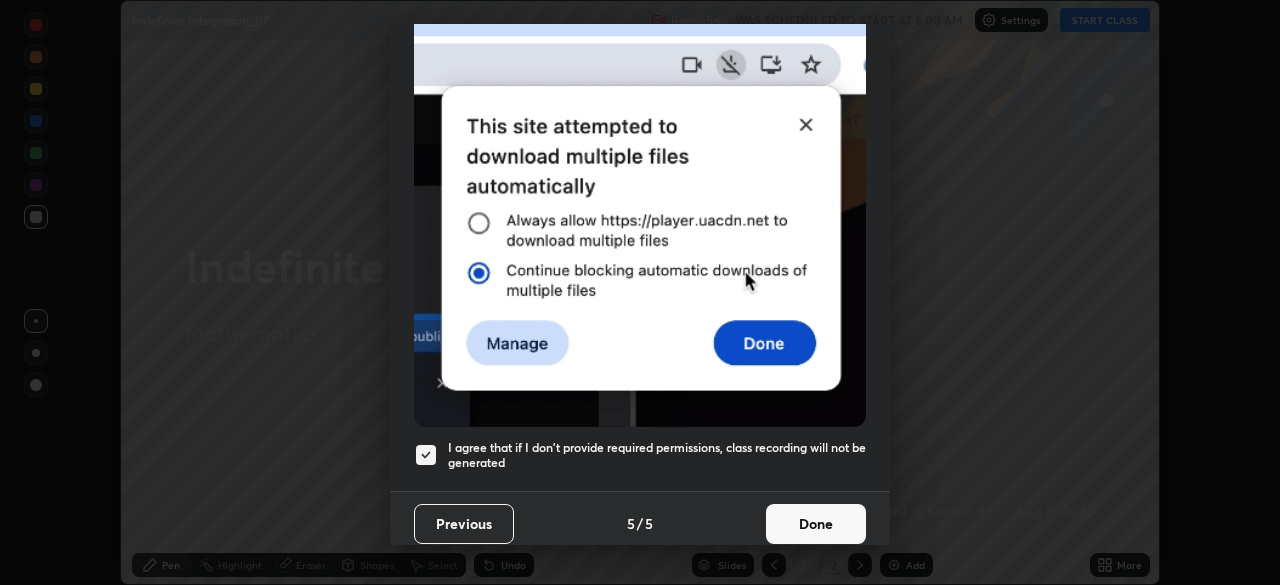 click on "Done" at bounding box center [816, 524] 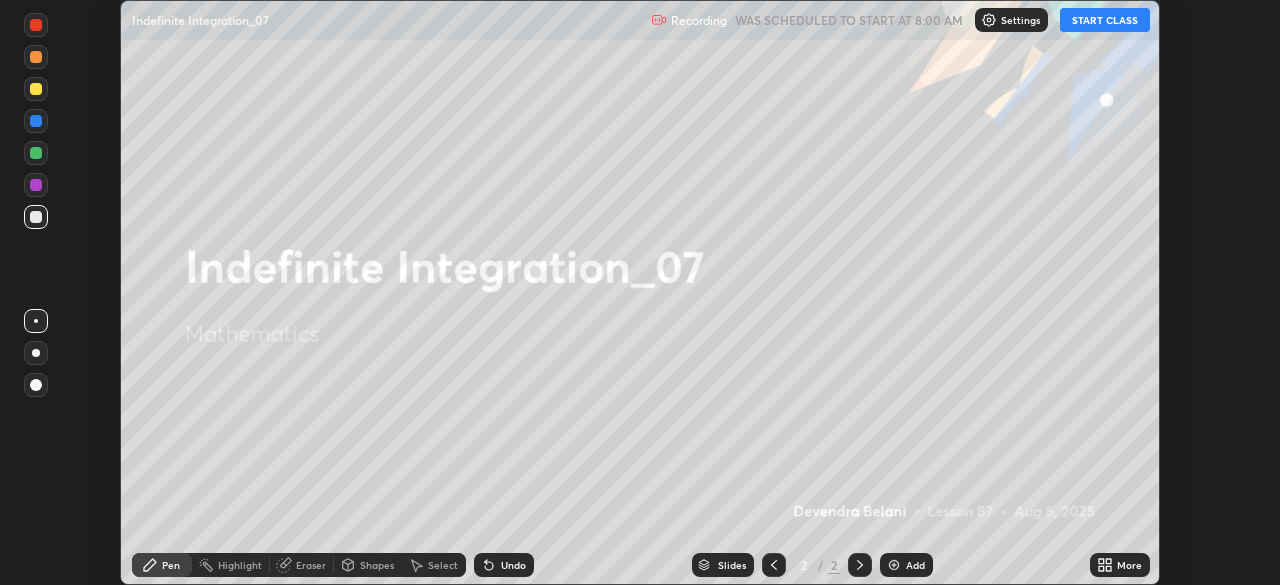 click on "START CLASS" at bounding box center [1105, 20] 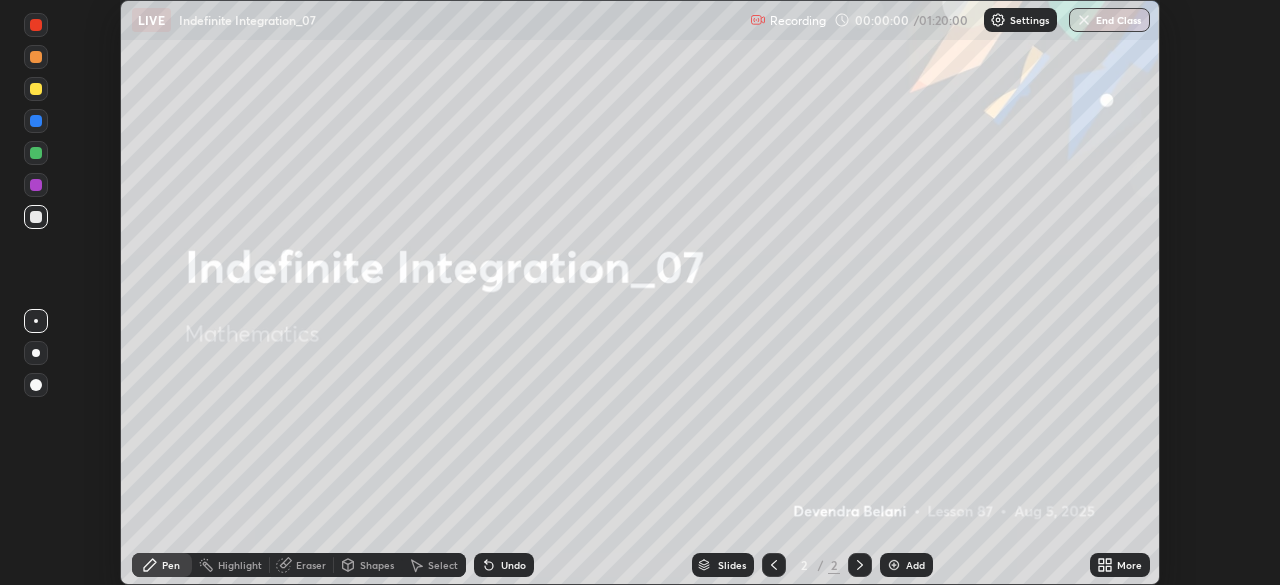 click on "Add" at bounding box center [915, 565] 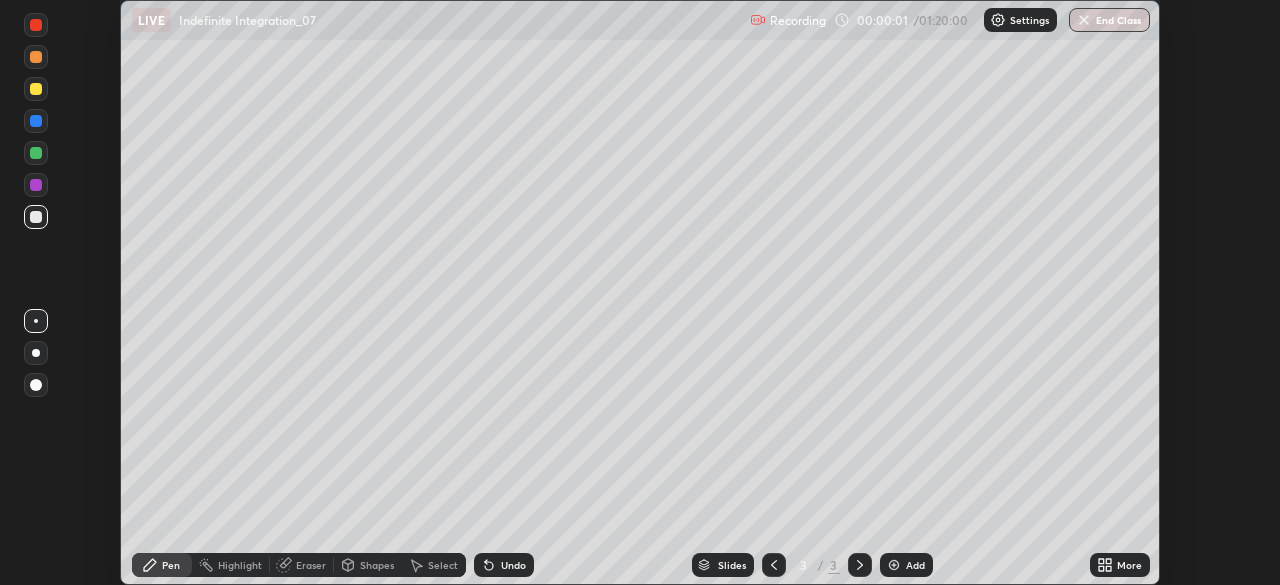 click 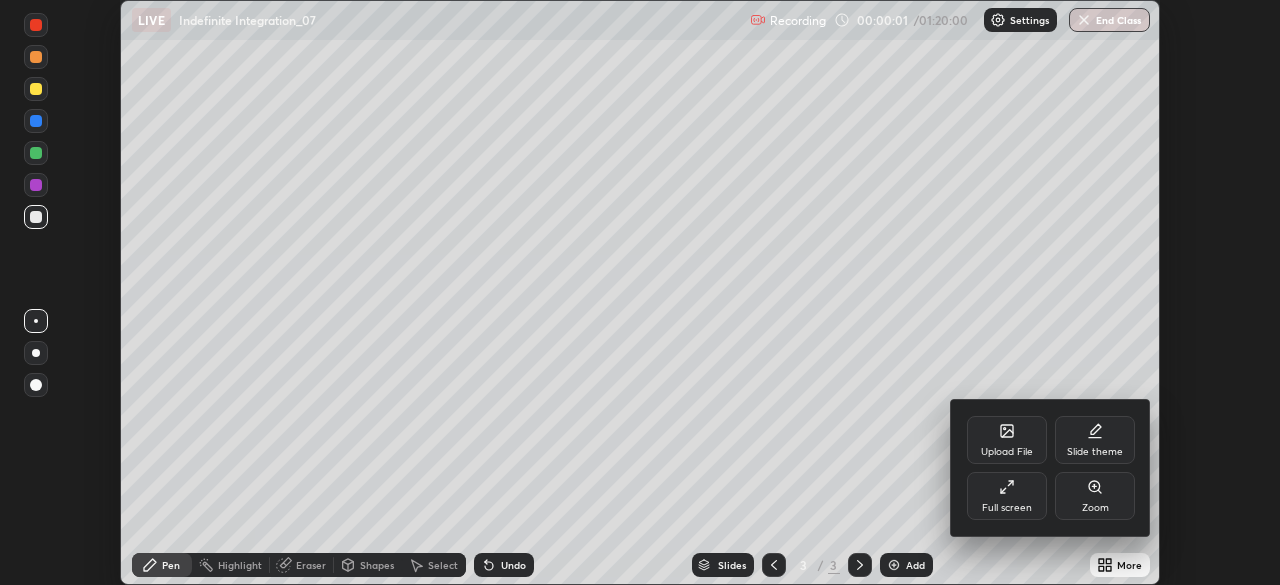 click on "Full screen" at bounding box center (1007, 496) 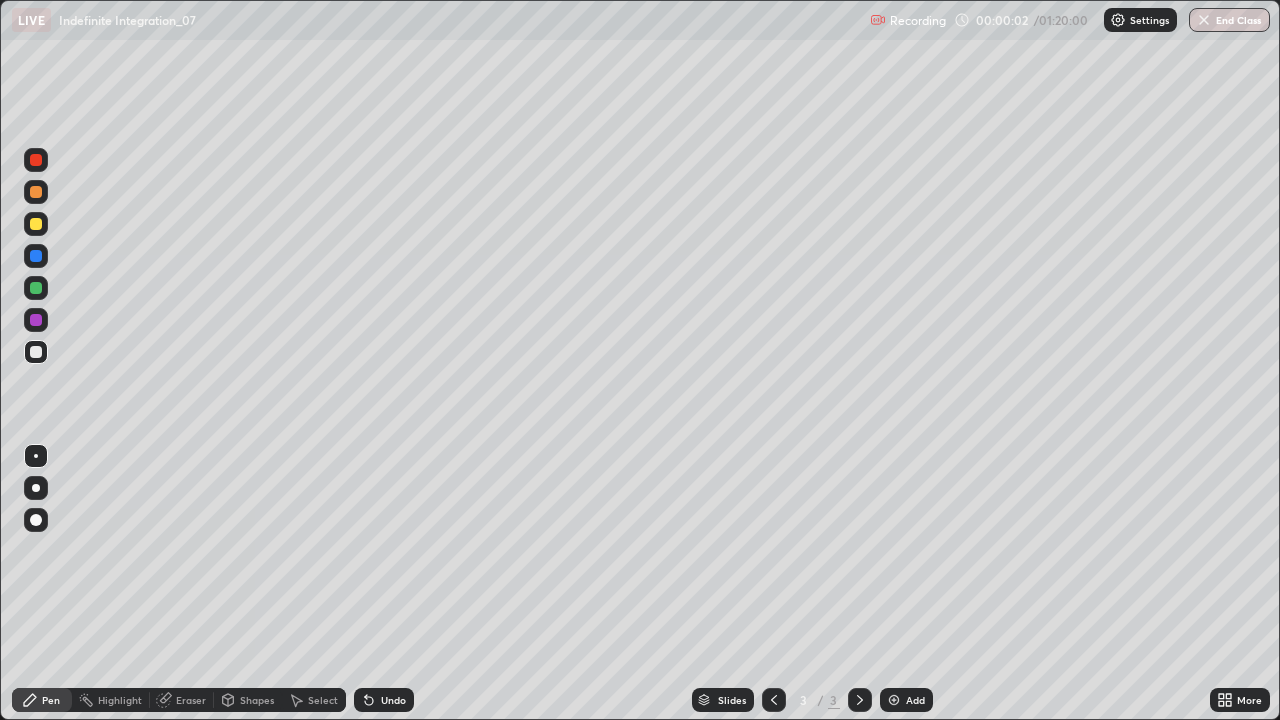 scroll, scrollTop: 99280, scrollLeft: 98720, axis: both 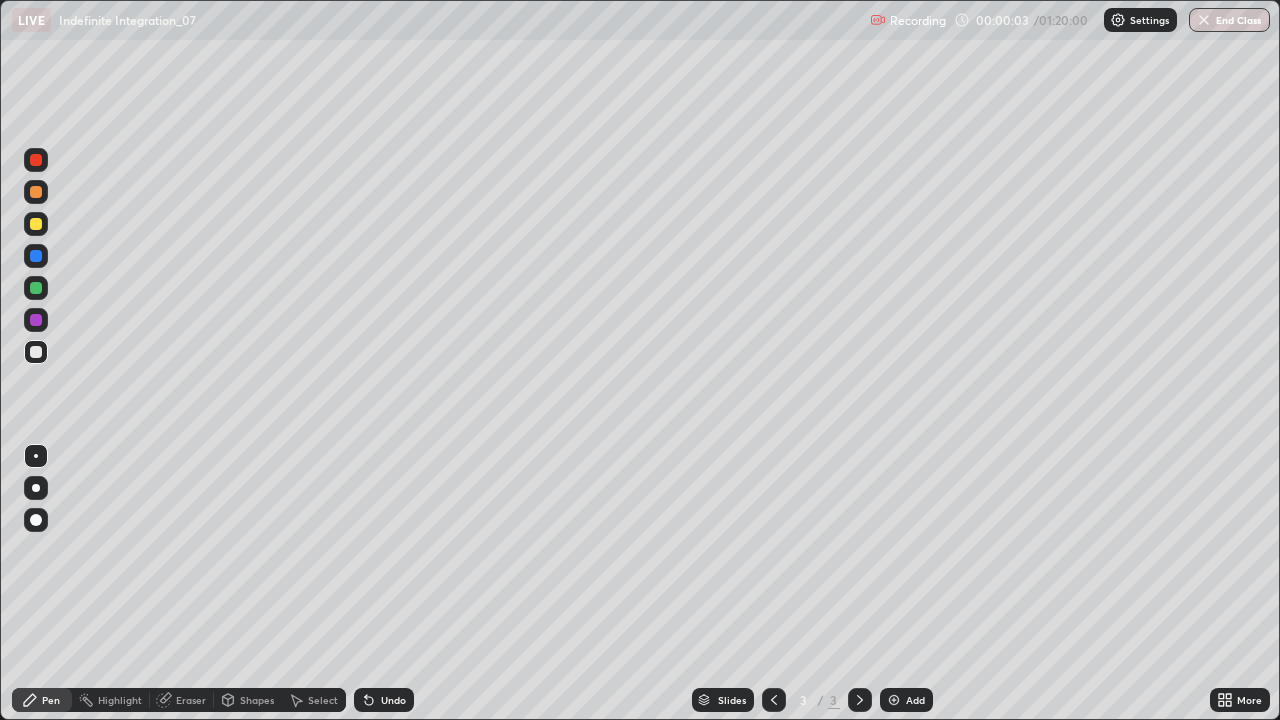 click at bounding box center (36, 288) 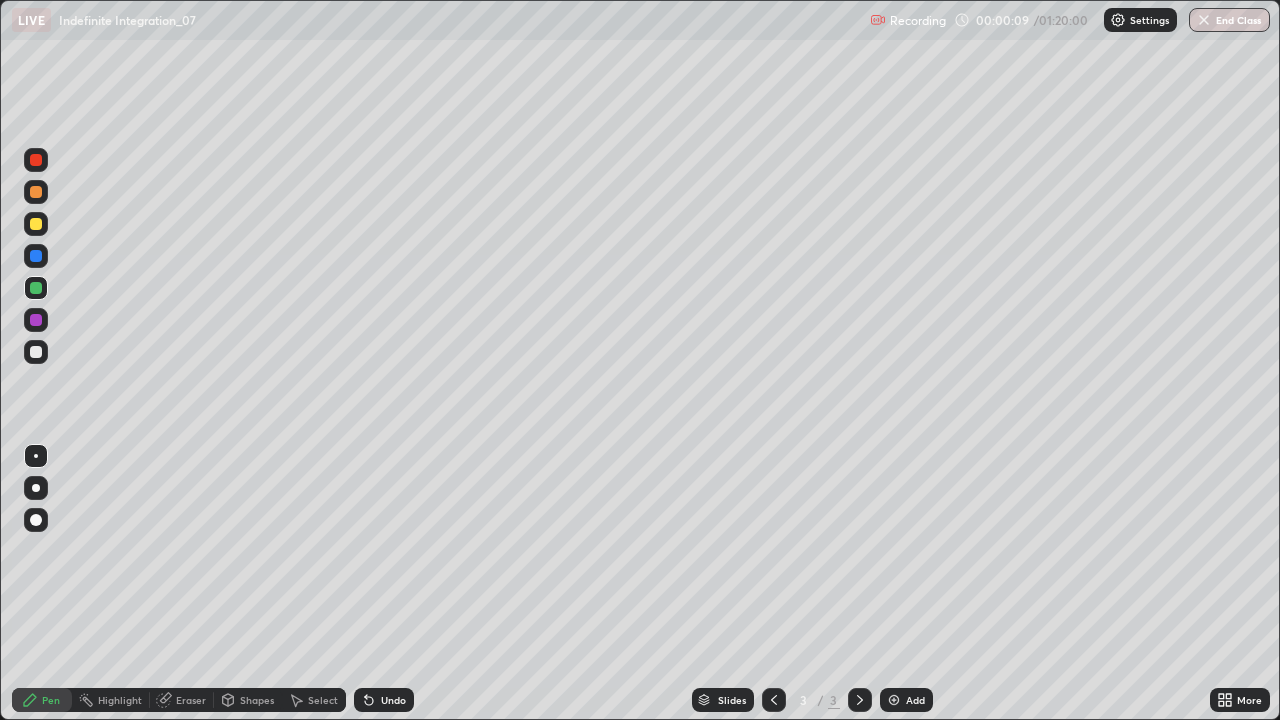 click on "Undo" at bounding box center [384, 700] 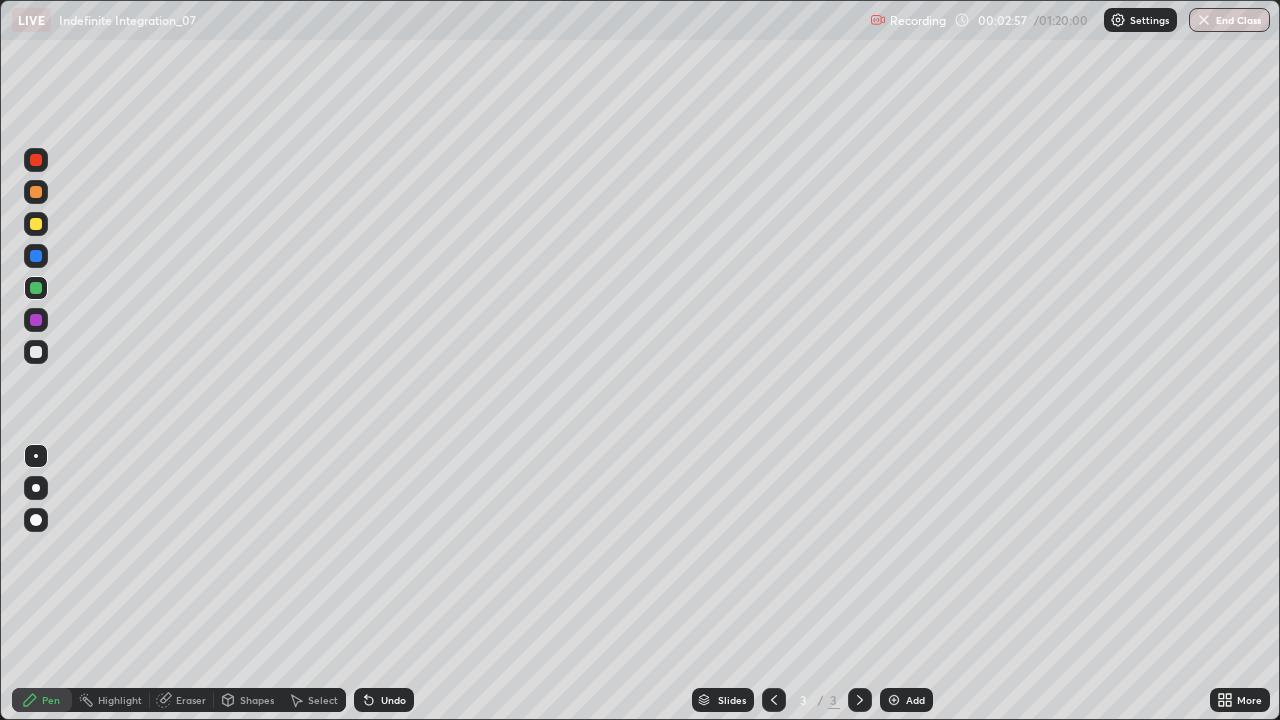 click at bounding box center (36, 320) 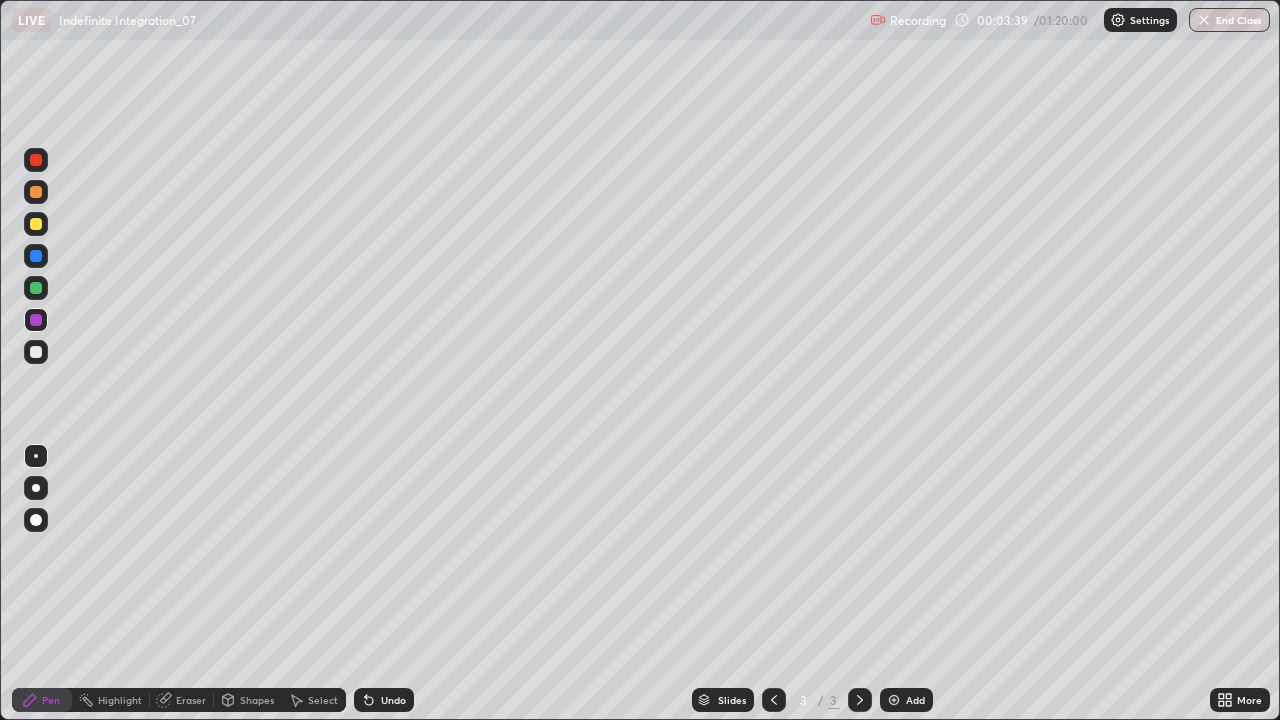 click on "Undo" at bounding box center (393, 700) 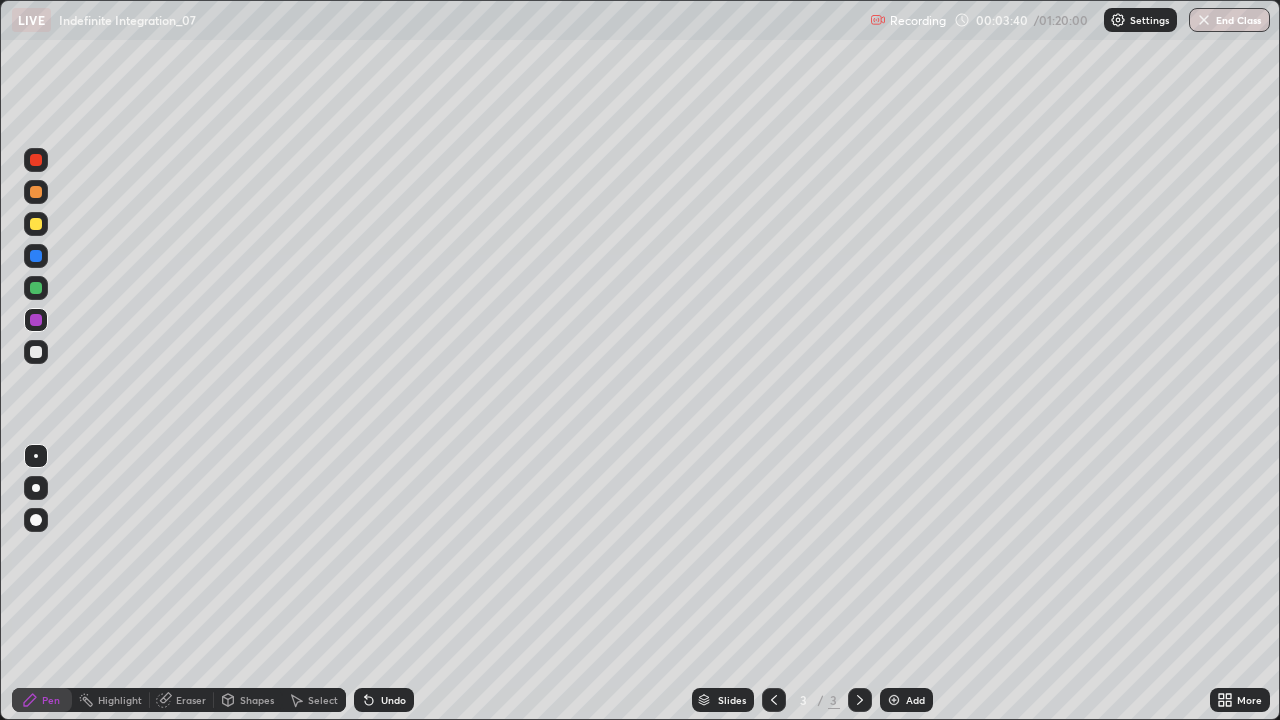 click at bounding box center (36, 224) 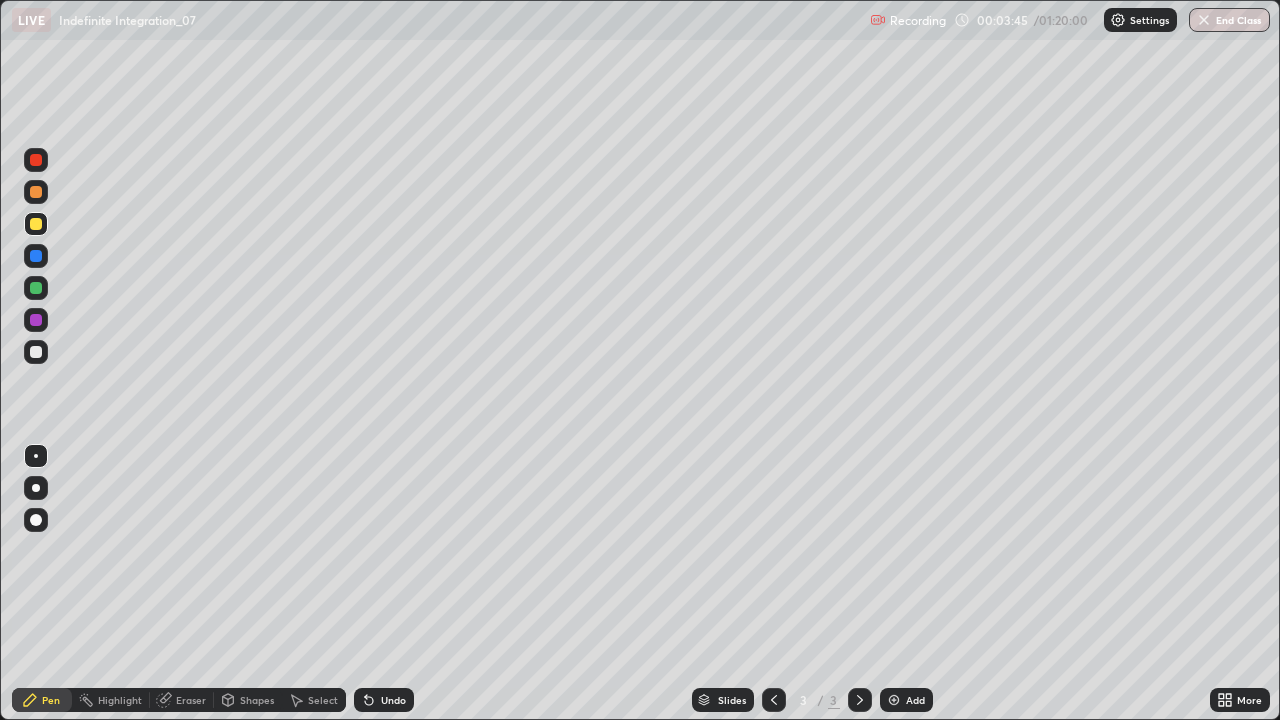 click on "Select" at bounding box center (314, 700) 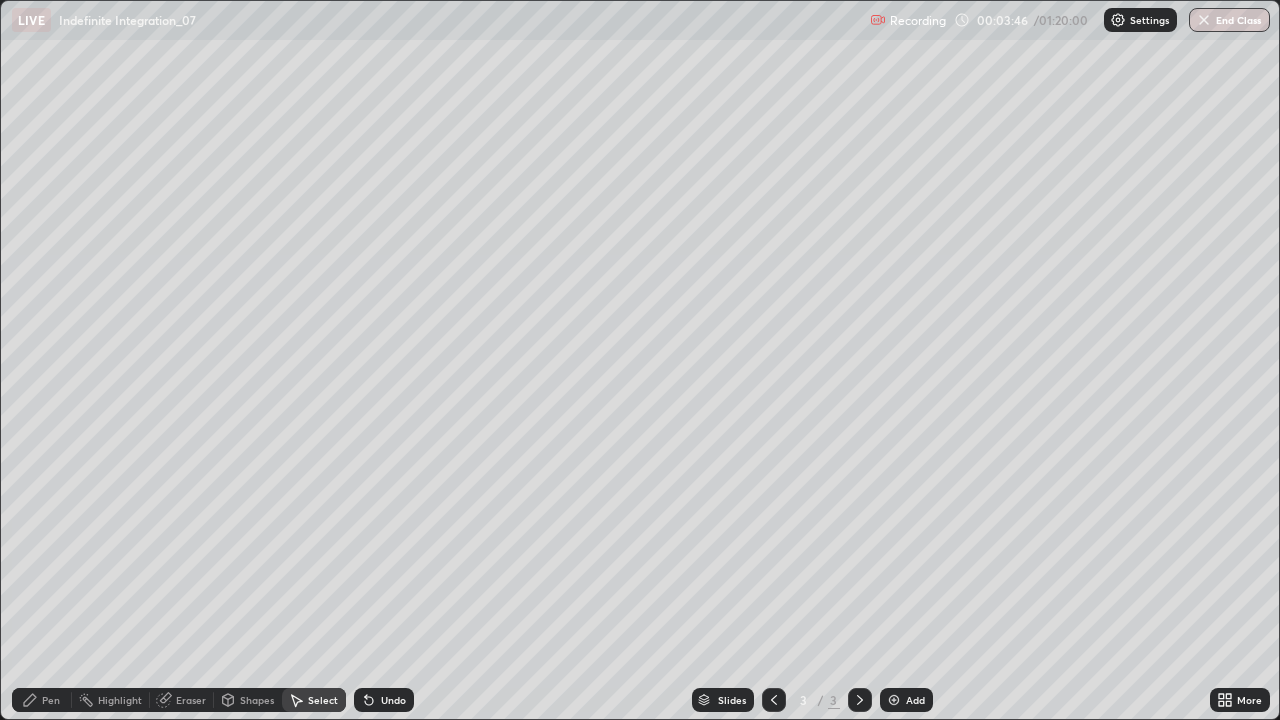 click on "Eraser" at bounding box center (182, 700) 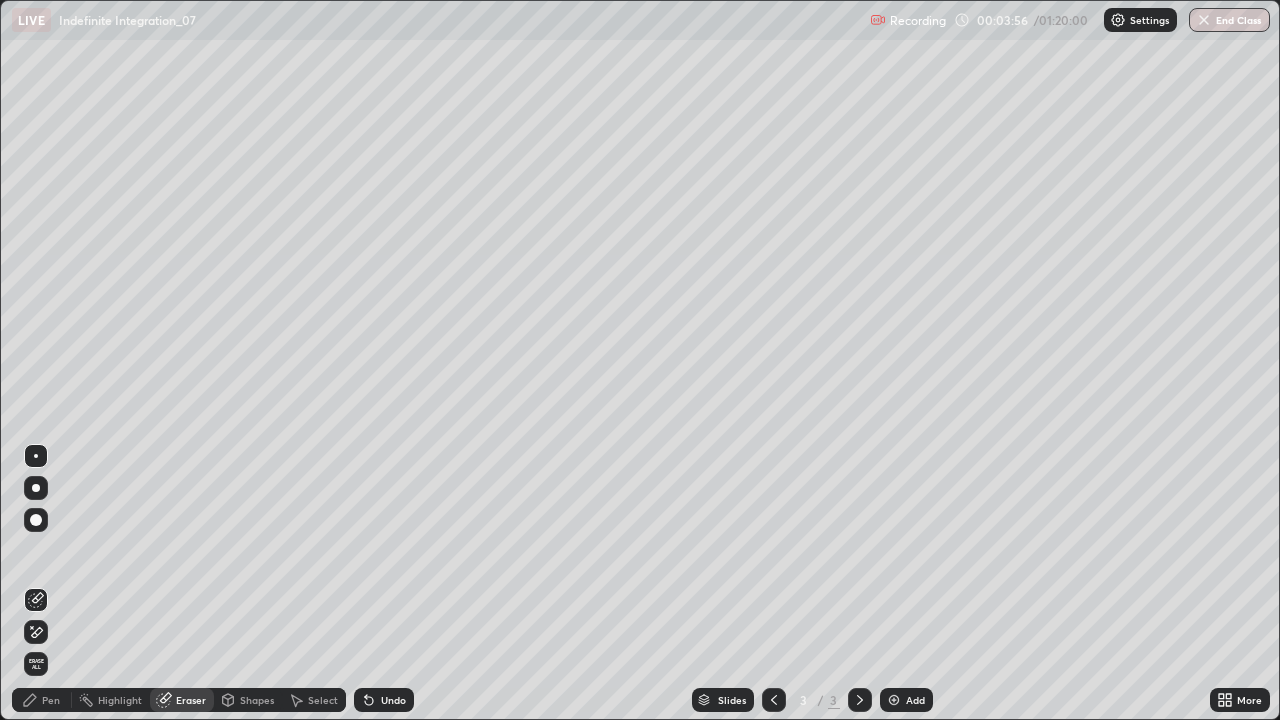 click on "Eraser" at bounding box center (182, 700) 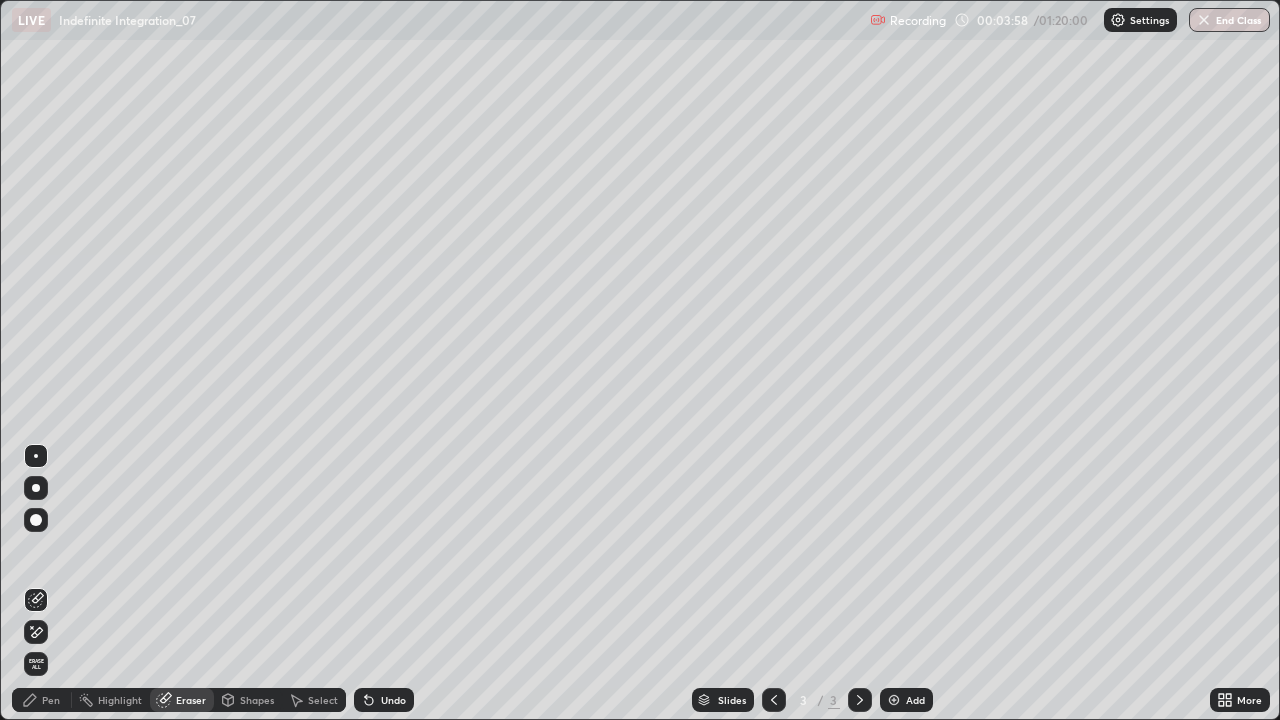 click on "Pen" at bounding box center [51, 700] 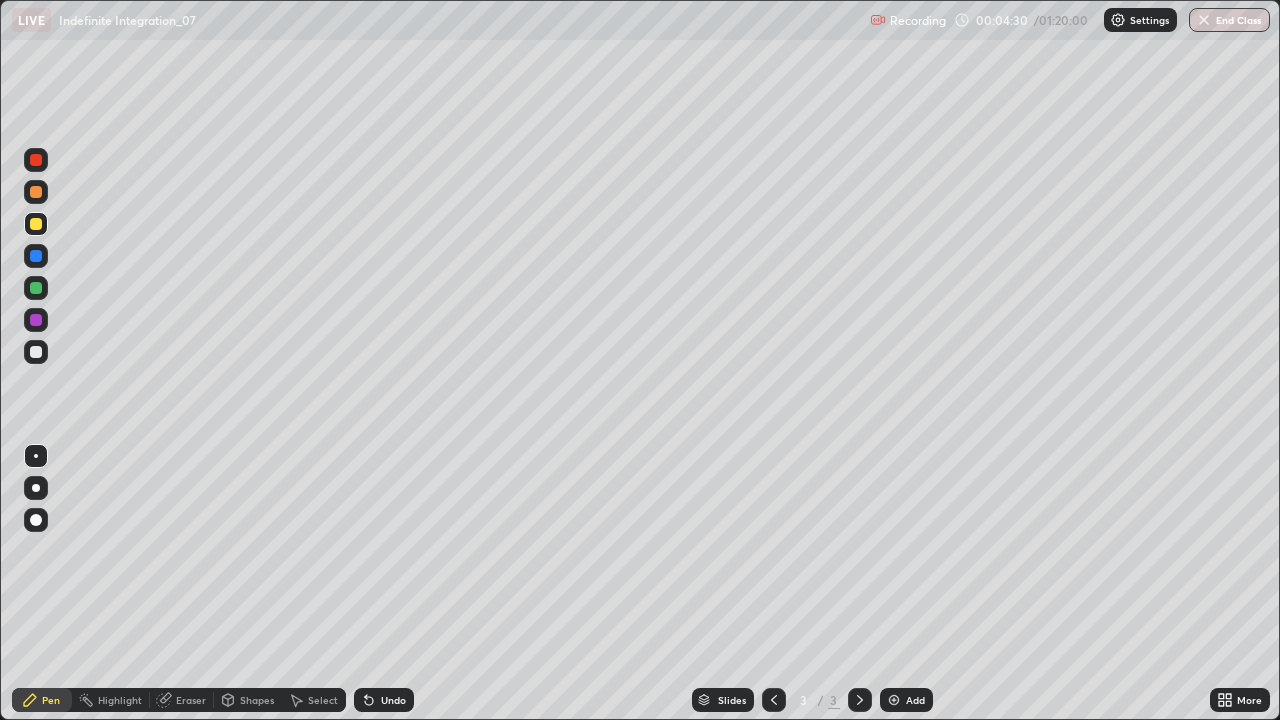 click on "Select" at bounding box center (323, 700) 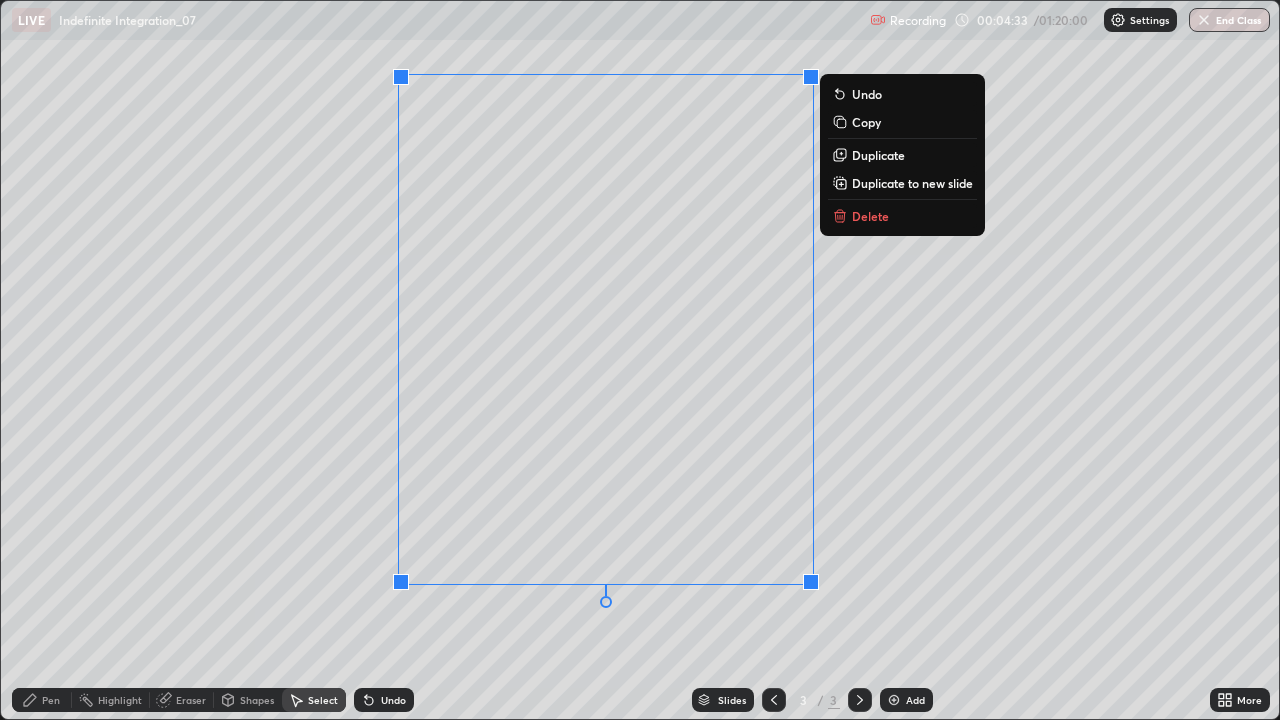 click on "Delete" at bounding box center (870, 216) 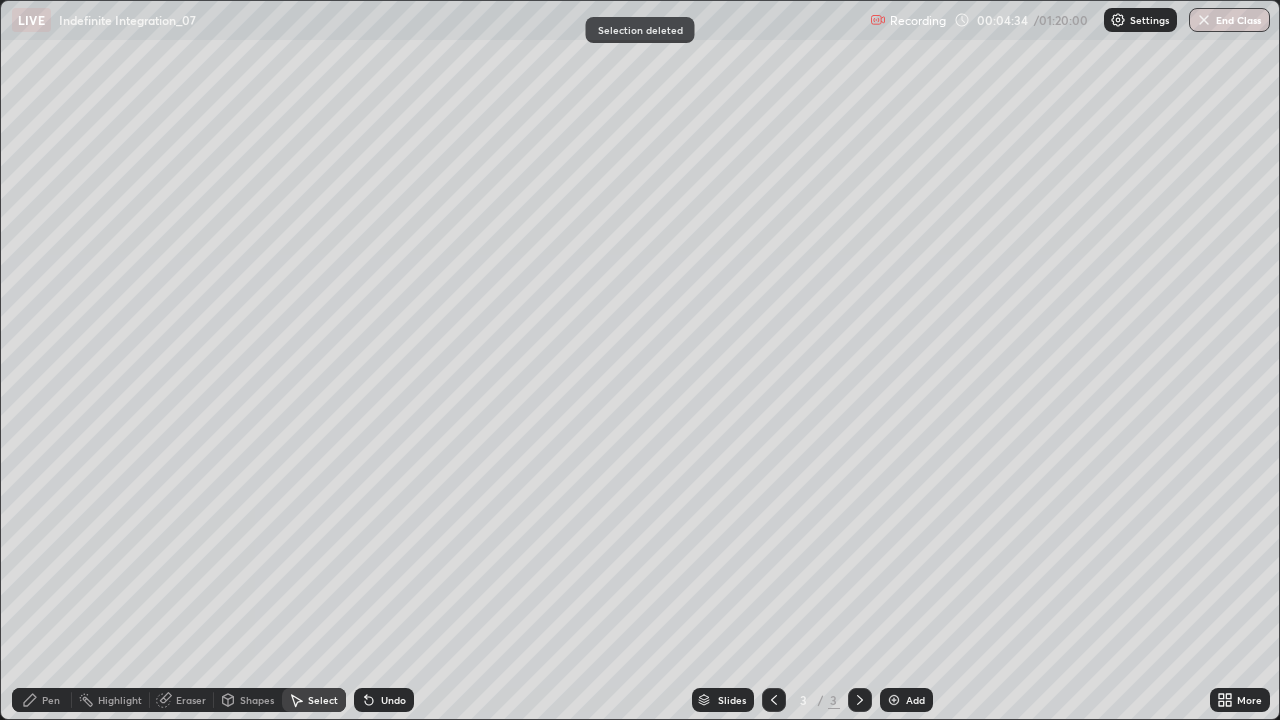 click on "Pen" at bounding box center [42, 700] 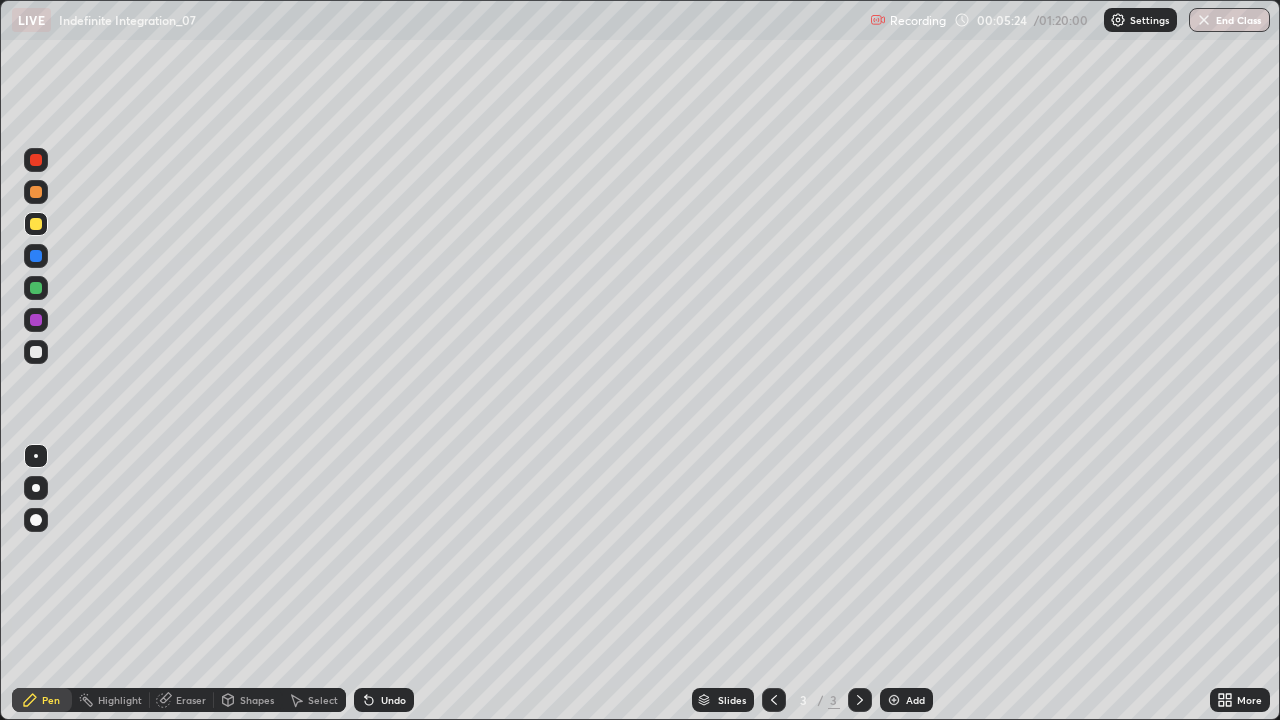 click on "Select" at bounding box center (323, 700) 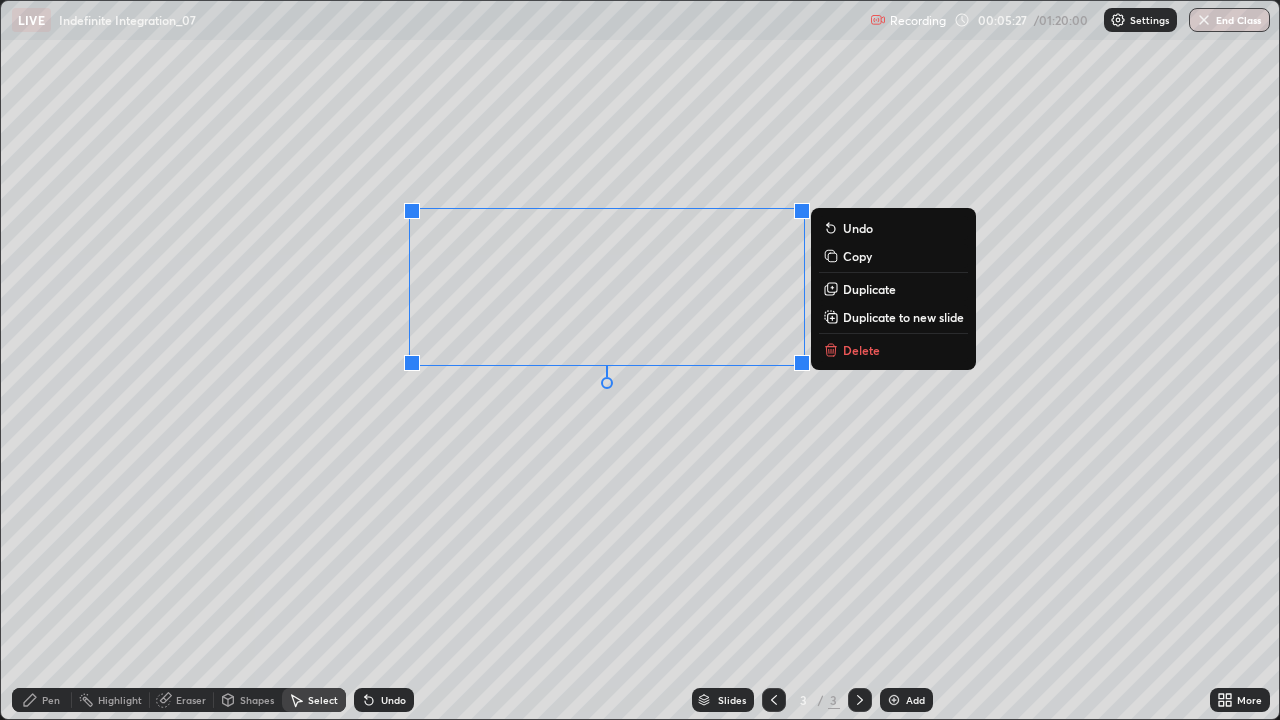 click on "Delete" at bounding box center [861, 350] 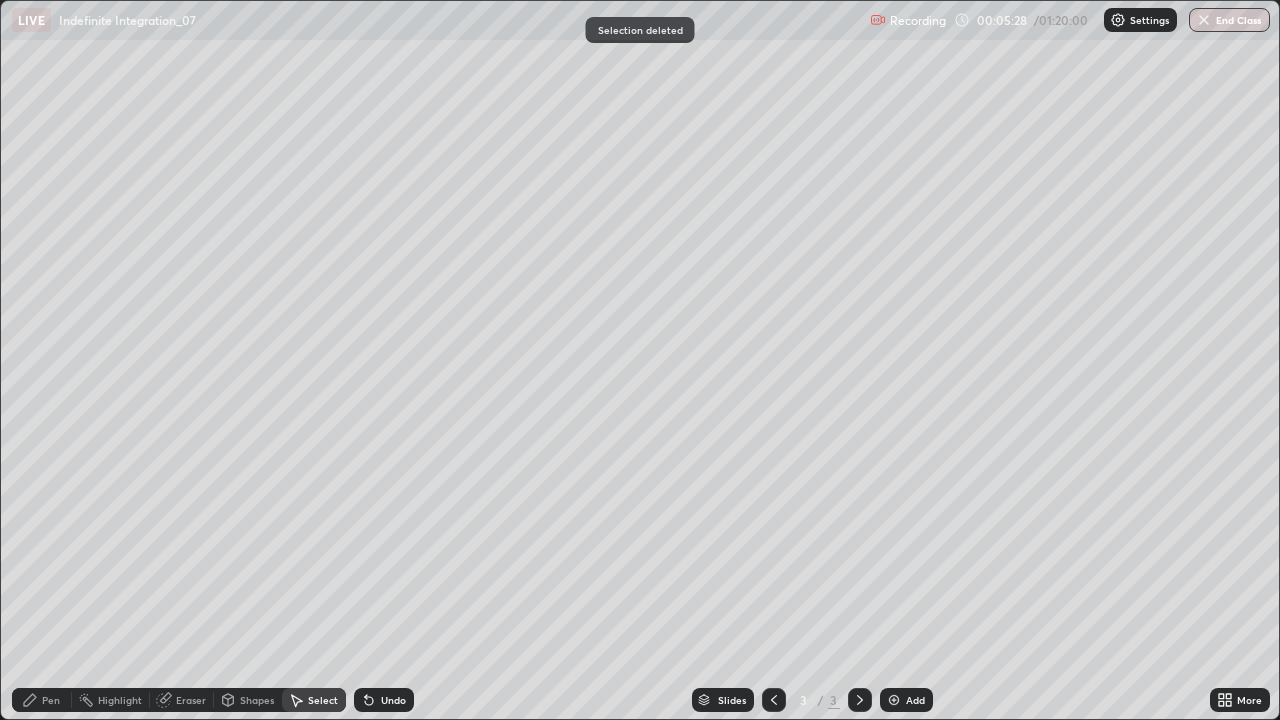 click on "Pen" at bounding box center (51, 700) 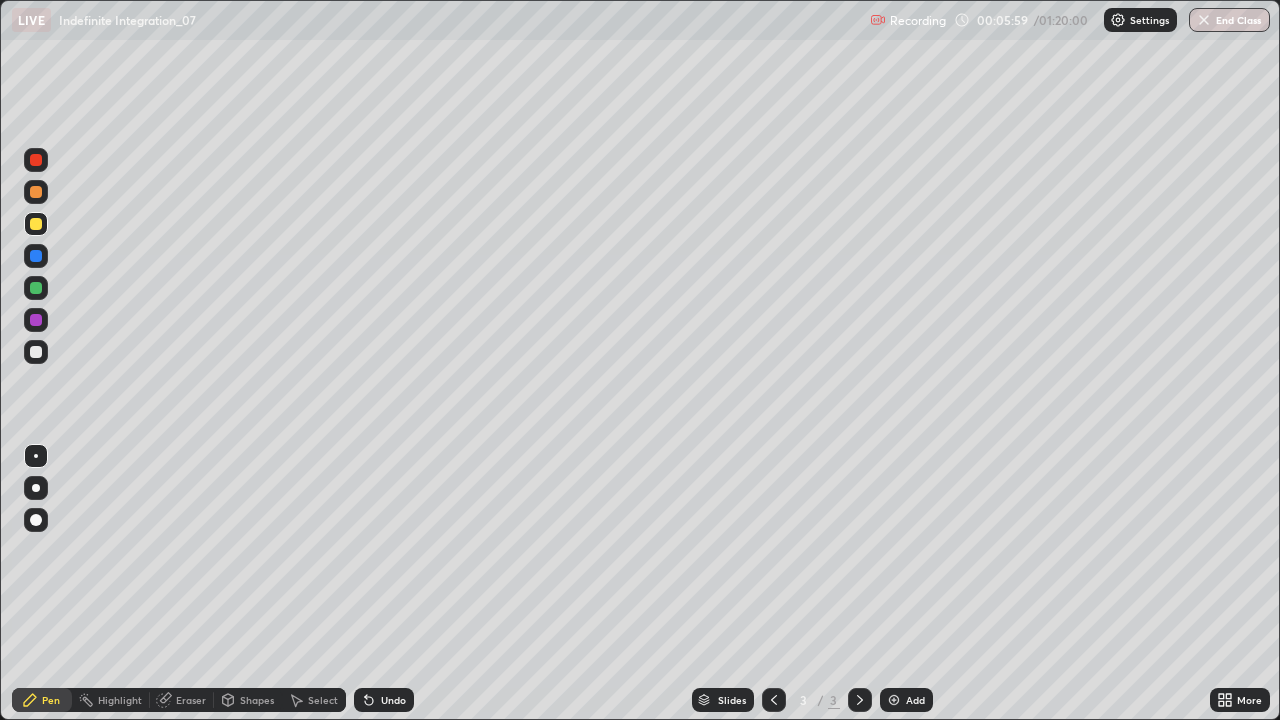 click on "Undo" at bounding box center [393, 700] 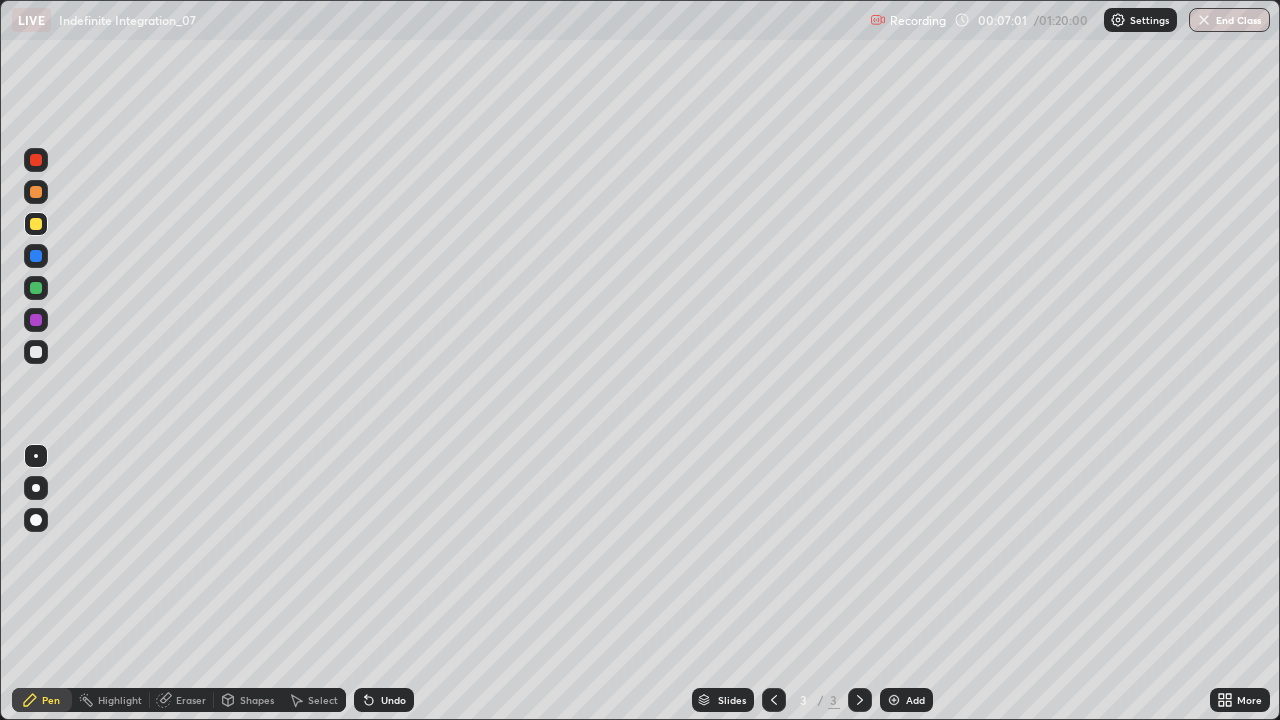 click on "Undo" at bounding box center [384, 700] 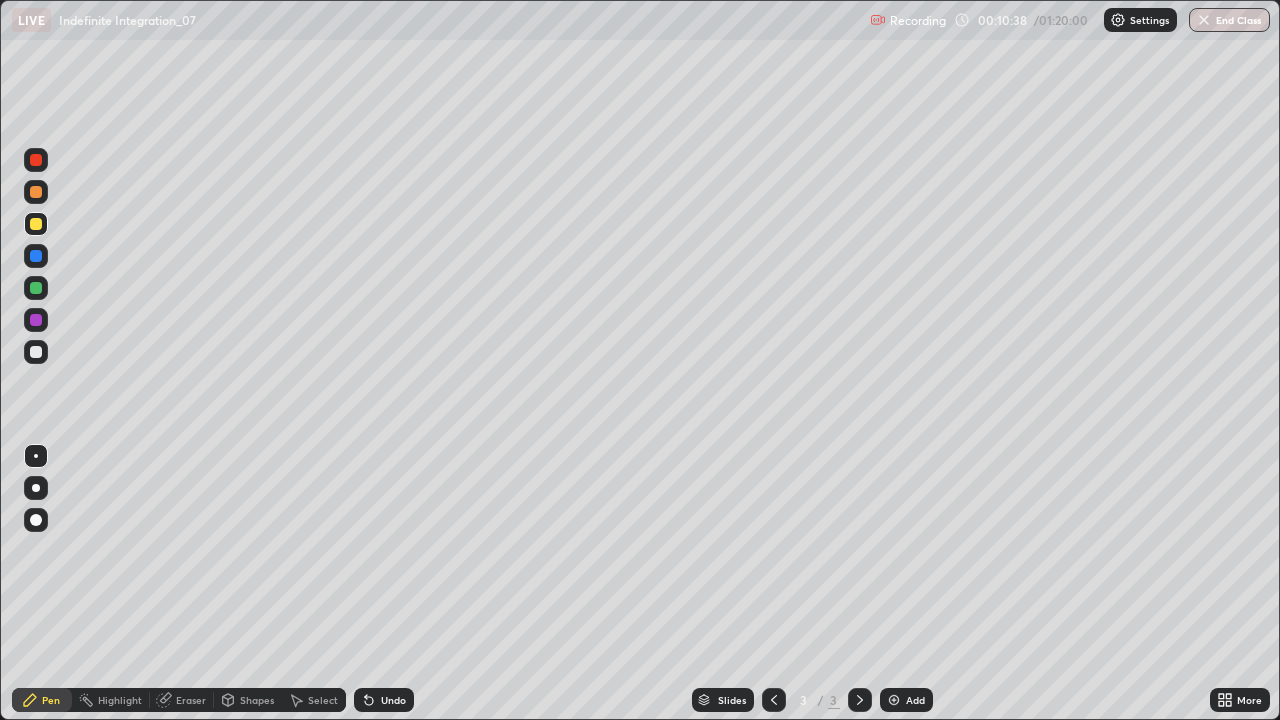 click on "Add" at bounding box center [906, 700] 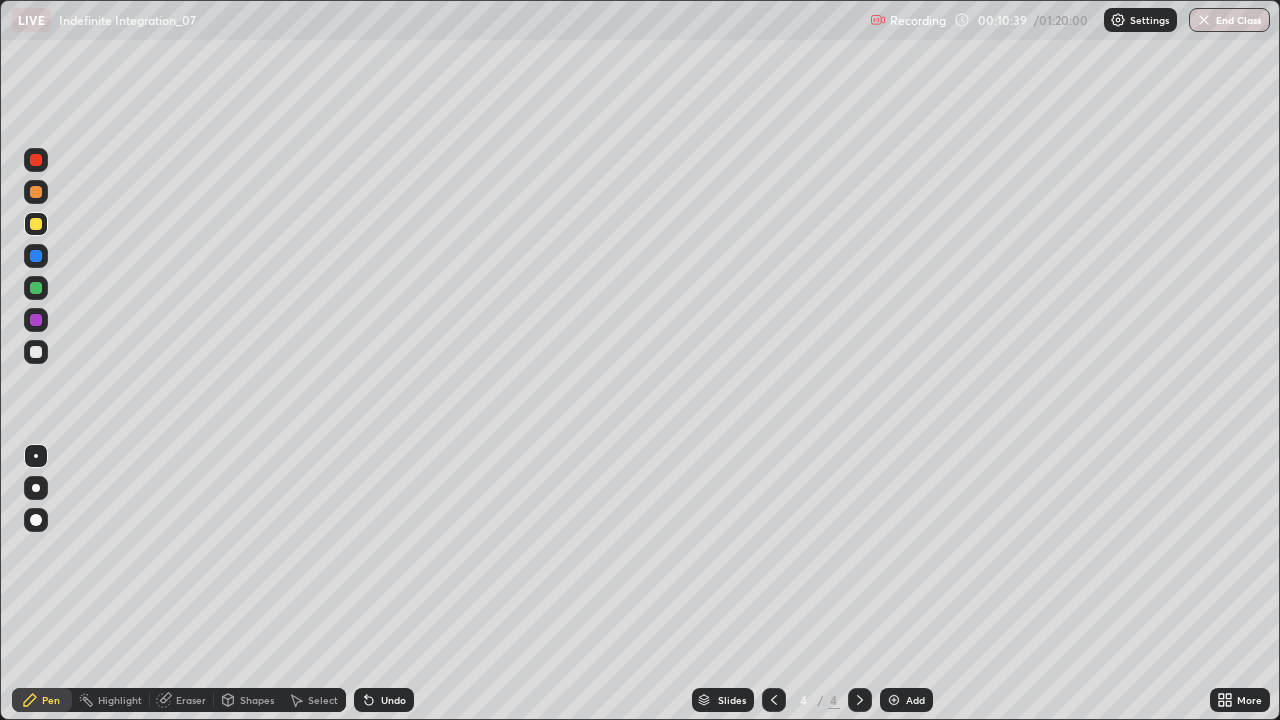 click at bounding box center [36, 352] 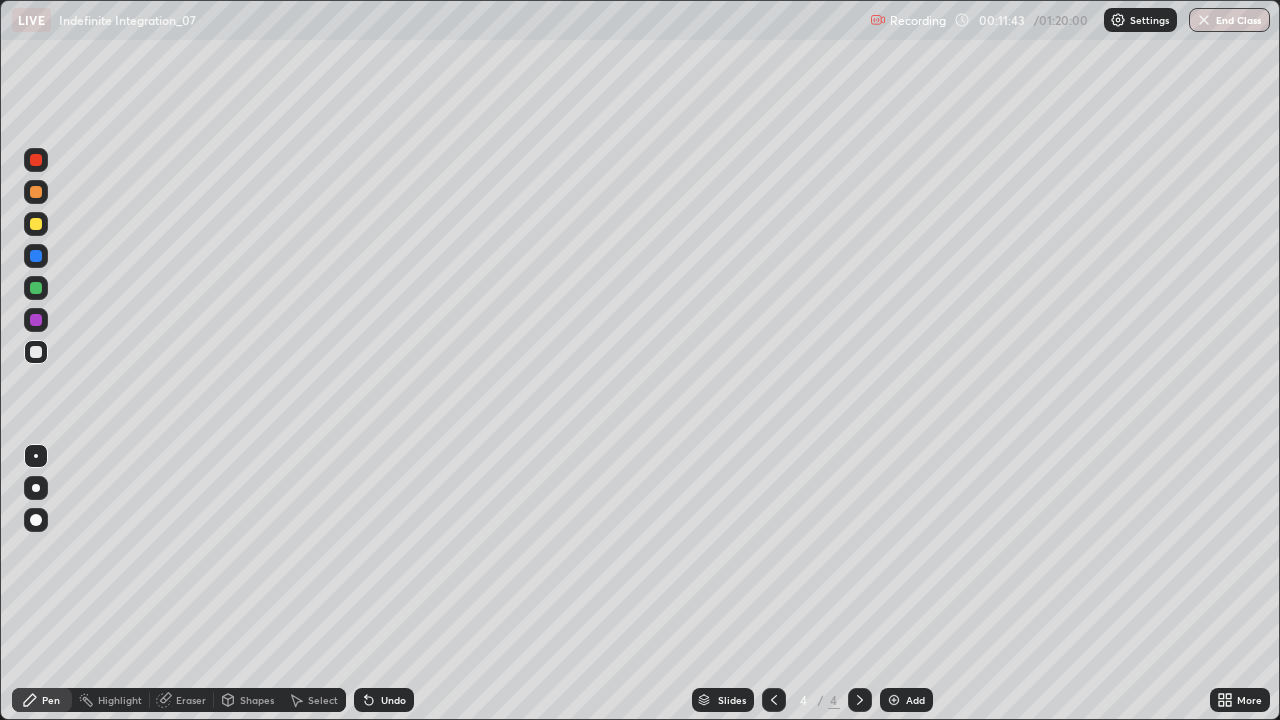 click at bounding box center (36, 224) 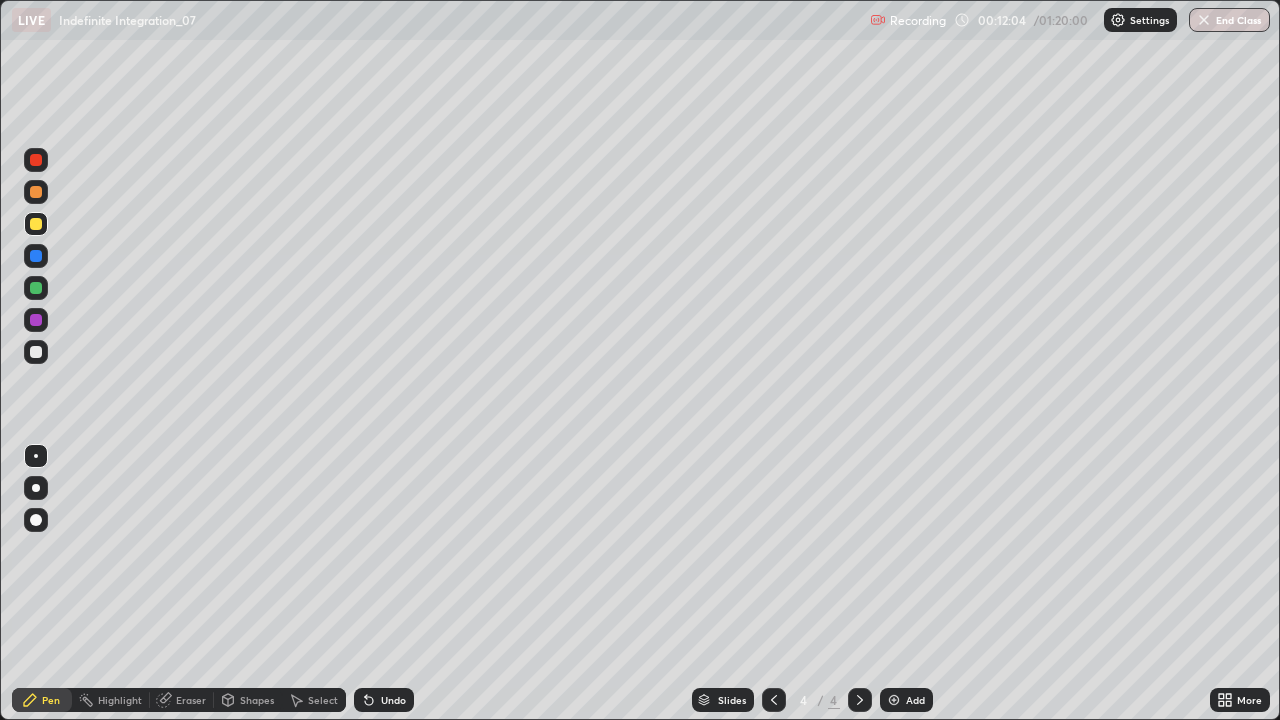 click at bounding box center [36, 192] 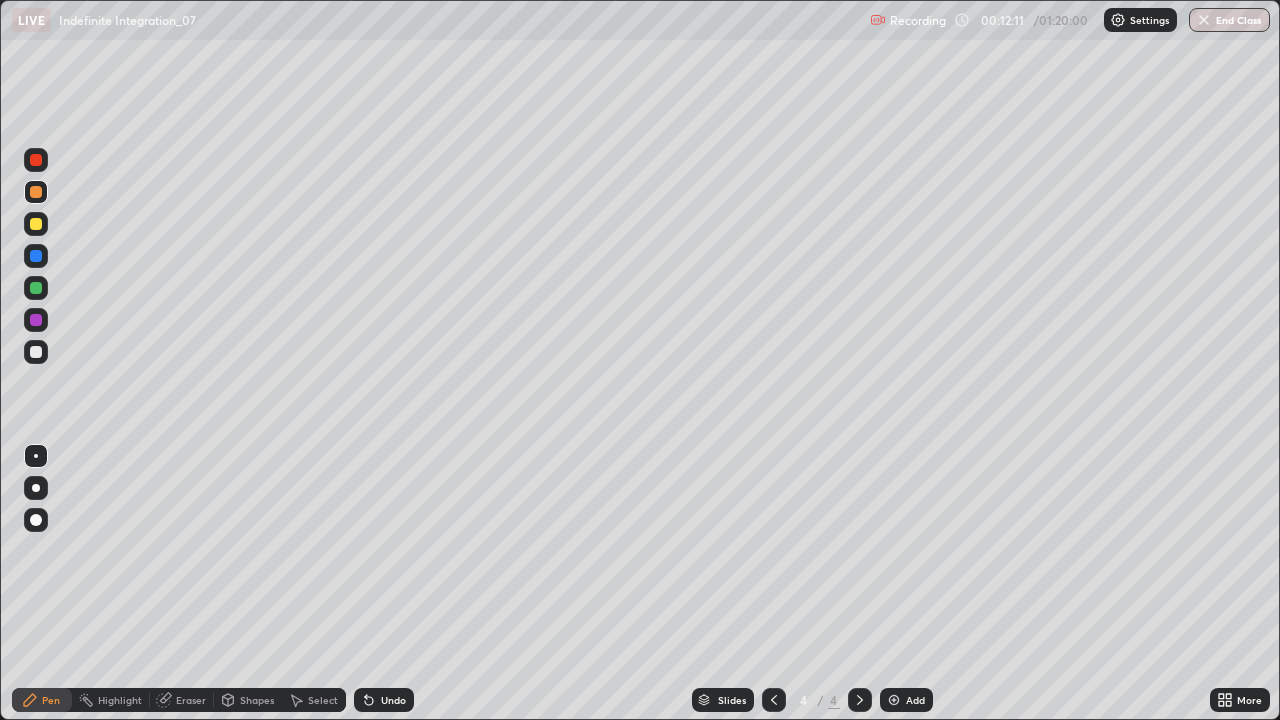 click at bounding box center [36, 352] 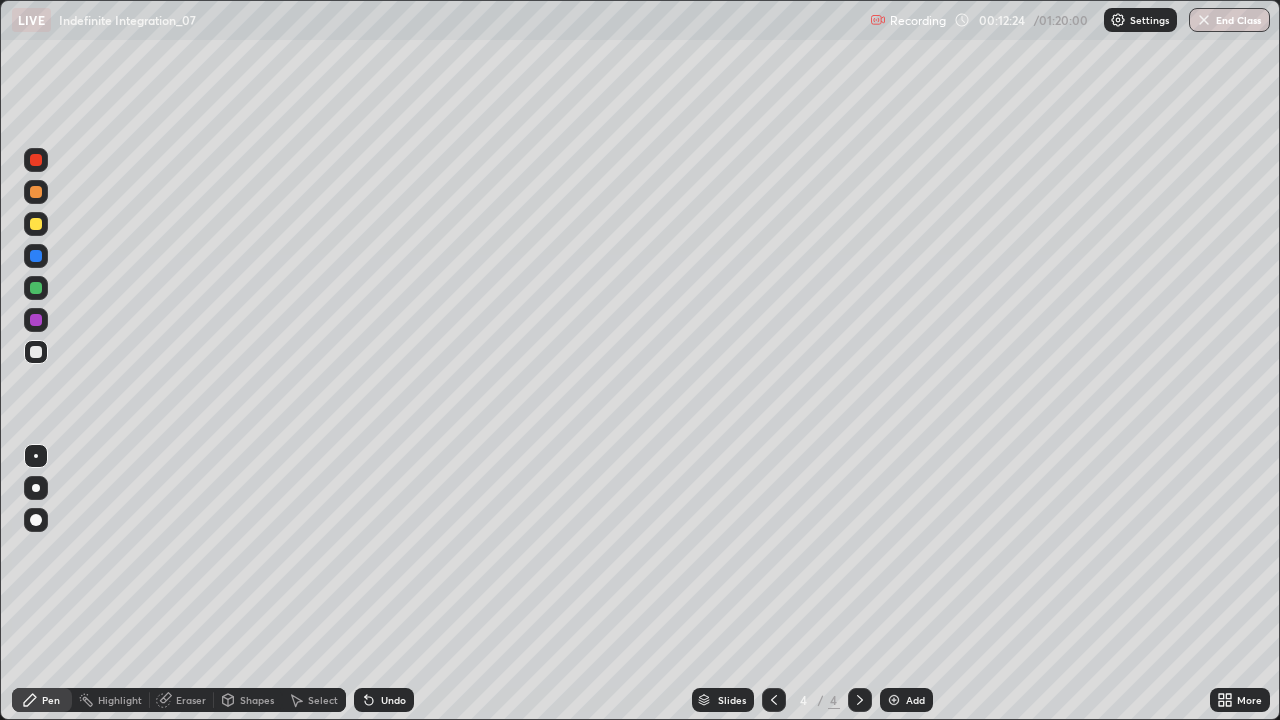click 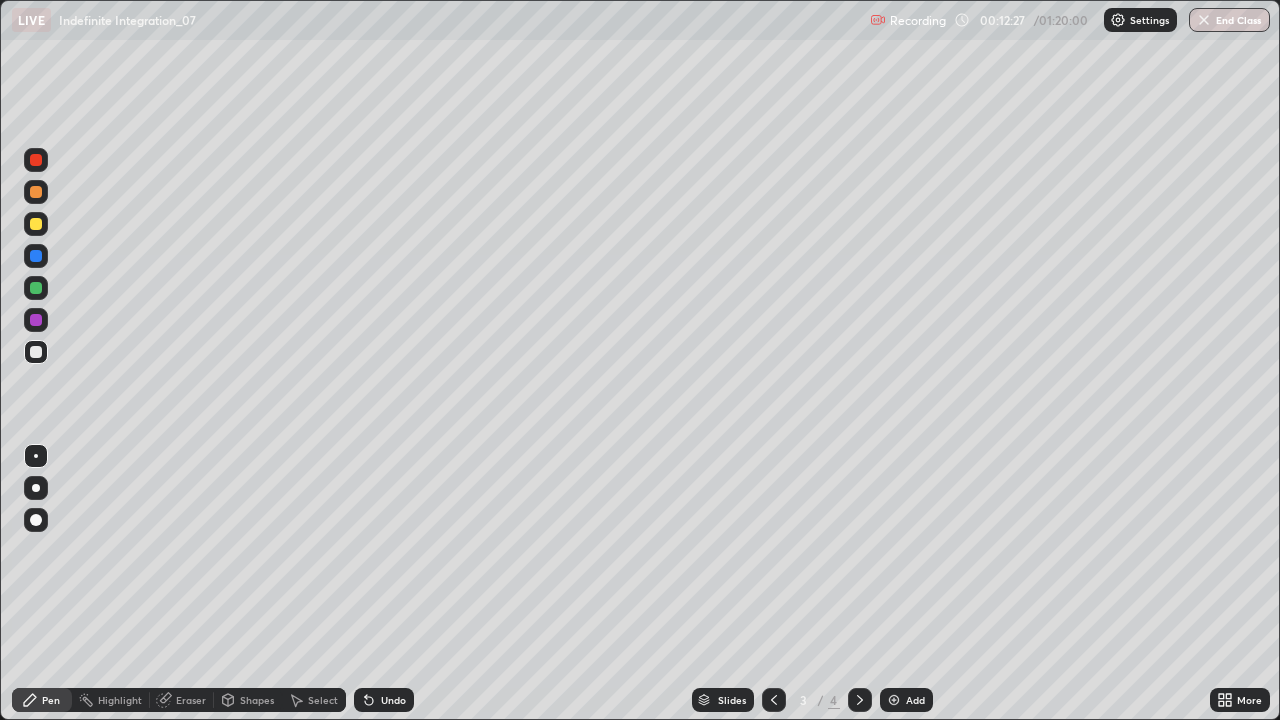 click 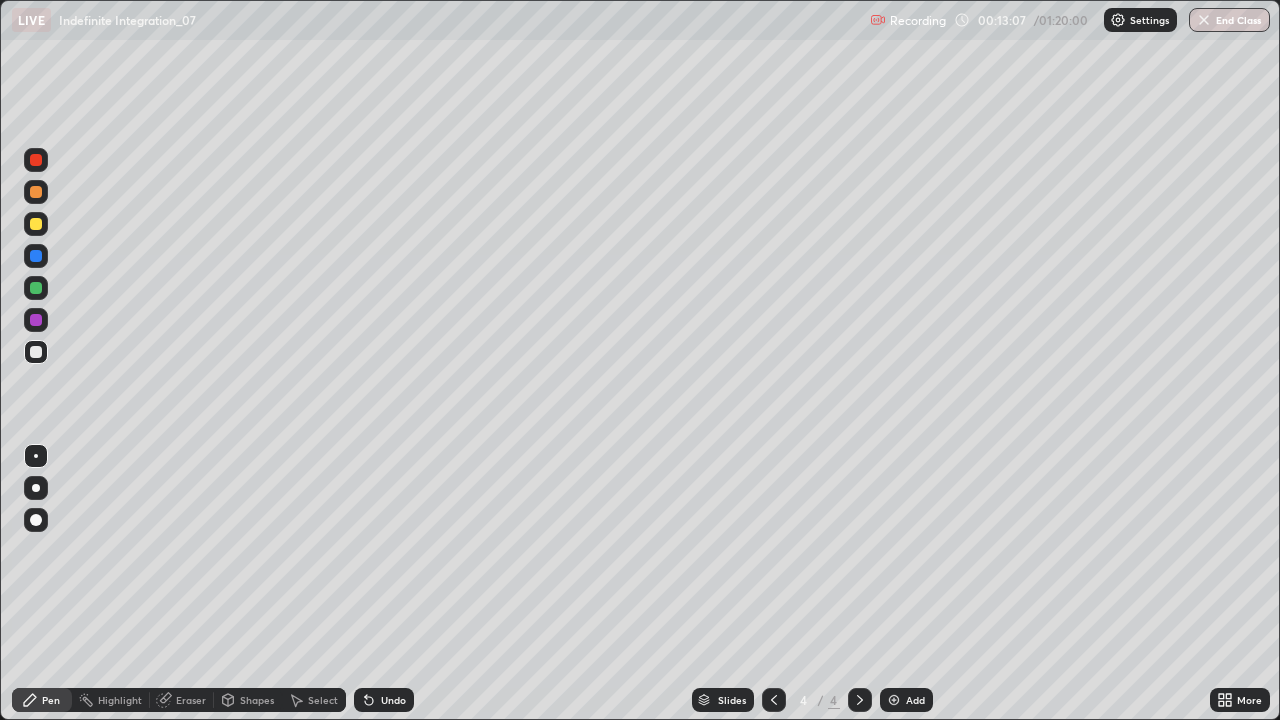 click on "Undo" at bounding box center [384, 700] 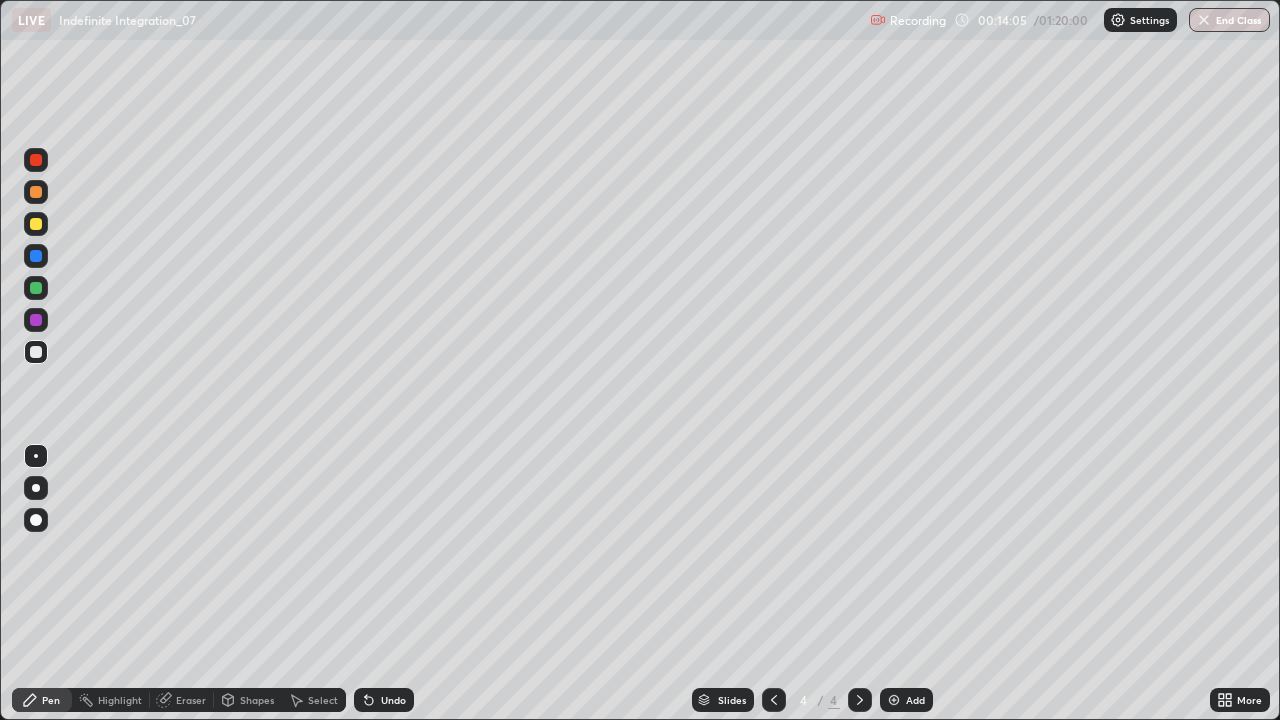 click on "Select" at bounding box center (314, 700) 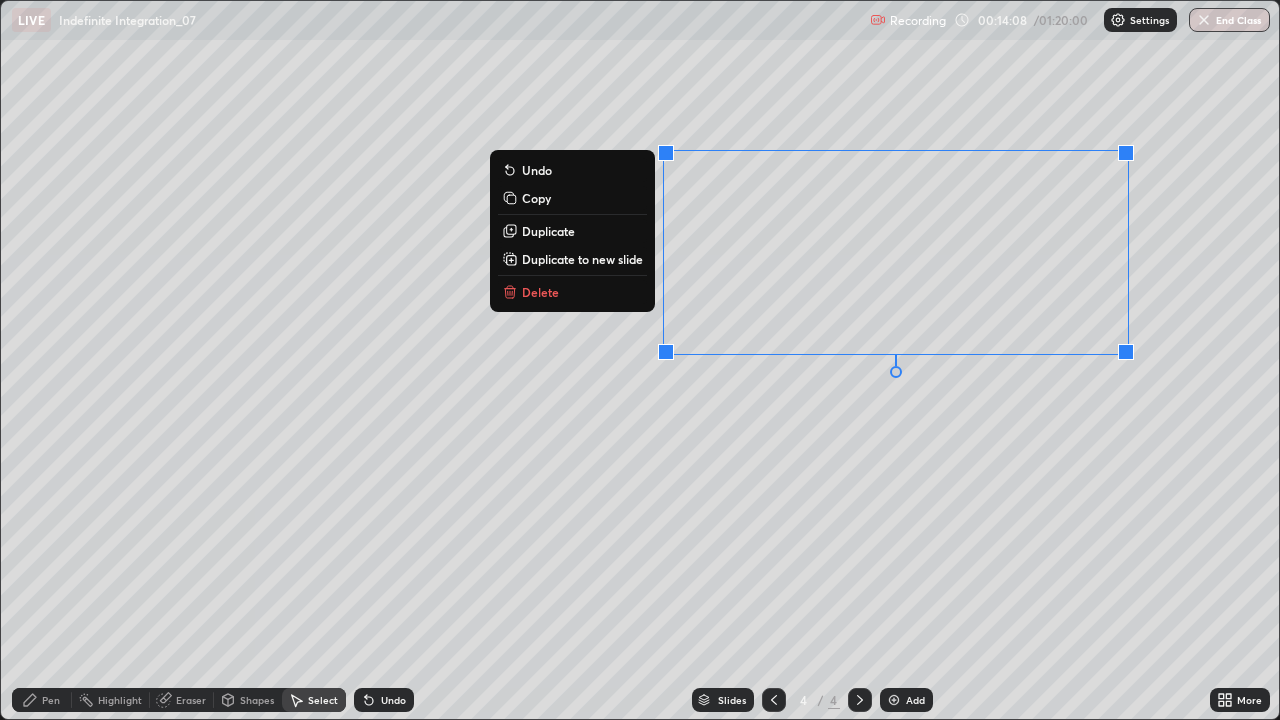 click on "Delete" at bounding box center [572, 292] 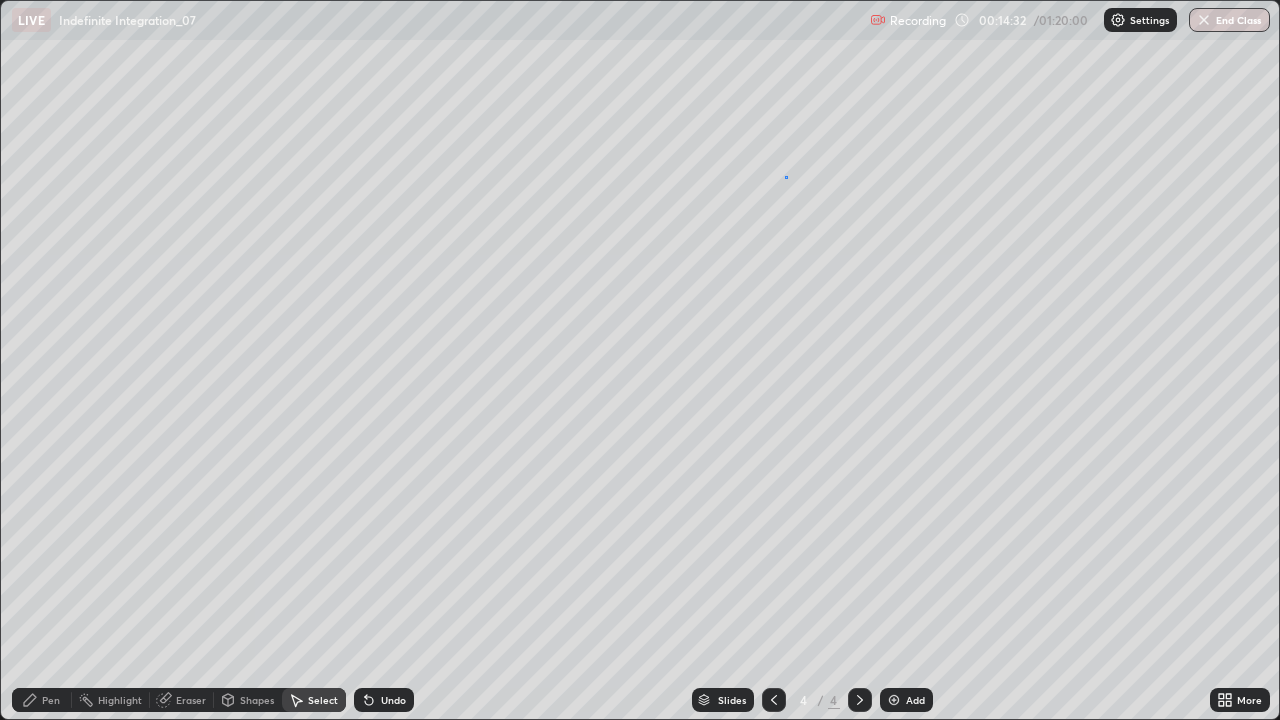 click on "0 ° Undo Copy Duplicate Duplicate to new slide Delete" at bounding box center [640, 360] 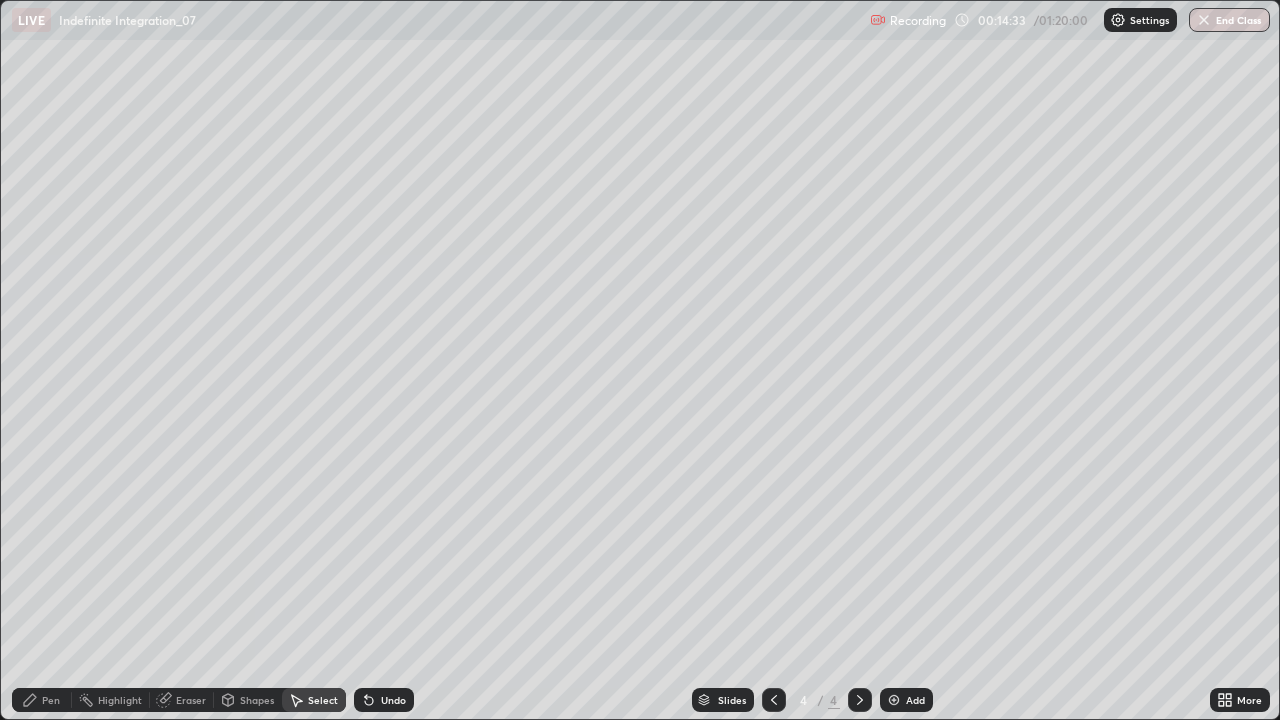 click on "Pen" at bounding box center (42, 700) 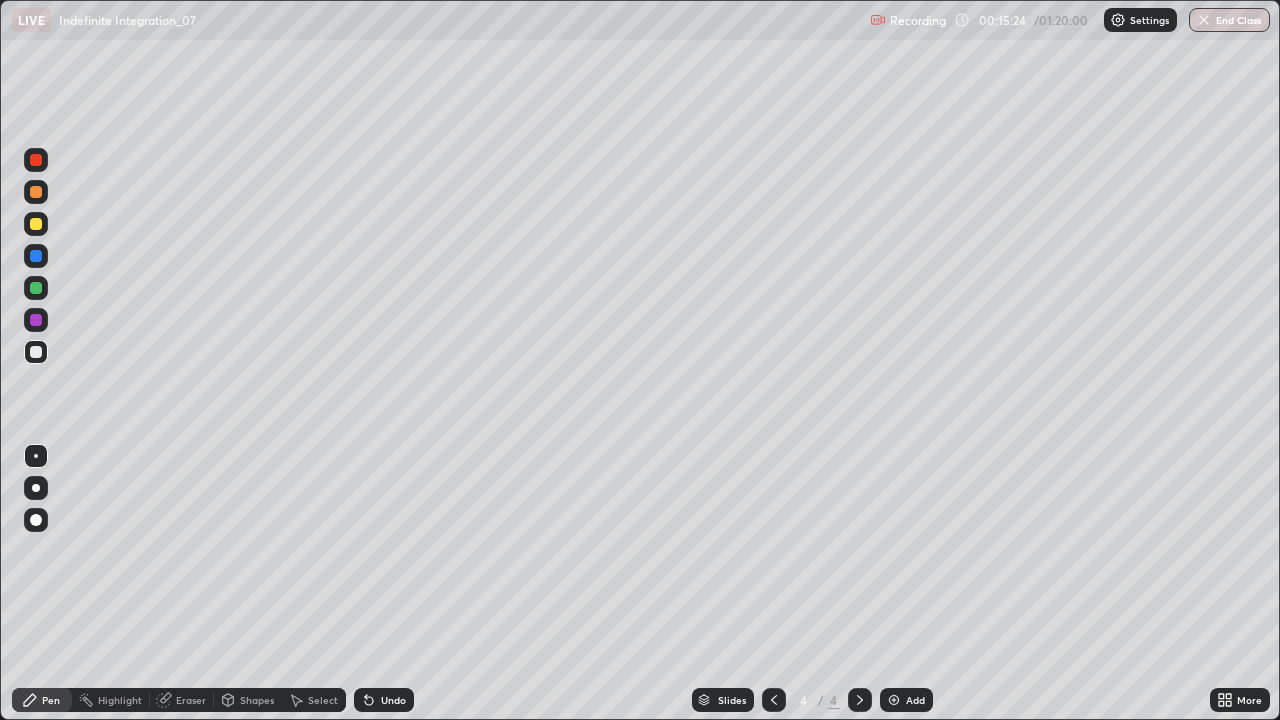 click at bounding box center [36, 288] 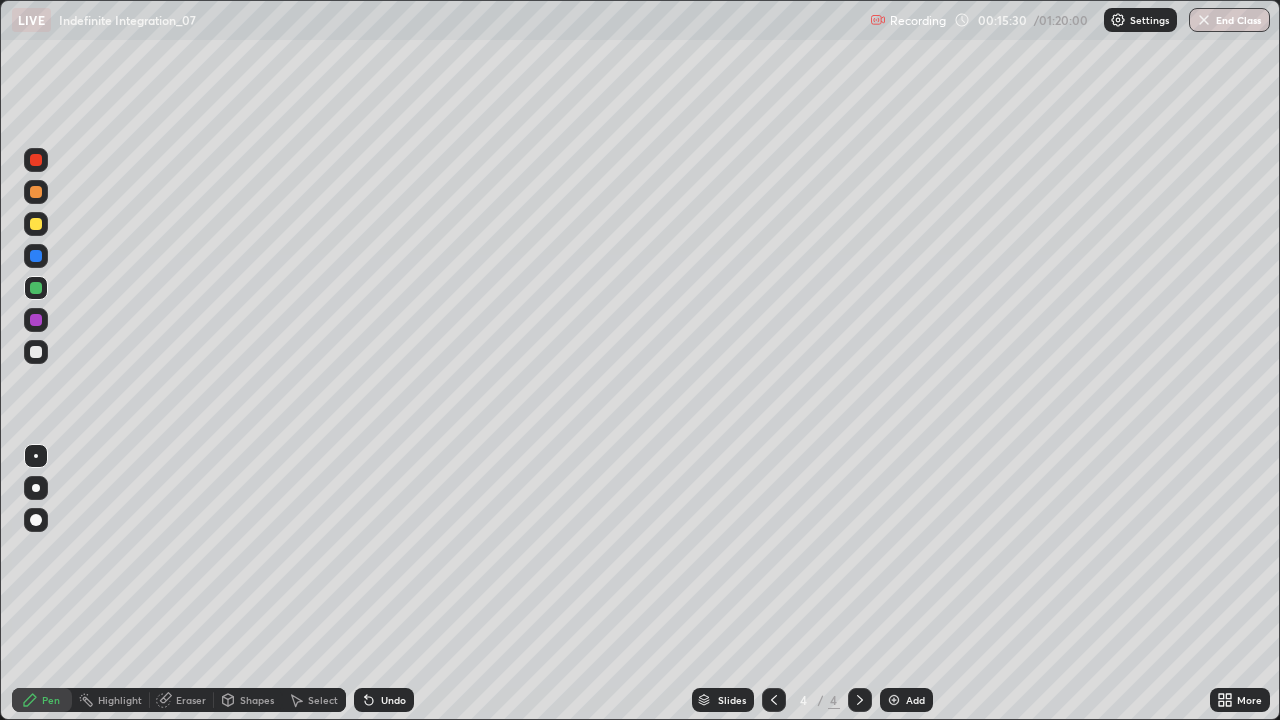 click at bounding box center (36, 224) 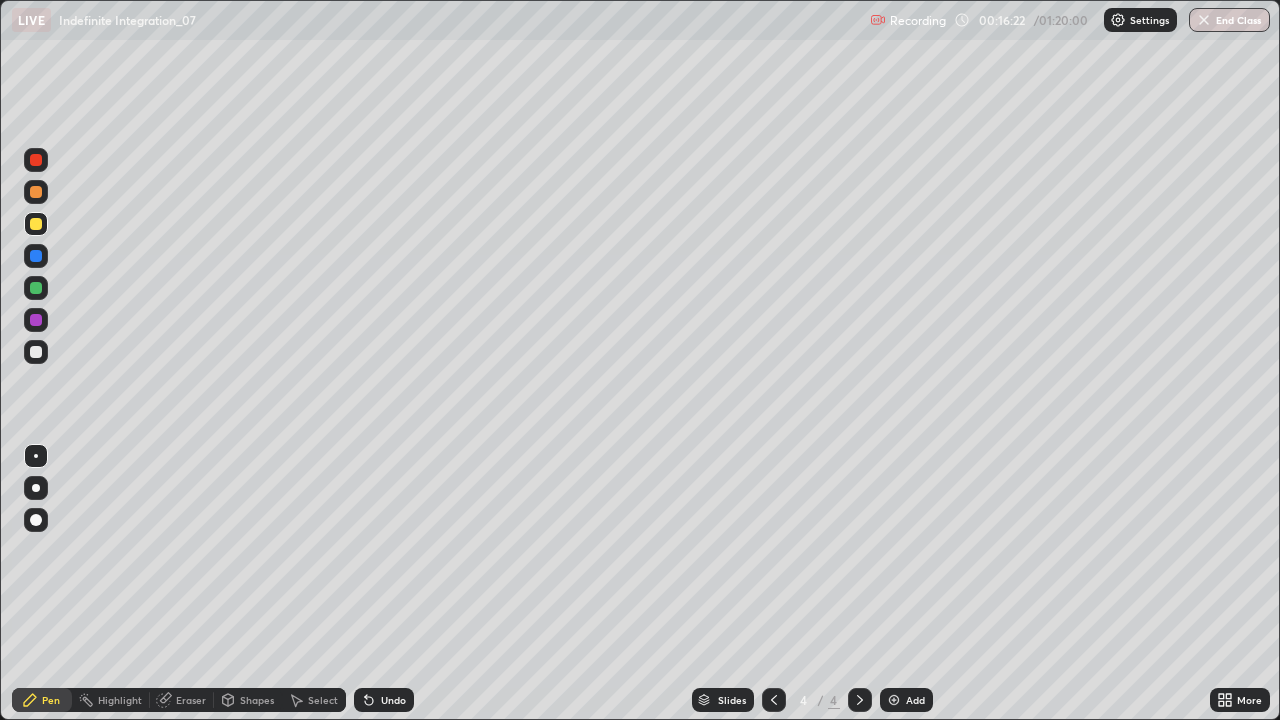 click on "Select" at bounding box center (323, 700) 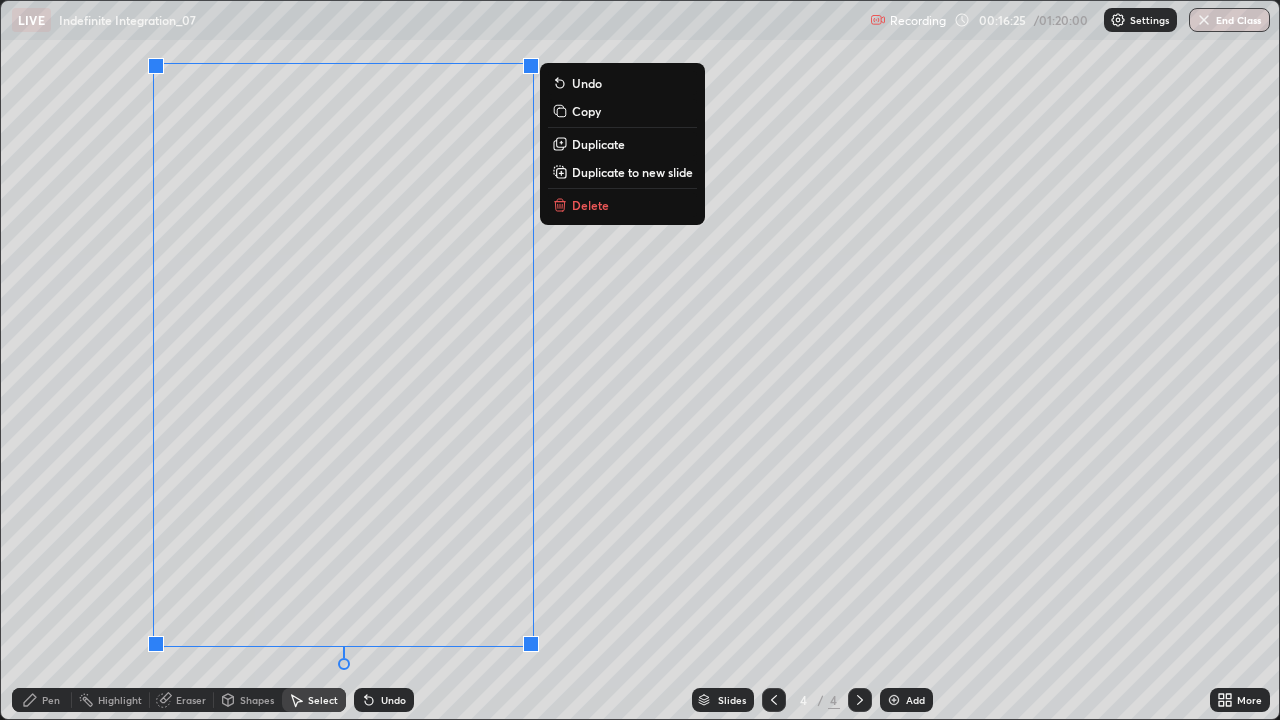 click on "Delete" at bounding box center (590, 205) 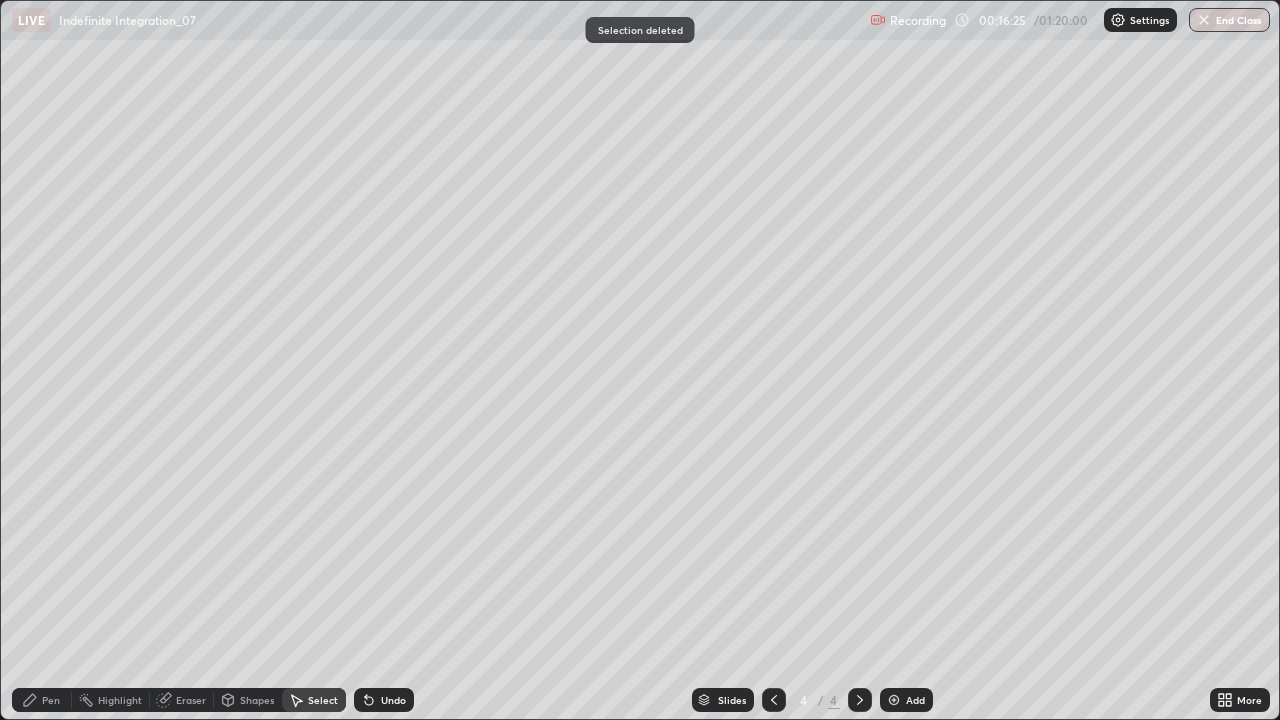 click on "Pen" at bounding box center (42, 700) 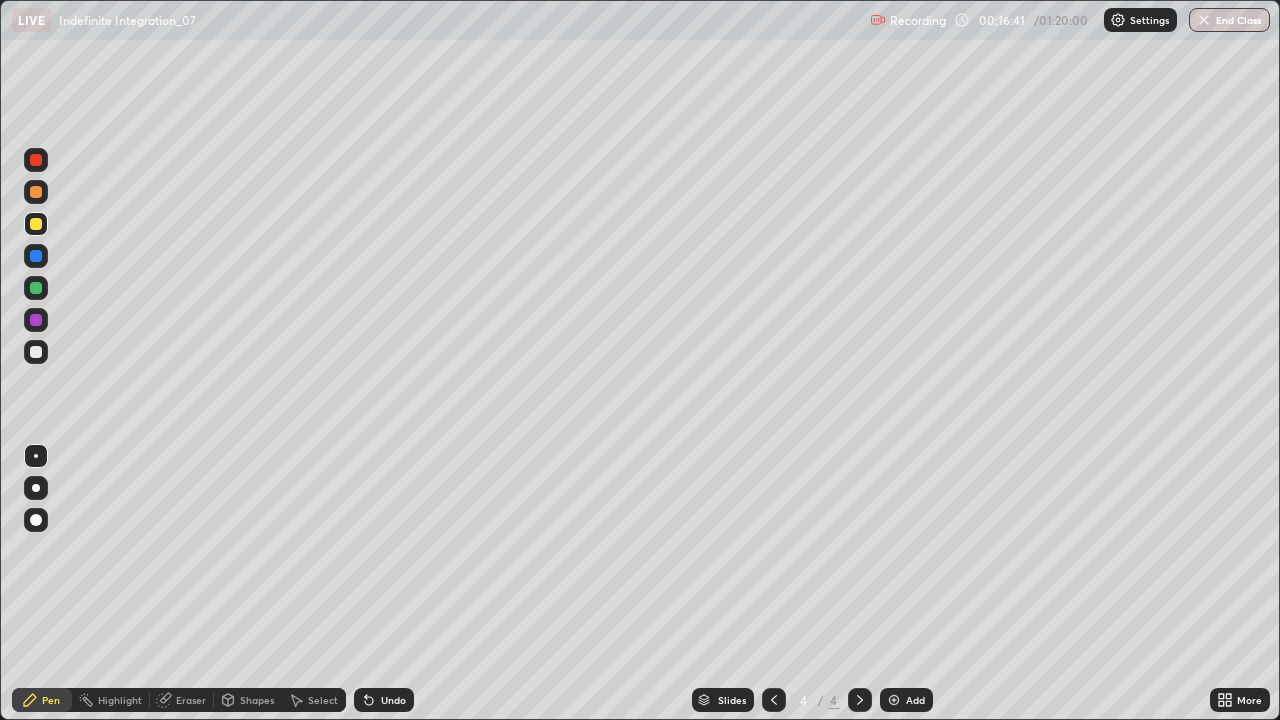 click on "Undo" at bounding box center (384, 700) 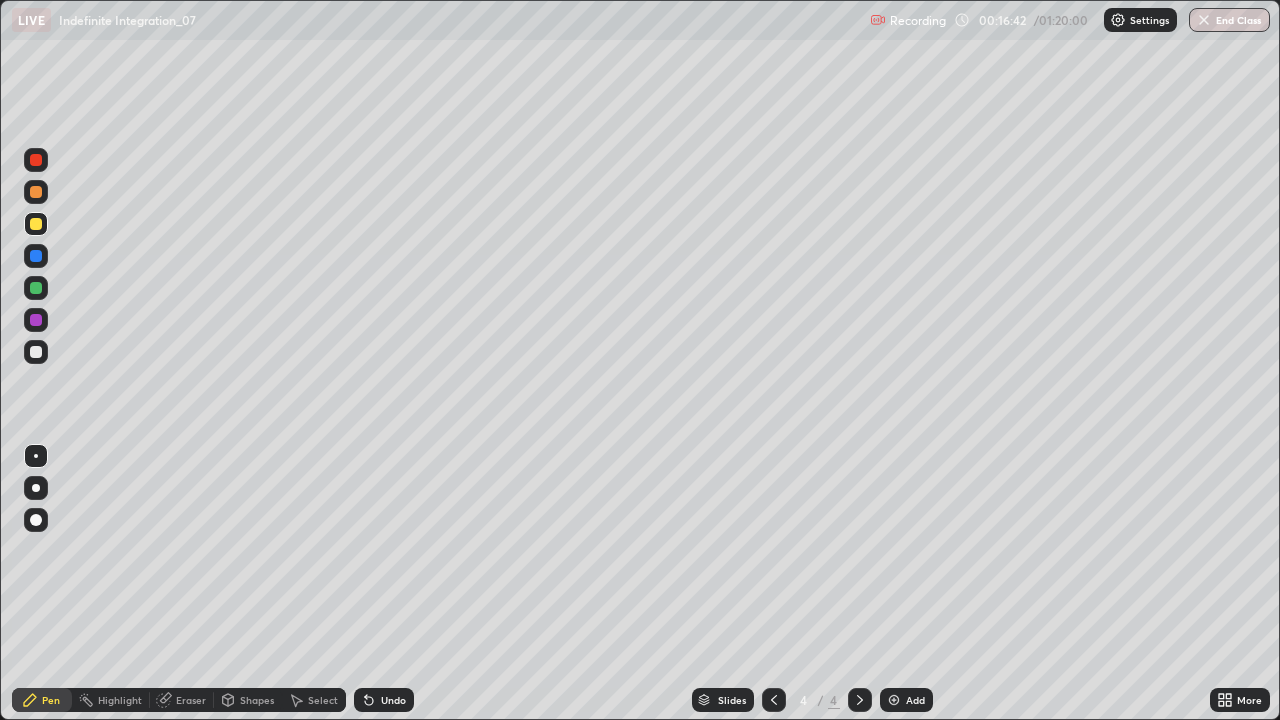 click on "Undo" at bounding box center (384, 700) 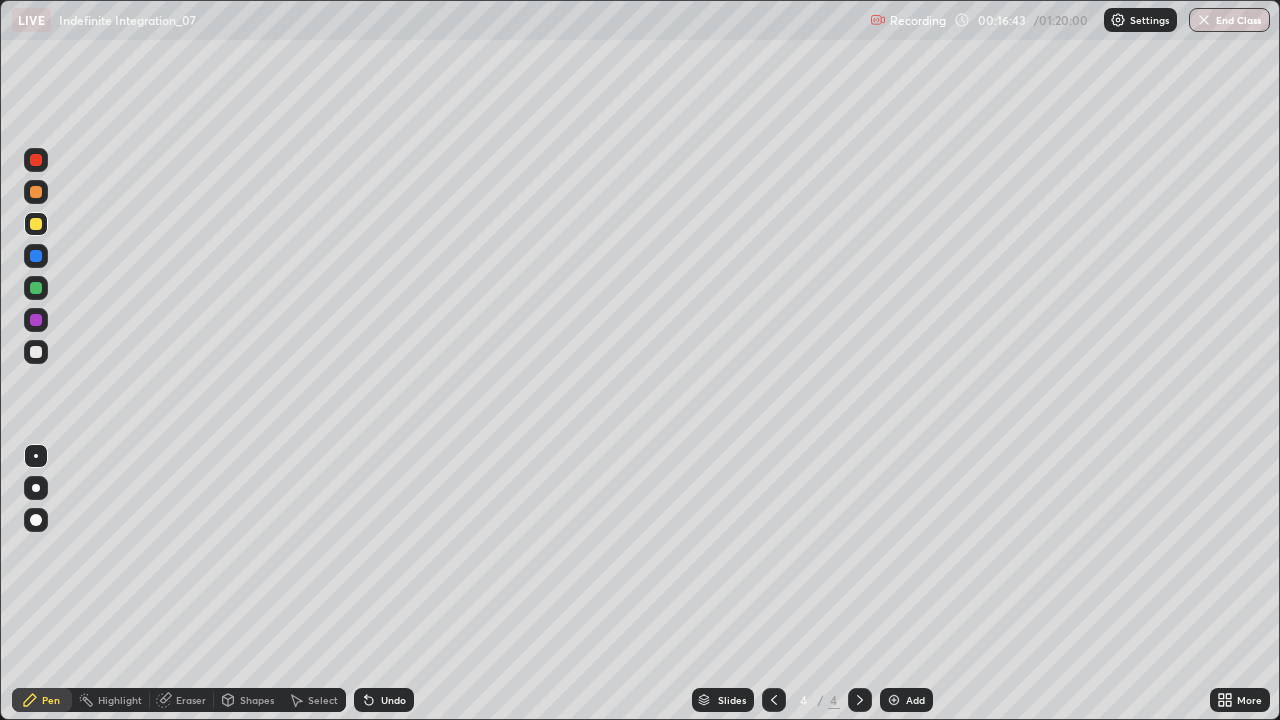 click on "Undo" at bounding box center (384, 700) 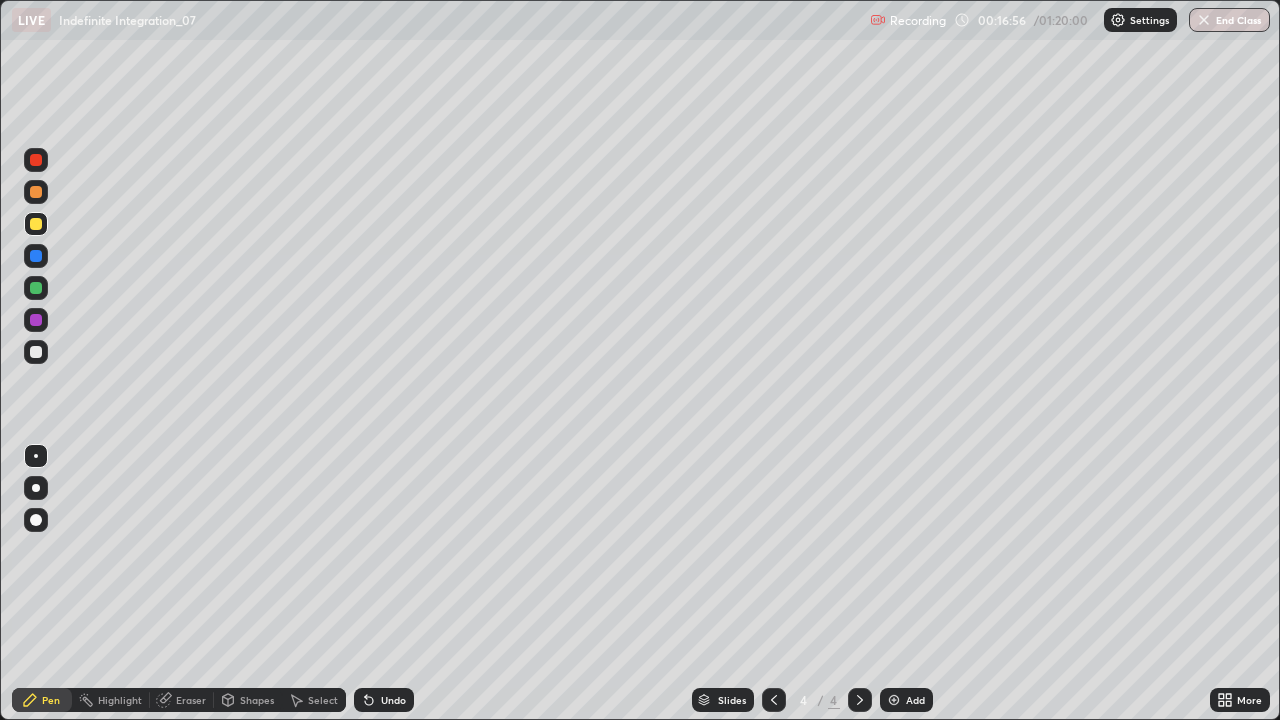 click at bounding box center (36, 288) 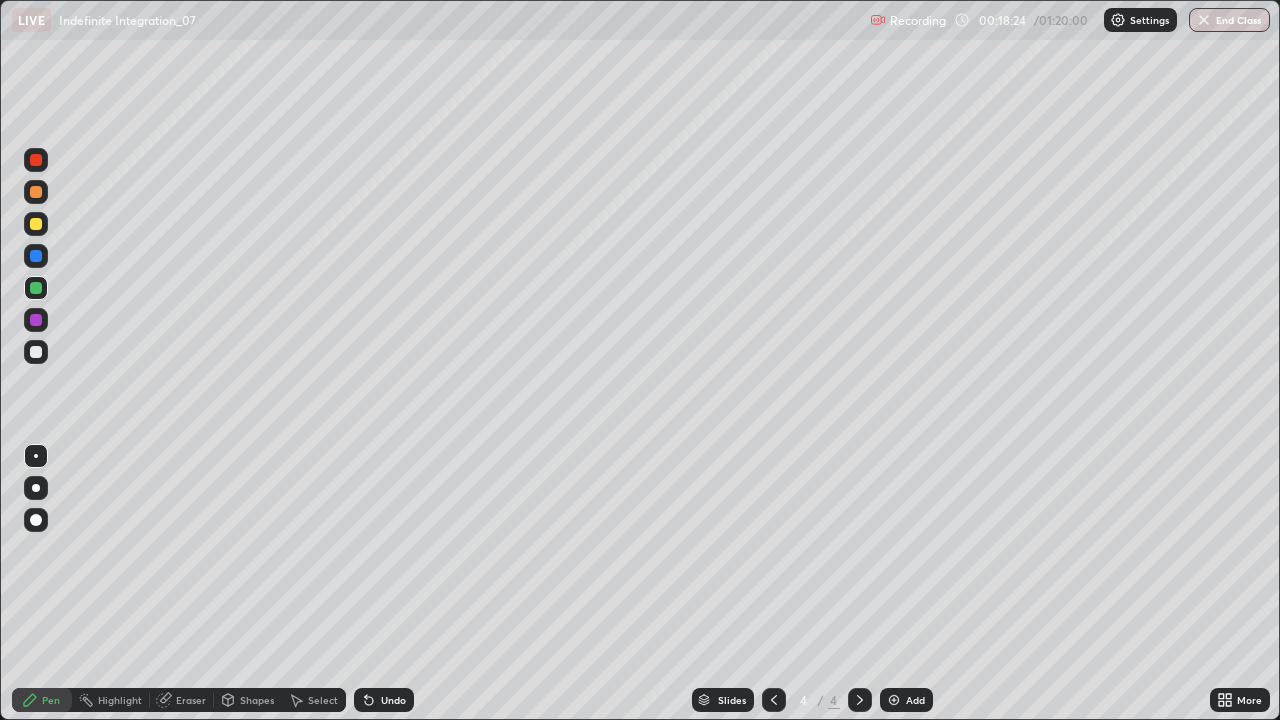 click at bounding box center [894, 700] 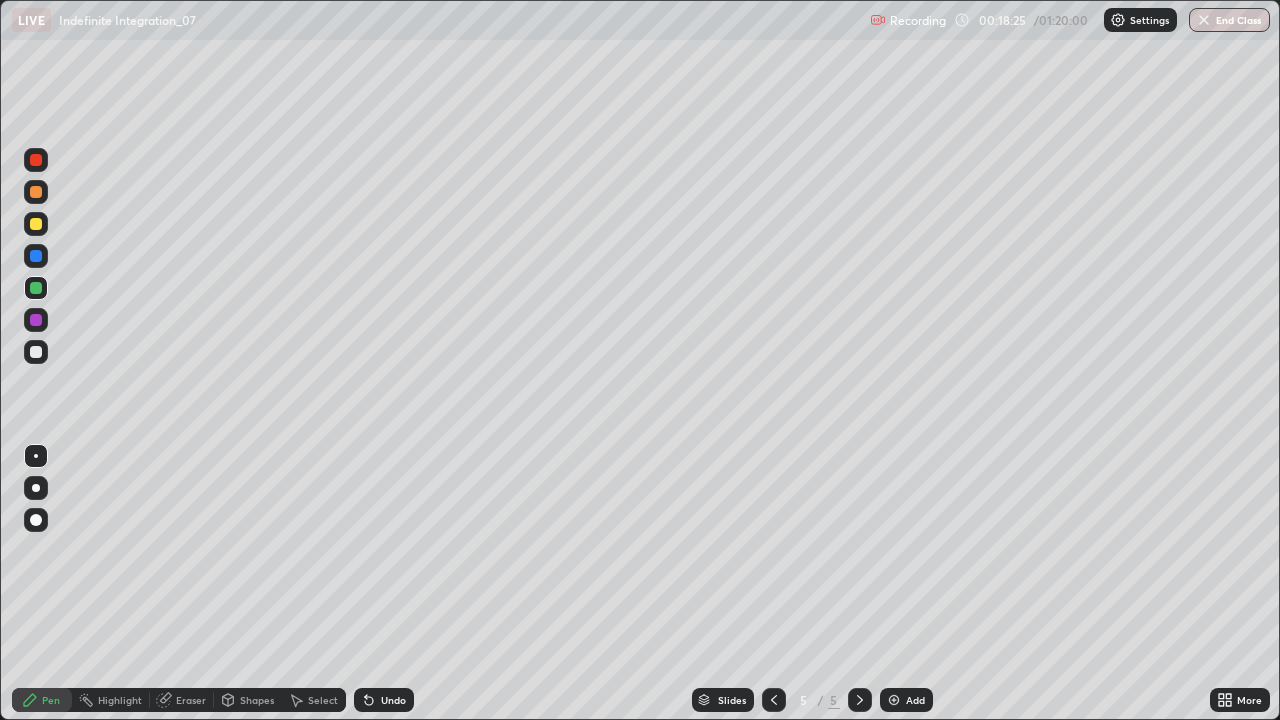 click at bounding box center (36, 224) 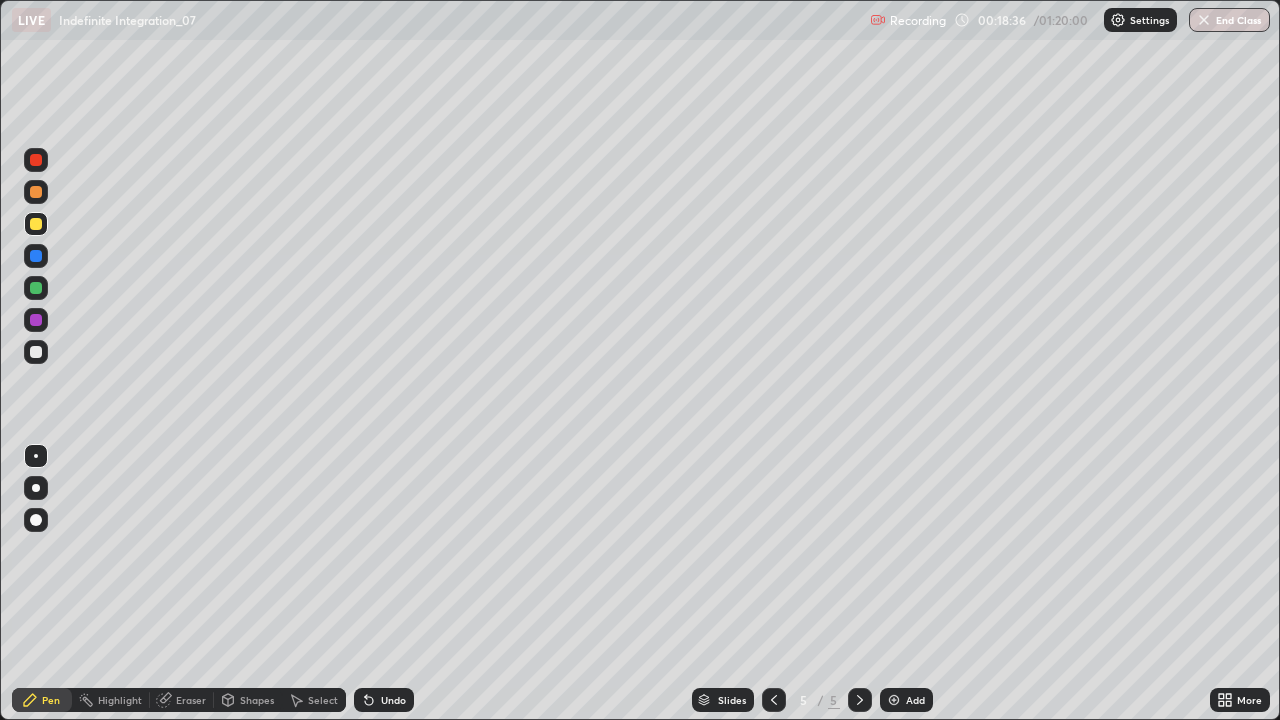 click at bounding box center (36, 288) 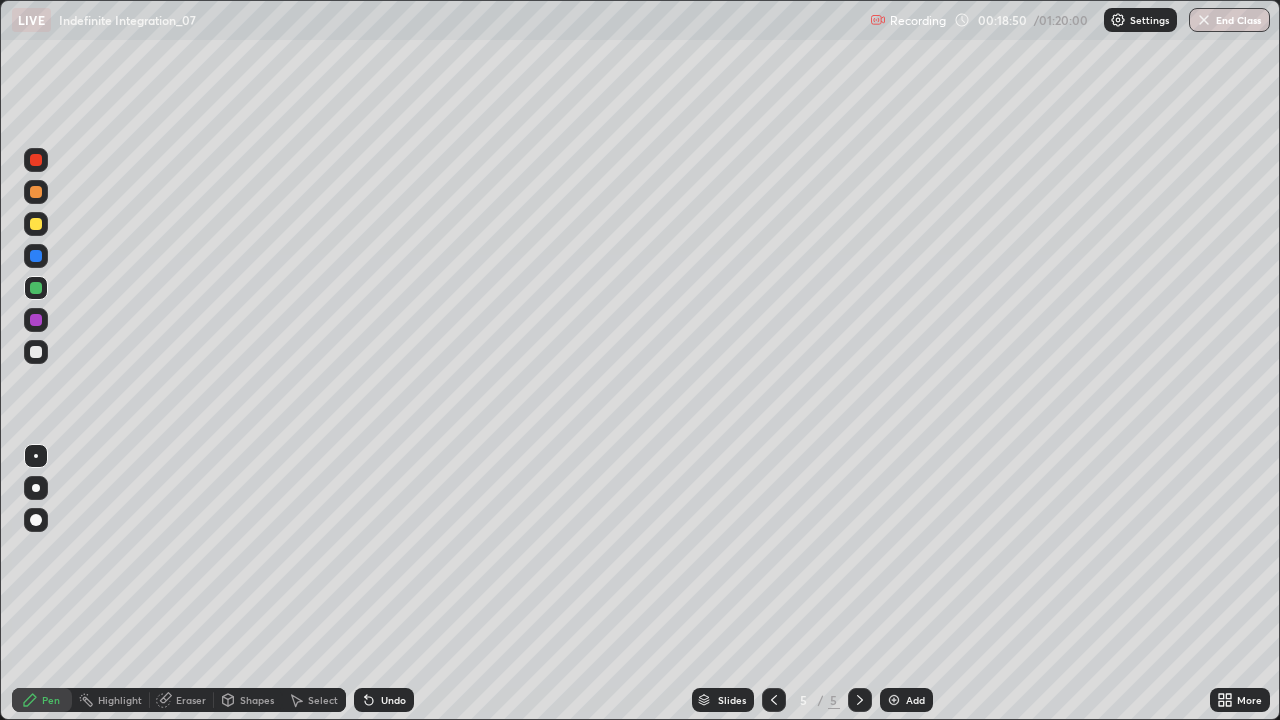 click at bounding box center [36, 256] 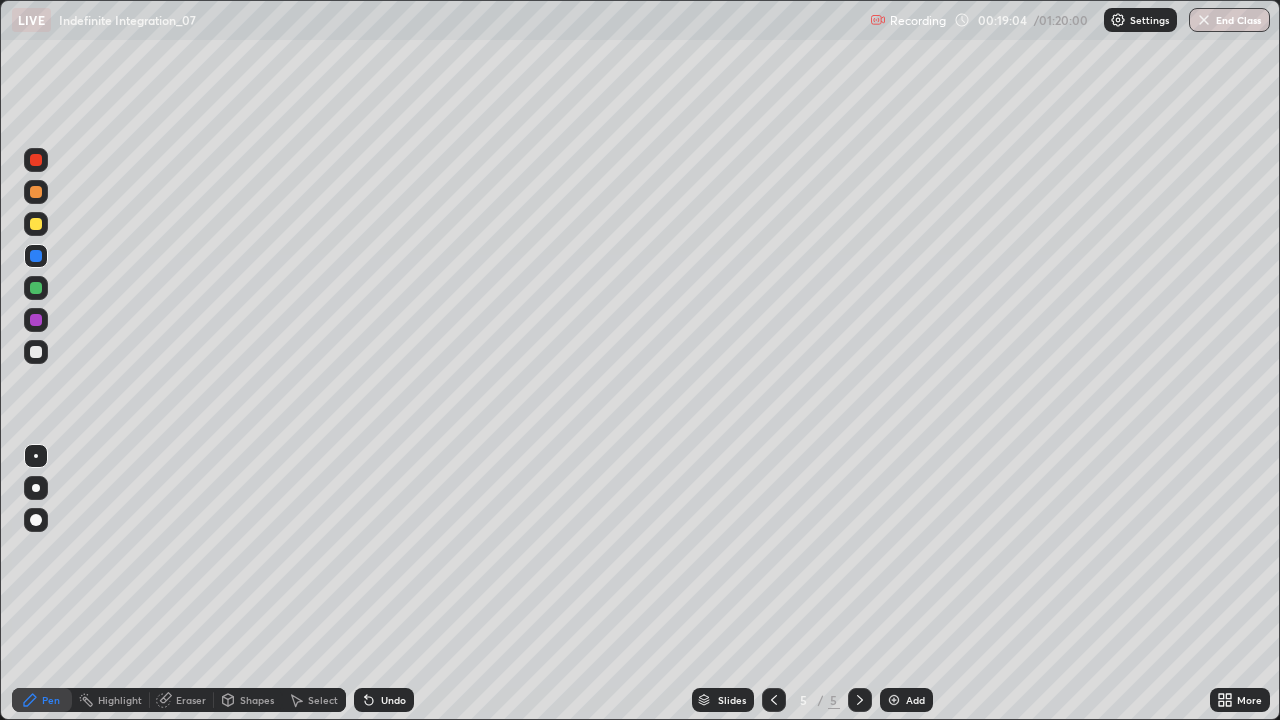 click at bounding box center [36, 320] 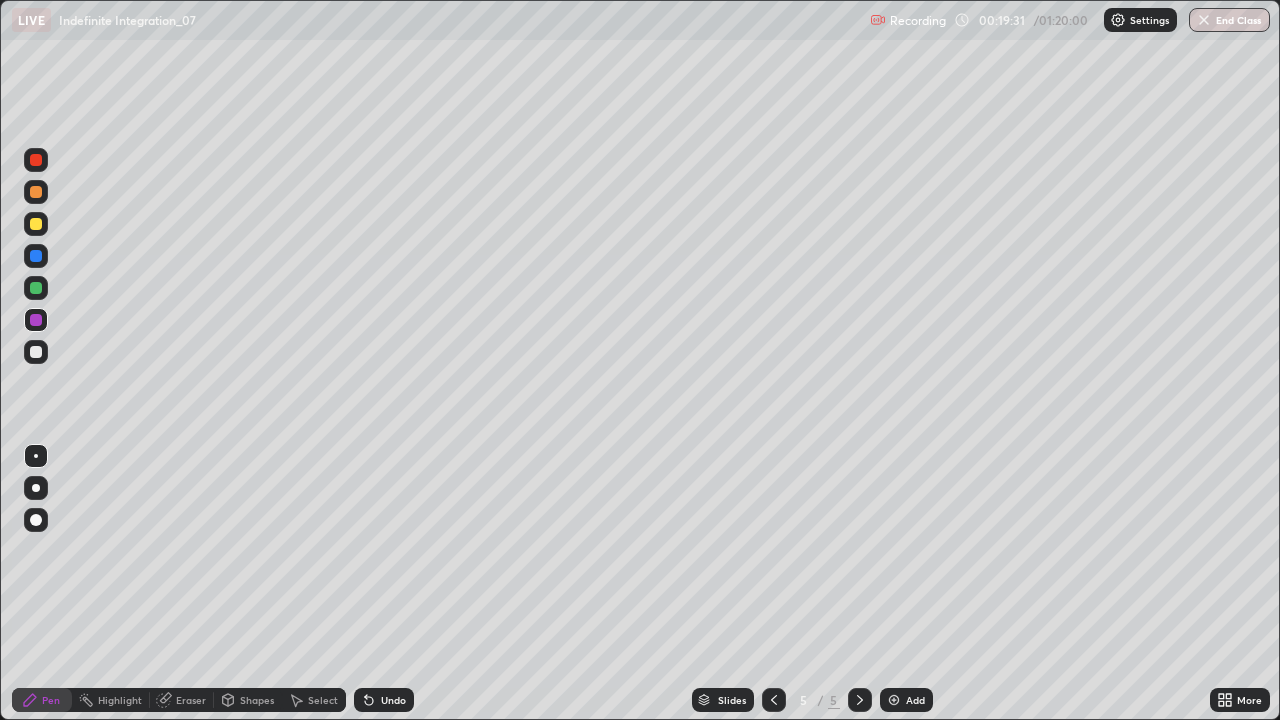 click at bounding box center [36, 352] 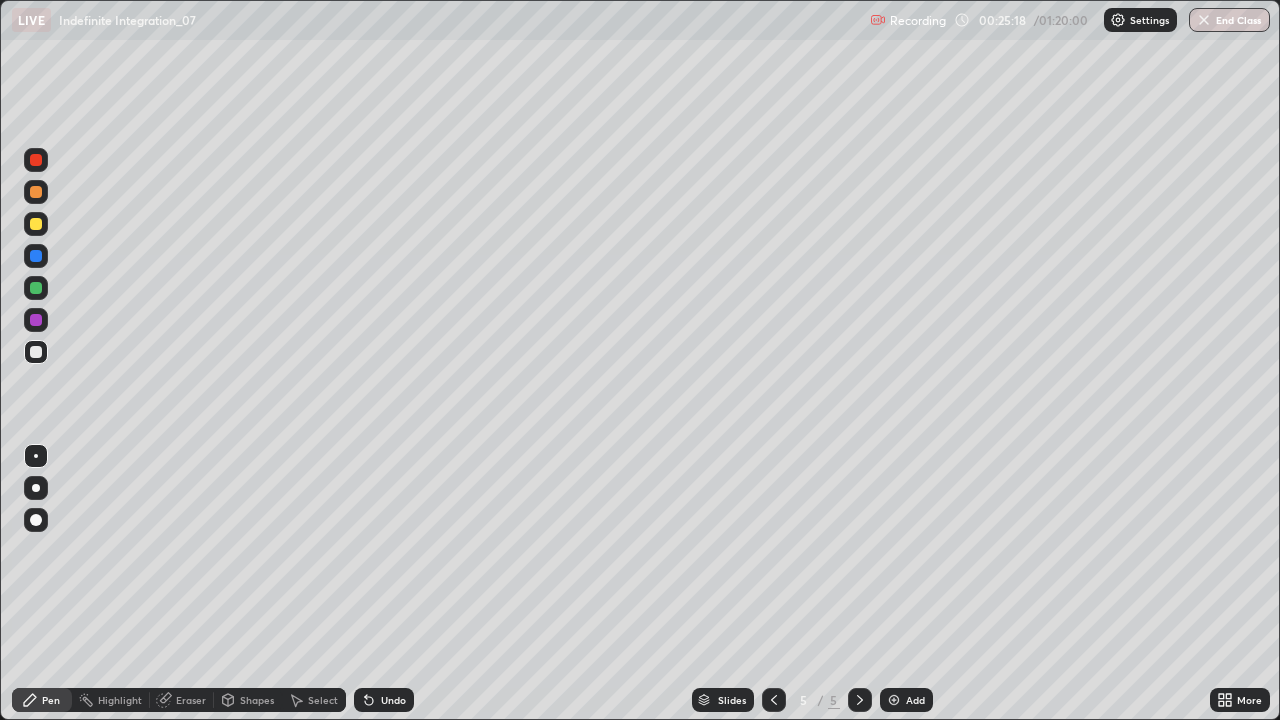 click 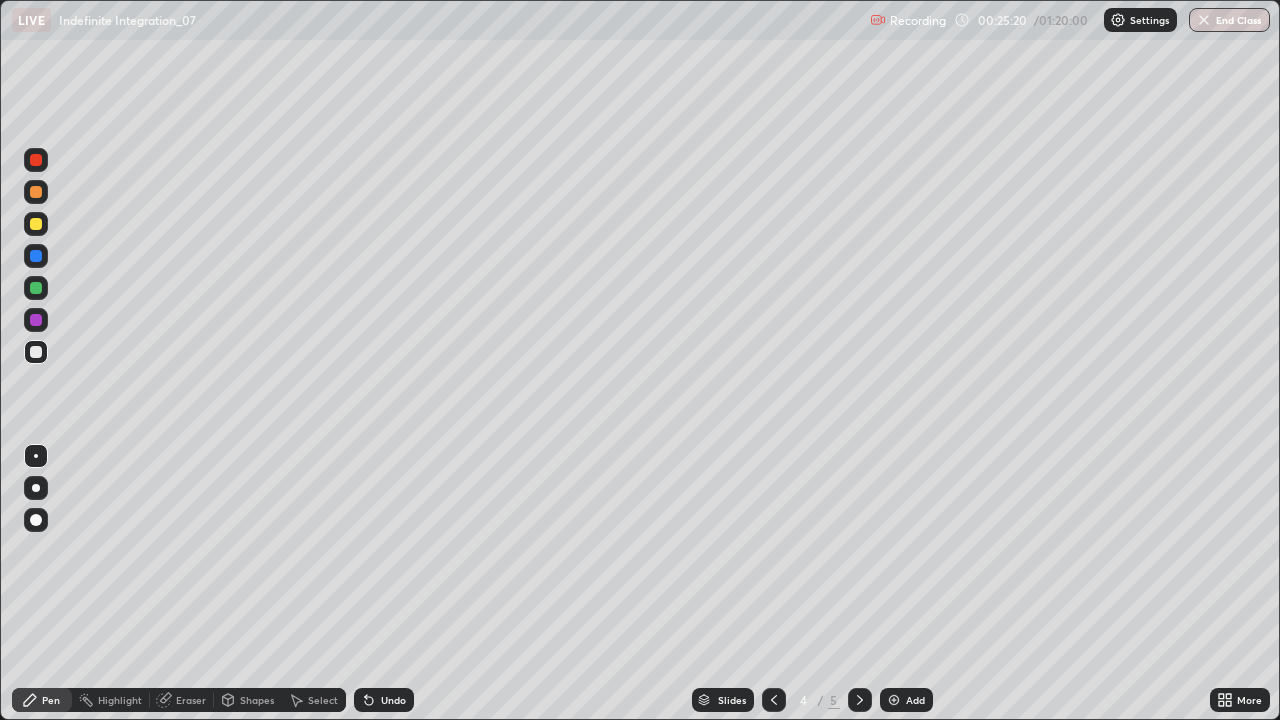 click 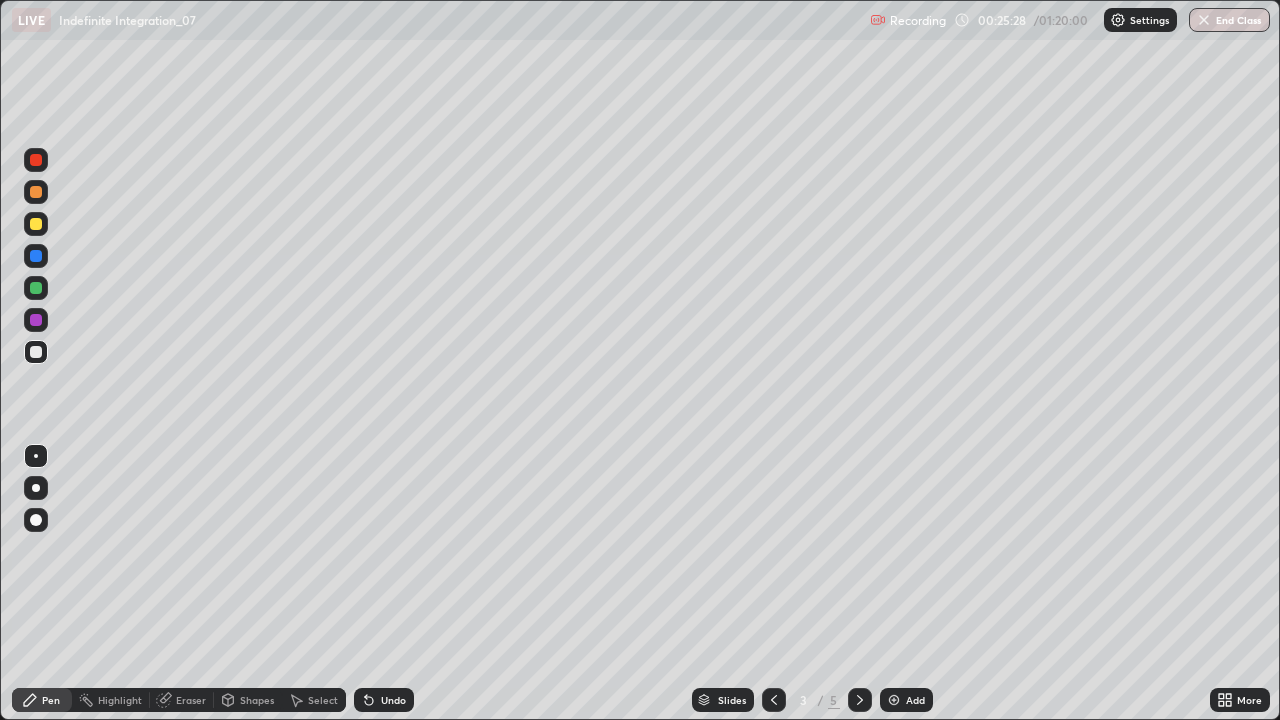 click 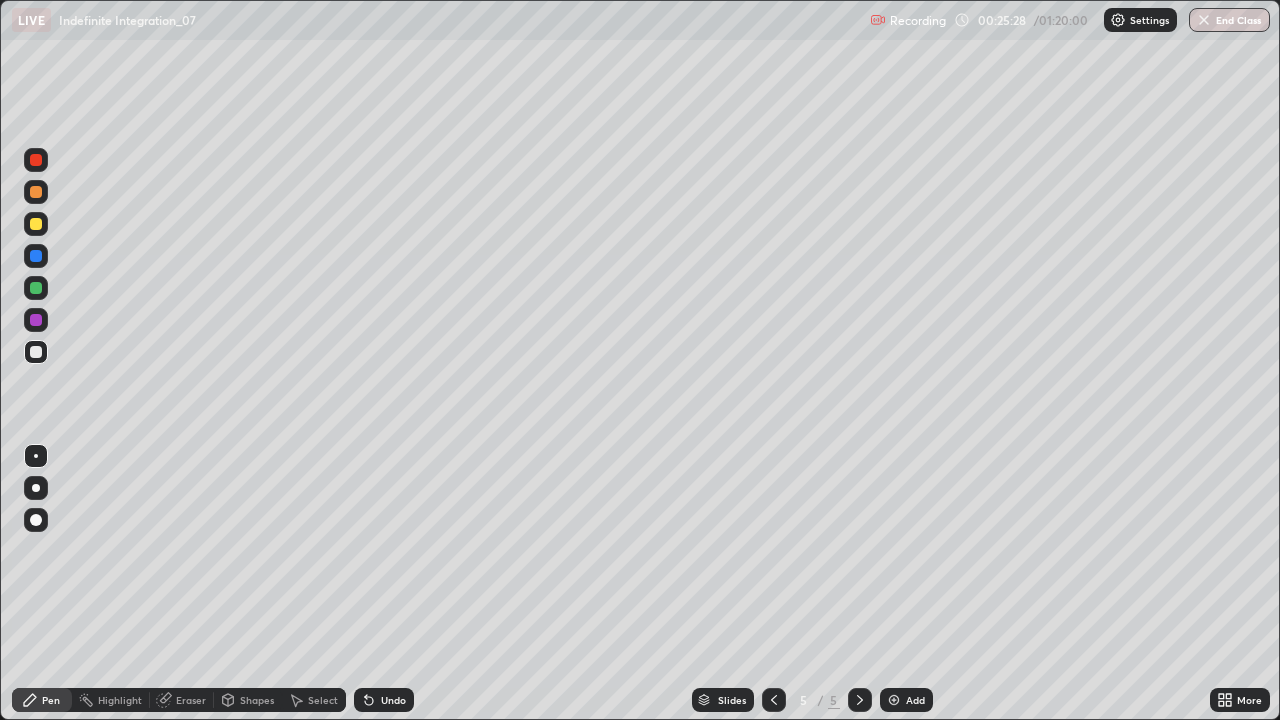 click 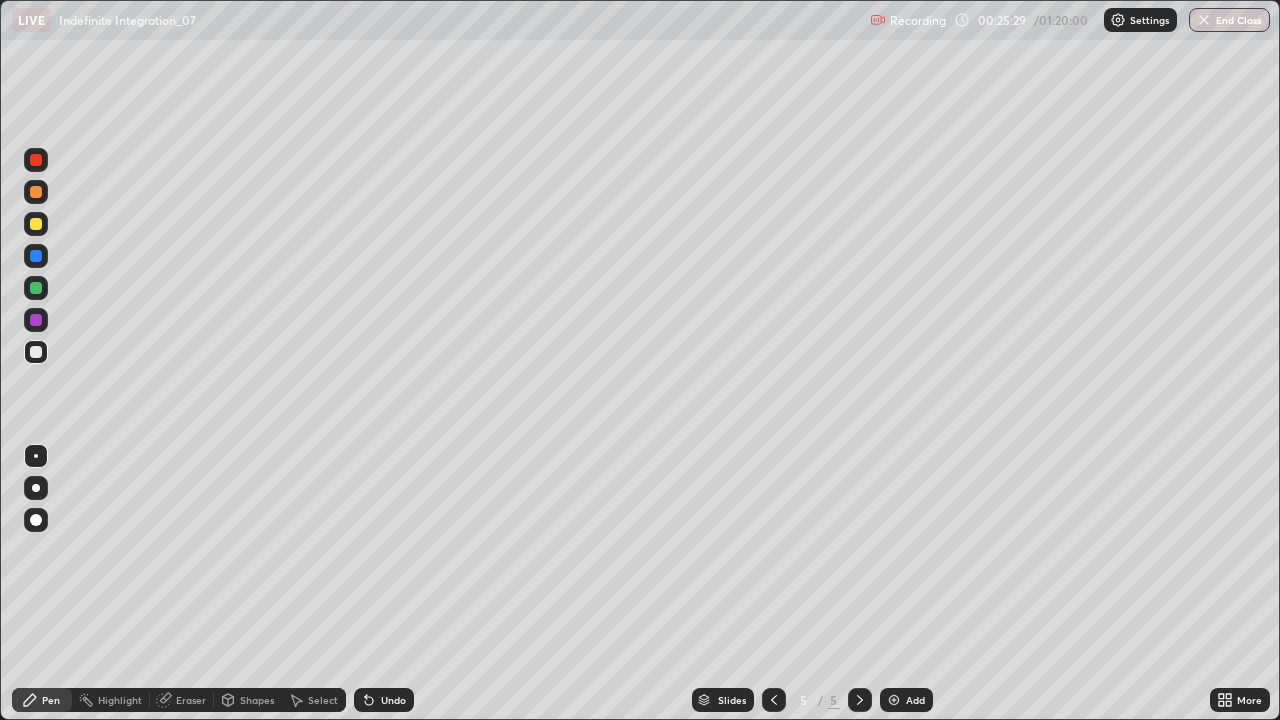click at bounding box center [894, 700] 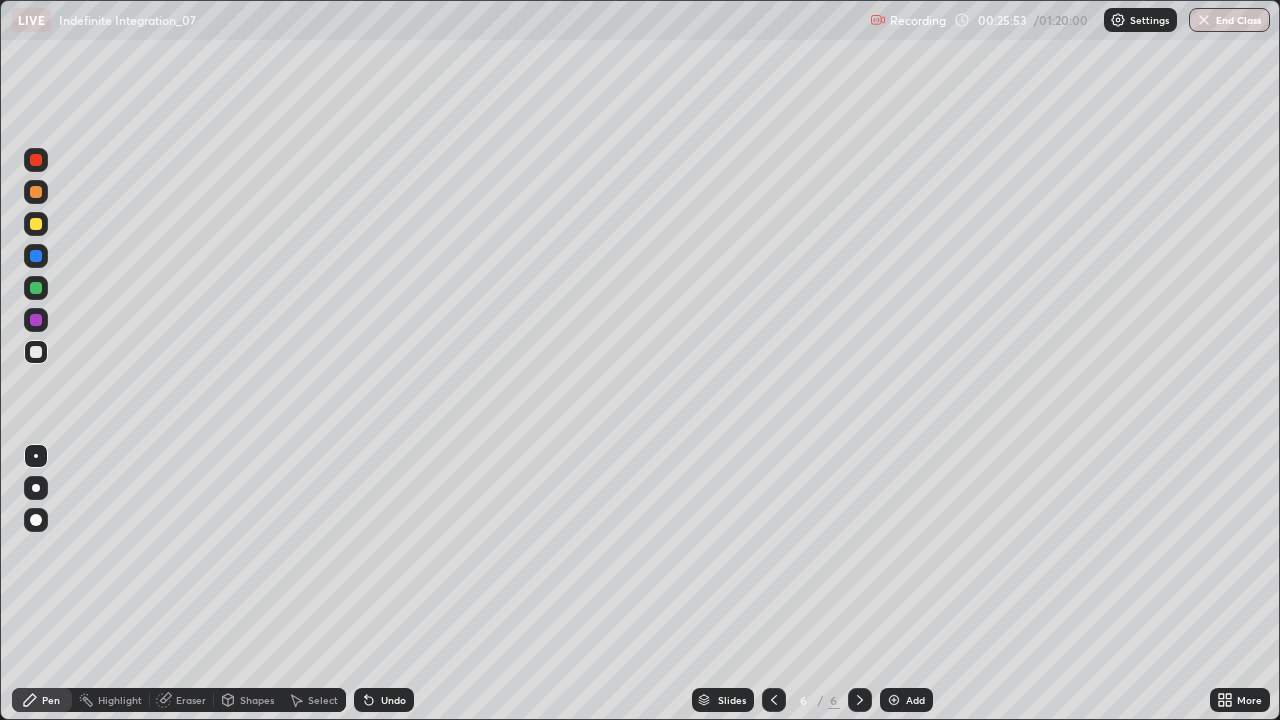 click at bounding box center [36, 224] 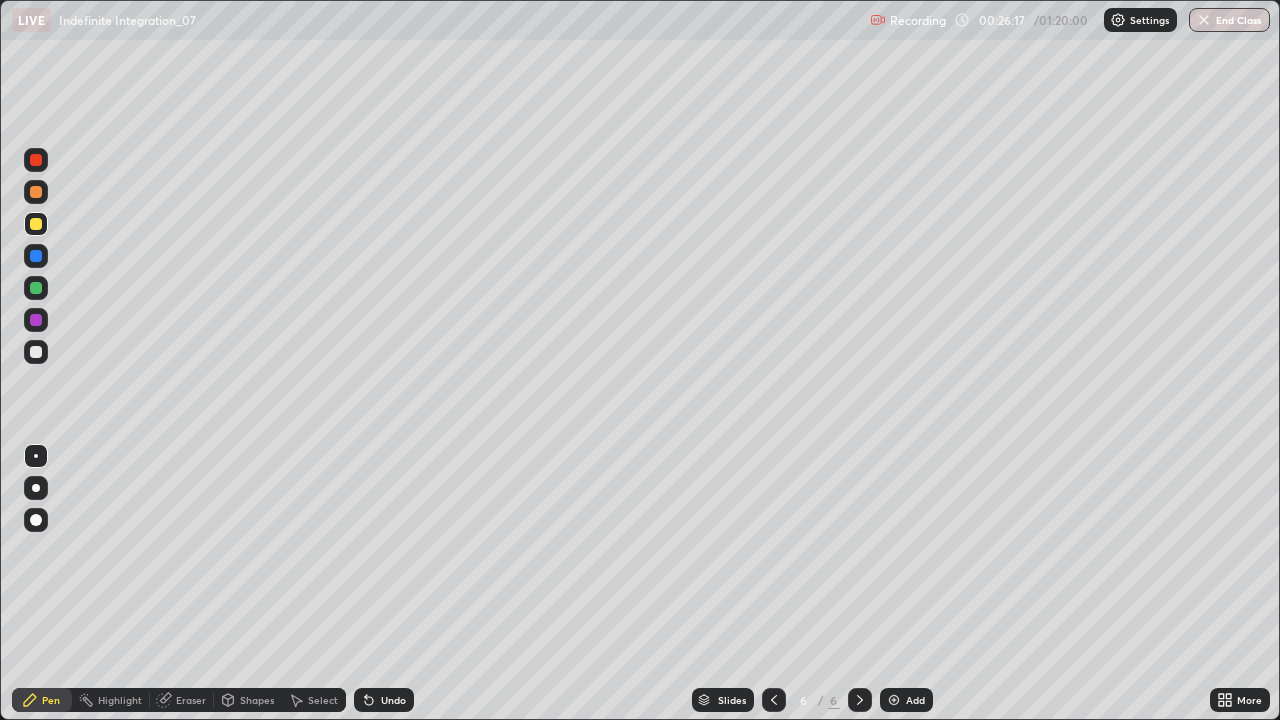 click on "Select" at bounding box center (314, 700) 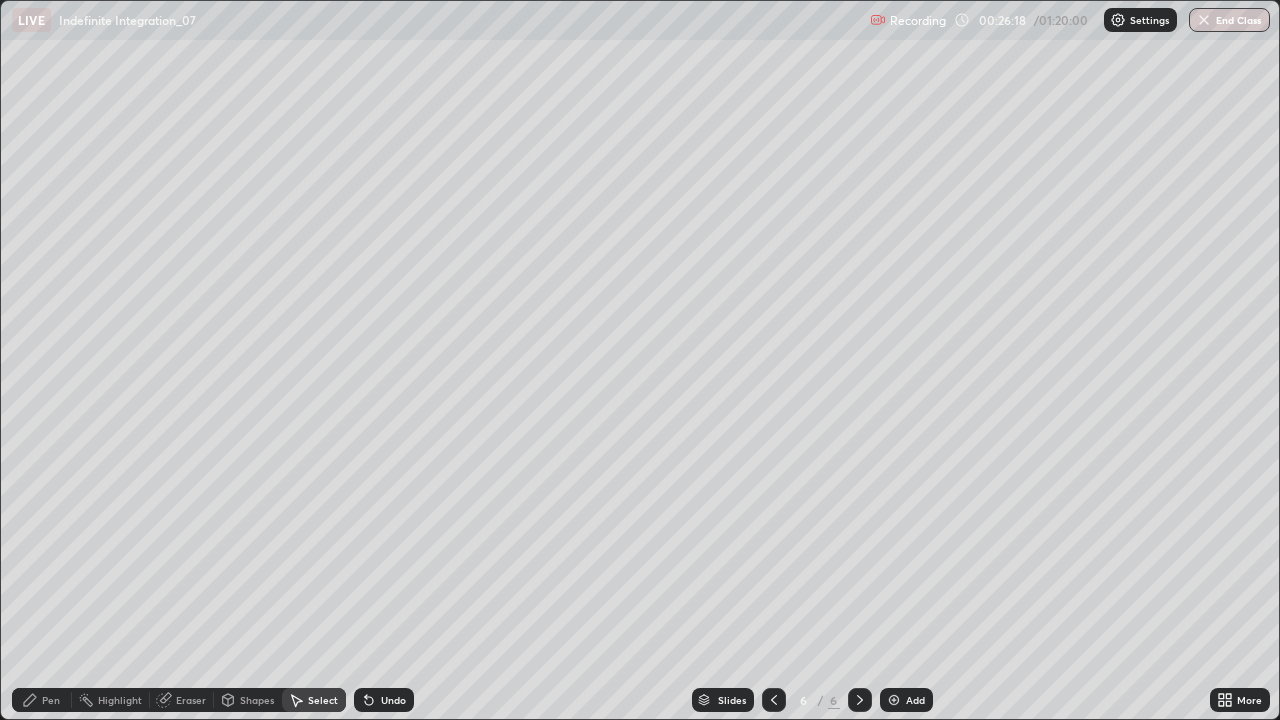click 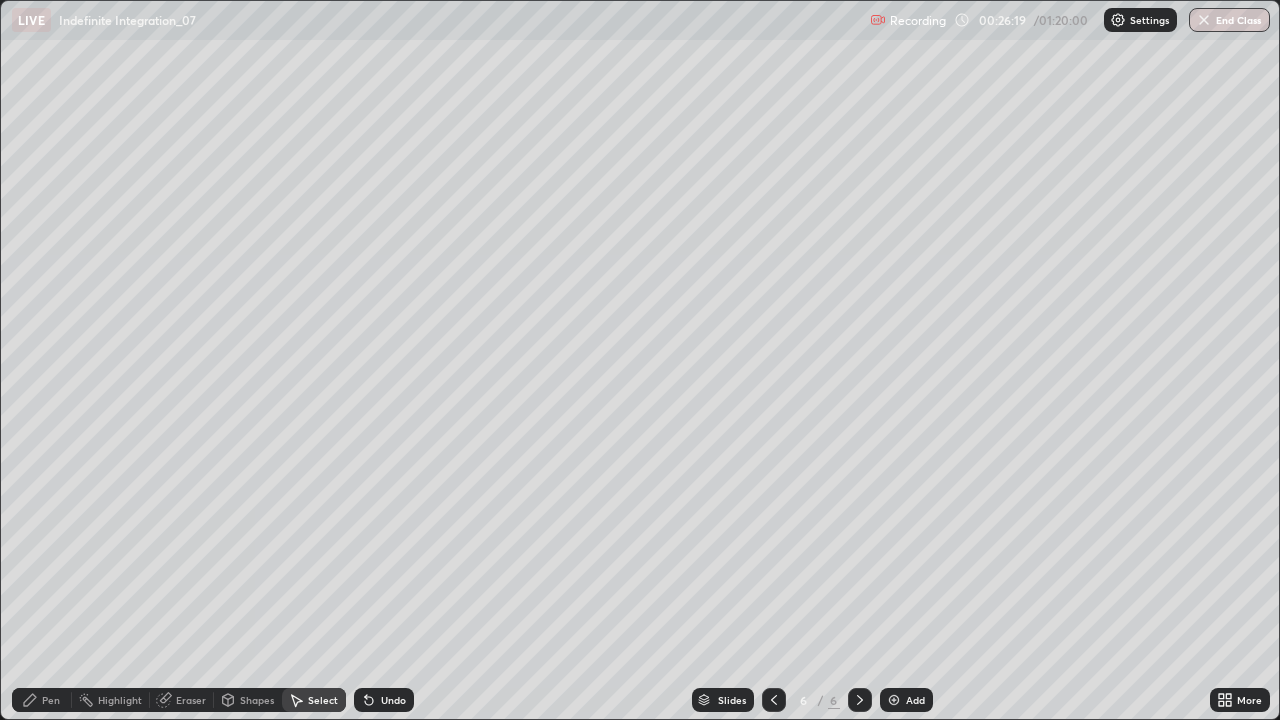click on "Pen" at bounding box center [42, 700] 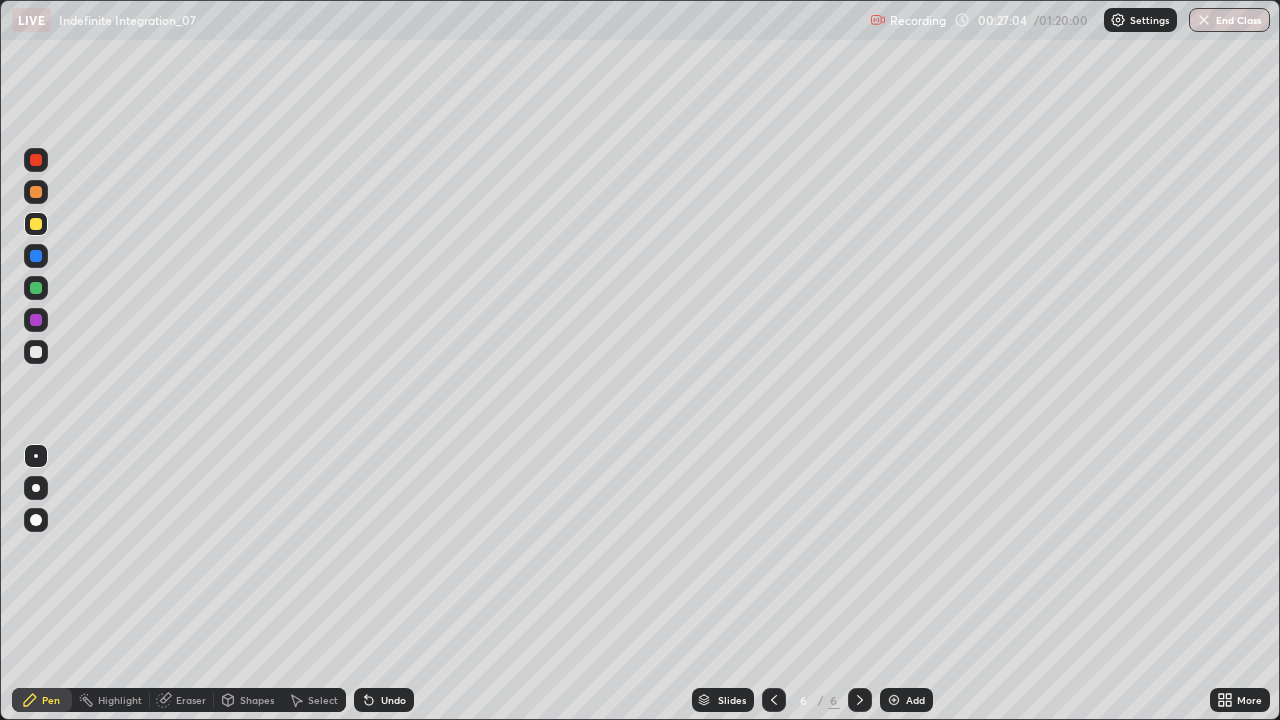 click at bounding box center [36, 288] 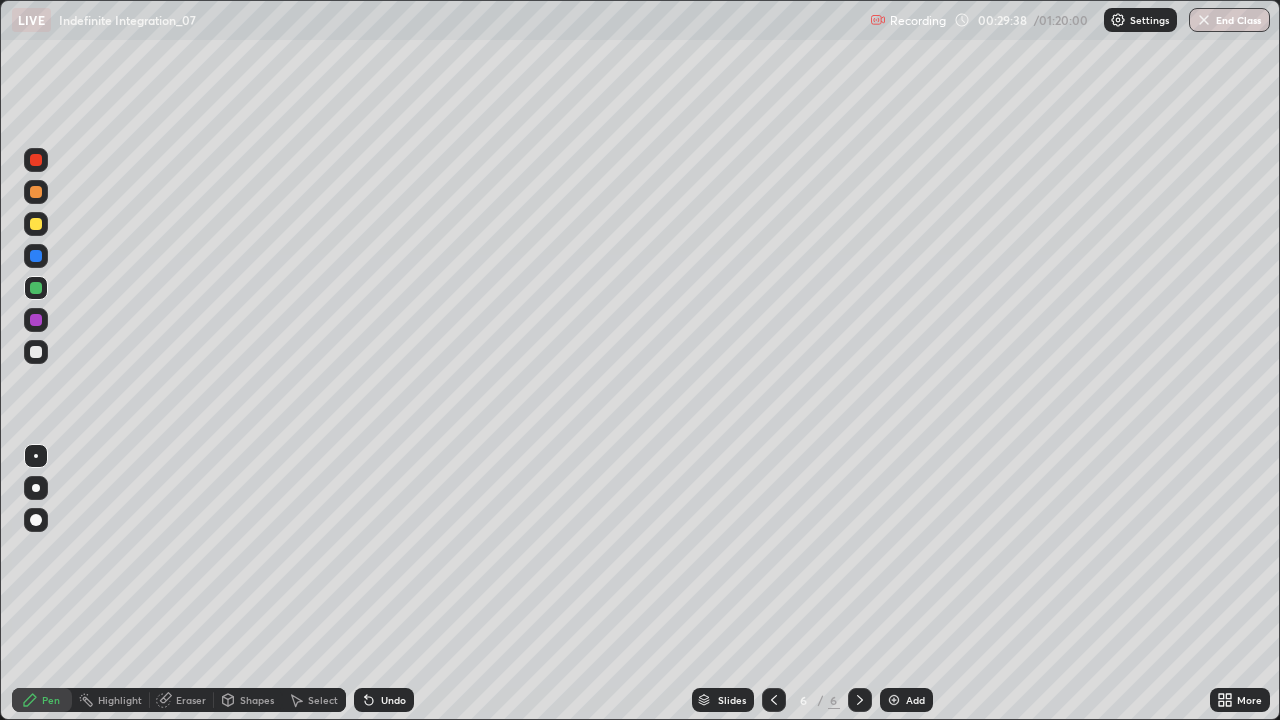 click on "Undo" at bounding box center (384, 700) 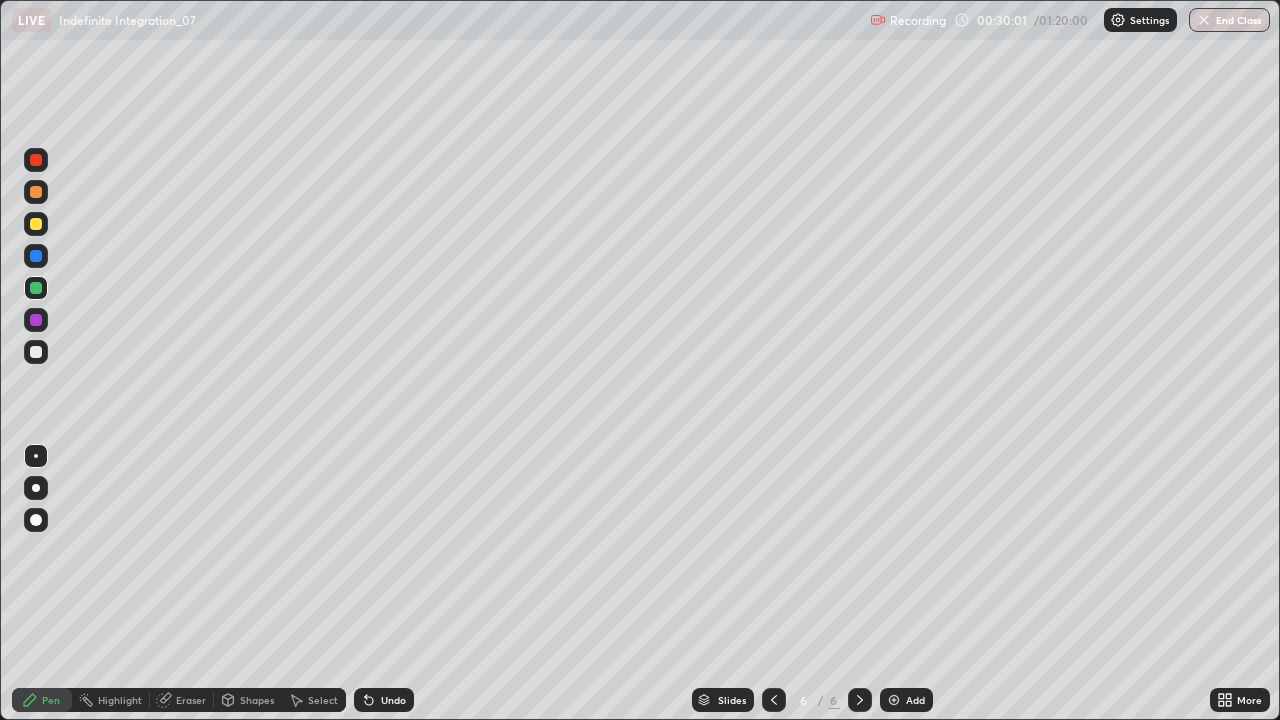 click at bounding box center (36, 224) 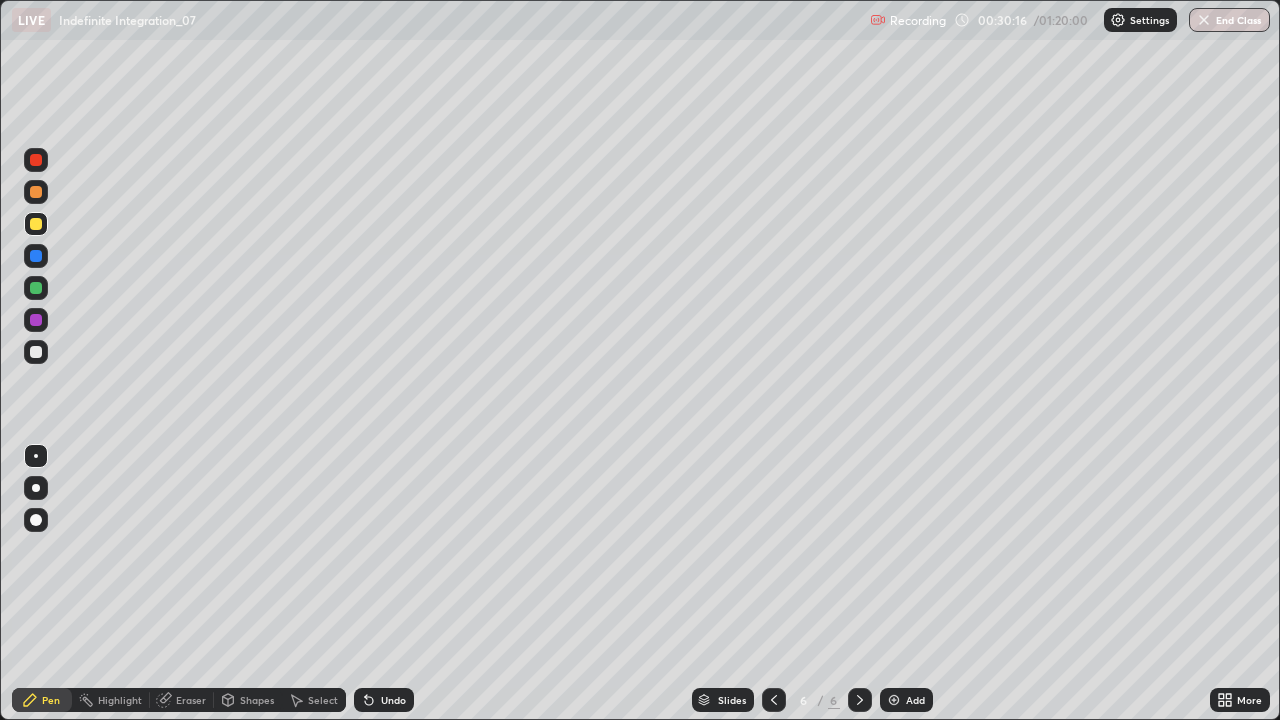 click at bounding box center (36, 352) 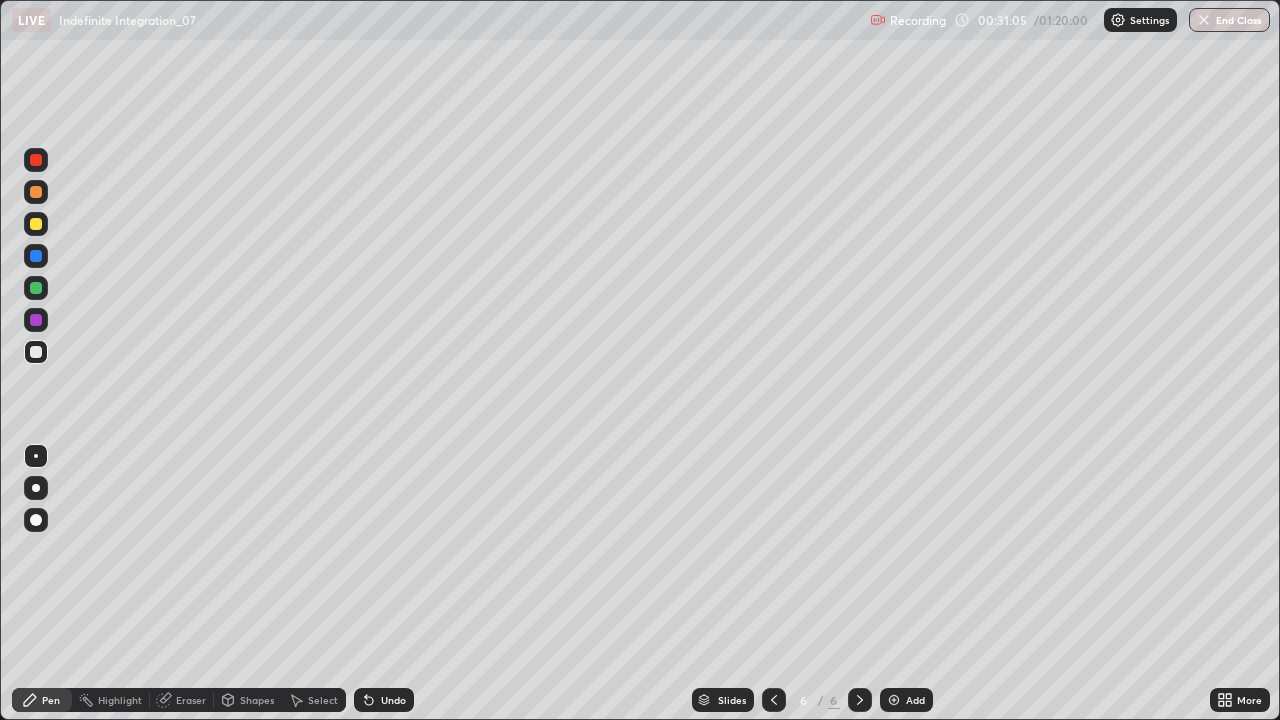 click 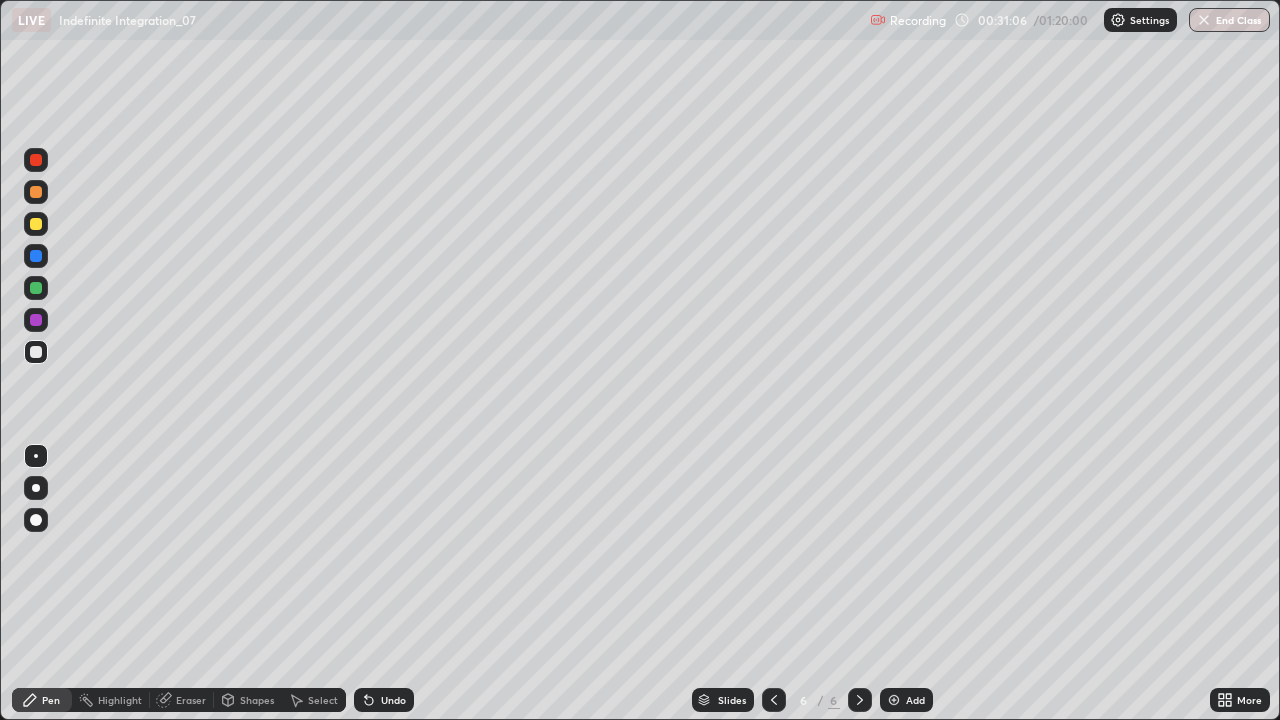 click on "Add" at bounding box center (906, 700) 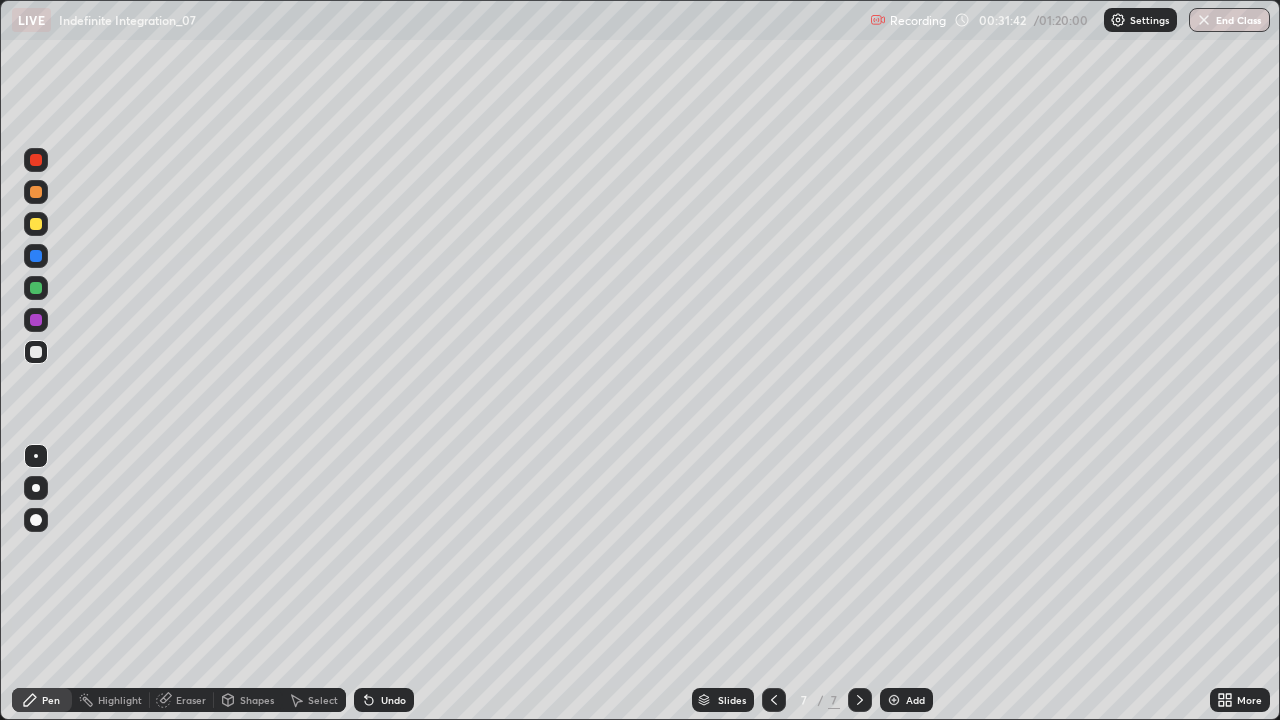 click at bounding box center (36, 320) 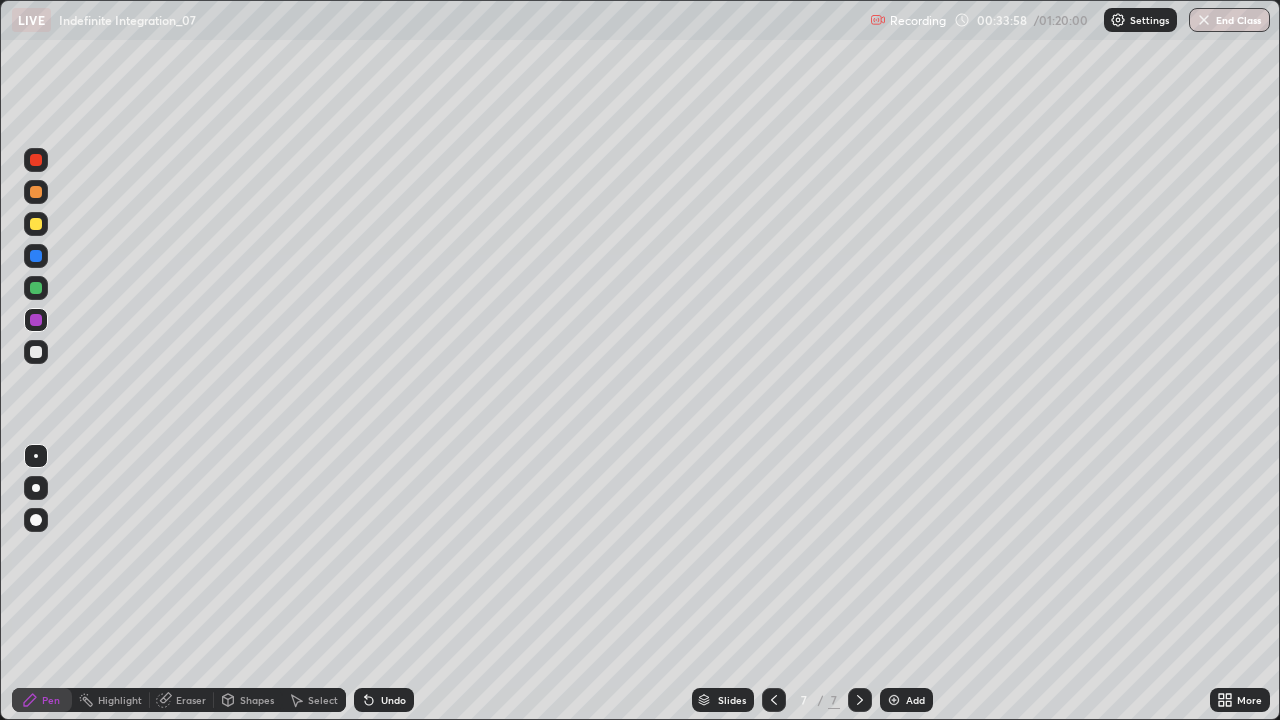 click at bounding box center (36, 224) 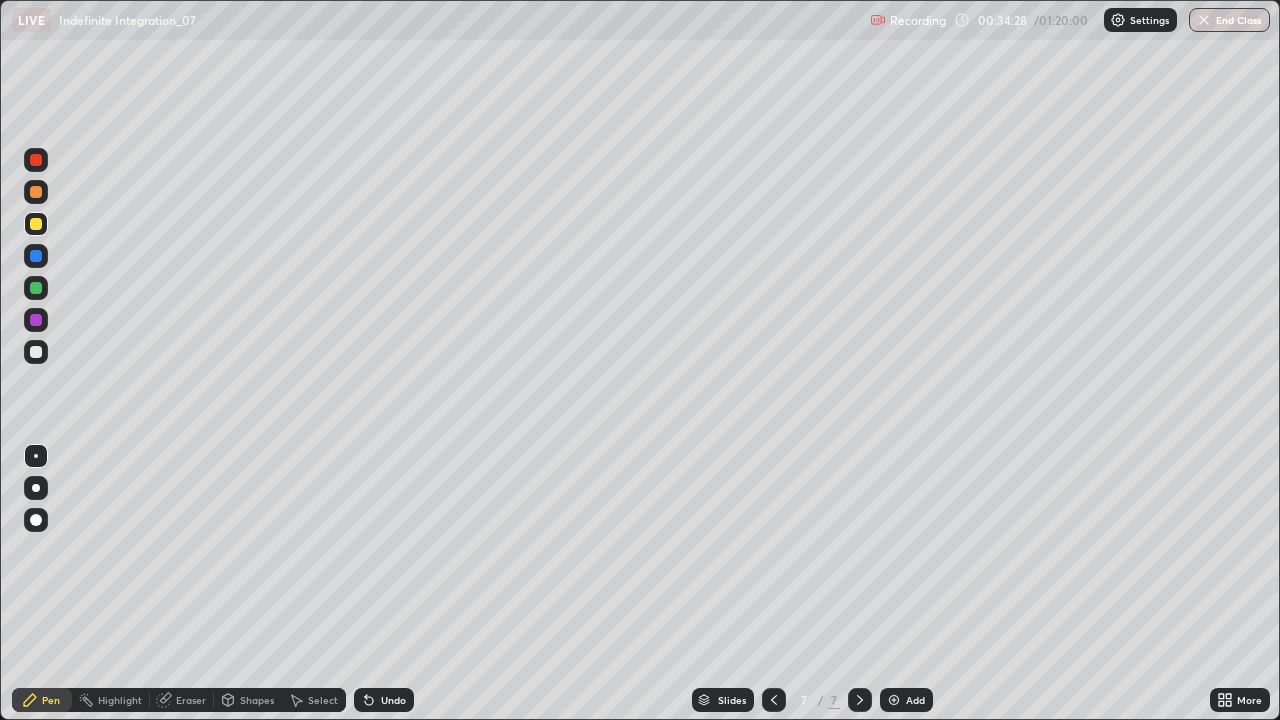 click at bounding box center (894, 700) 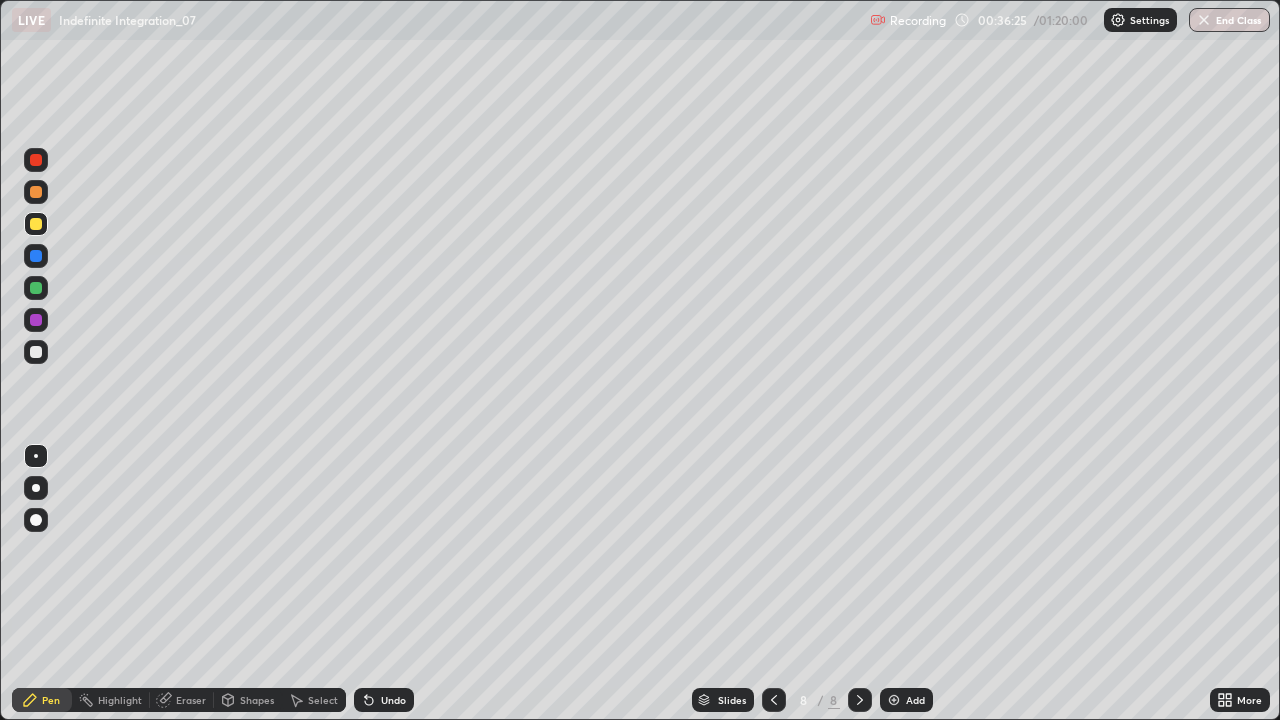 click on "Undo" at bounding box center [384, 700] 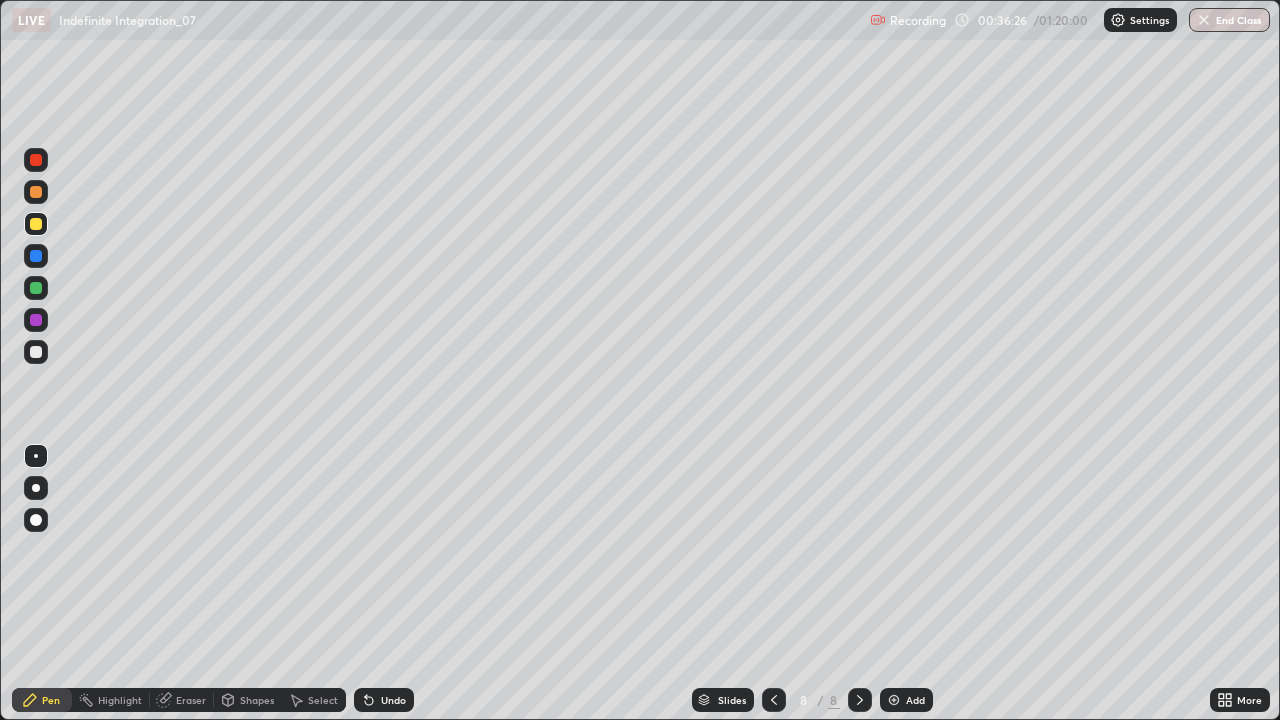 click on "Undo" at bounding box center (384, 700) 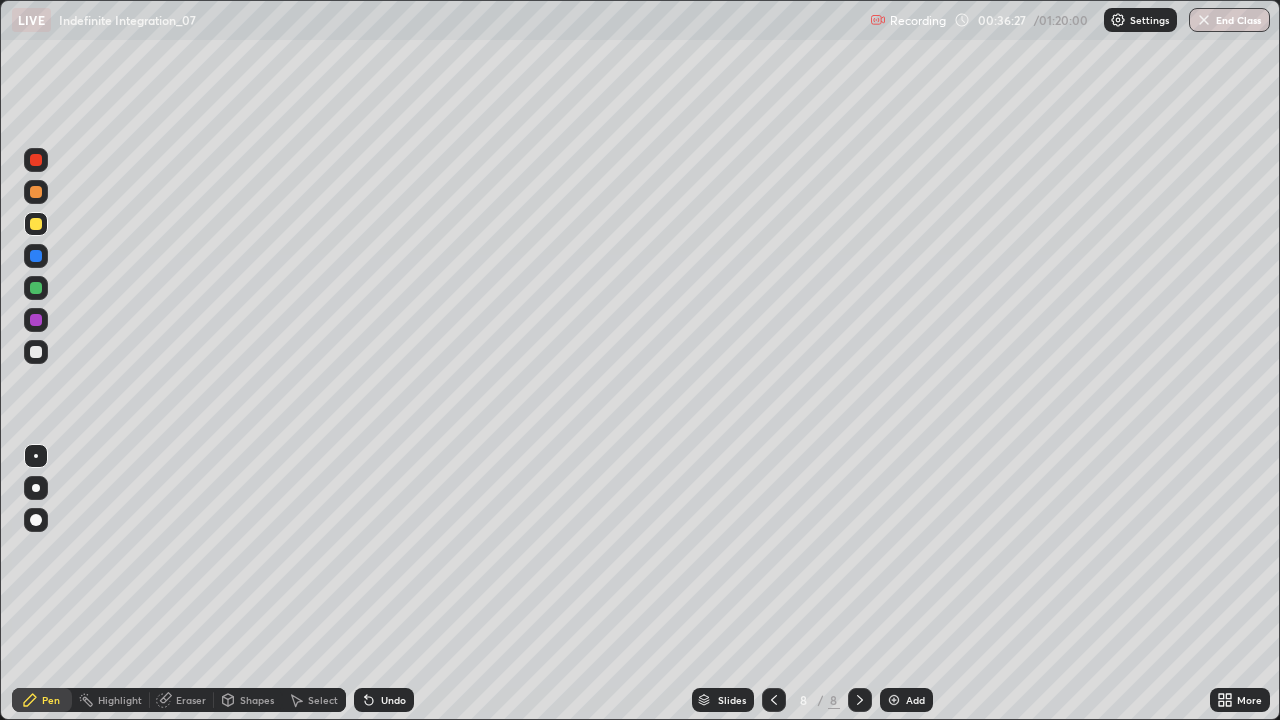 click at bounding box center [36, 288] 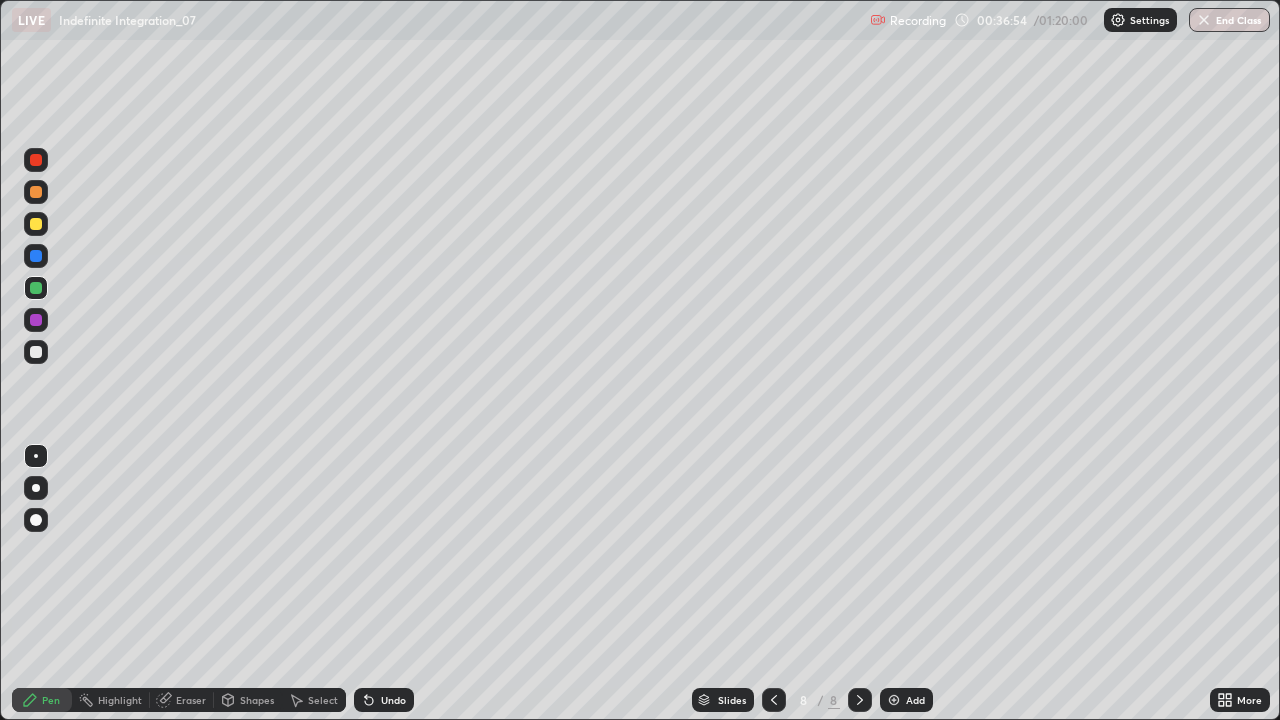 click on "Select" at bounding box center [314, 700] 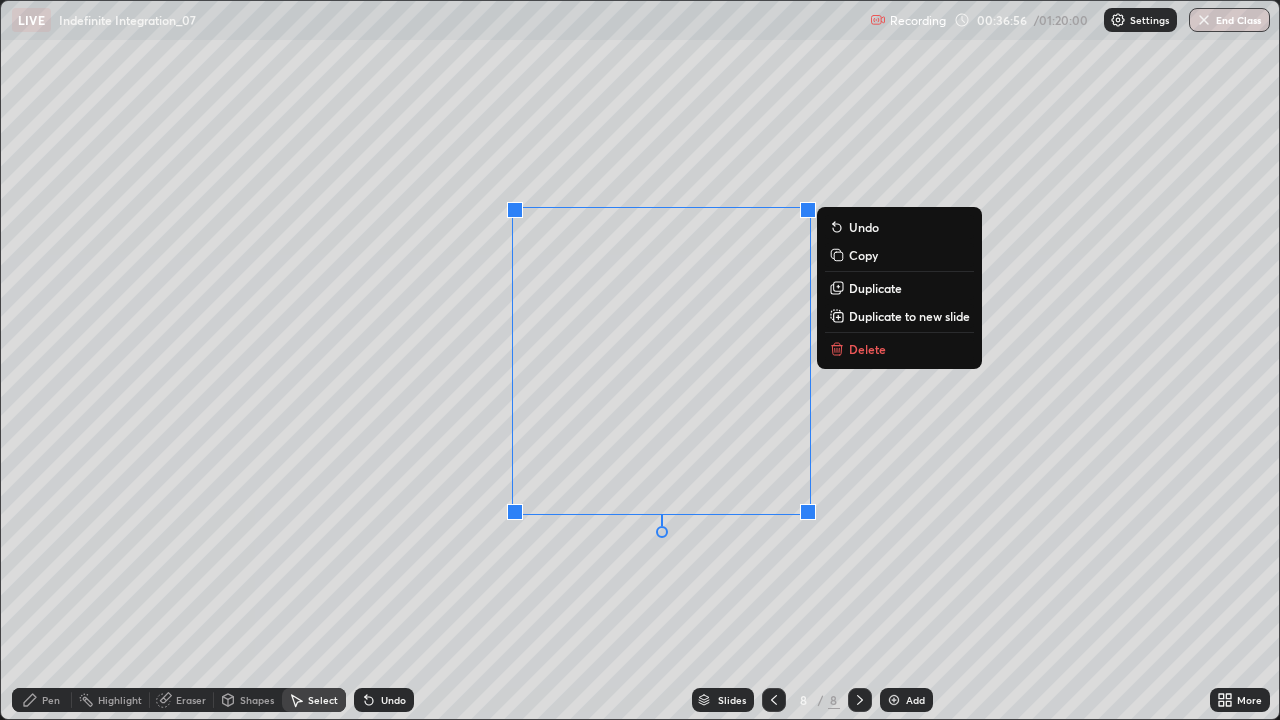 click on "Delete" at bounding box center [899, 349] 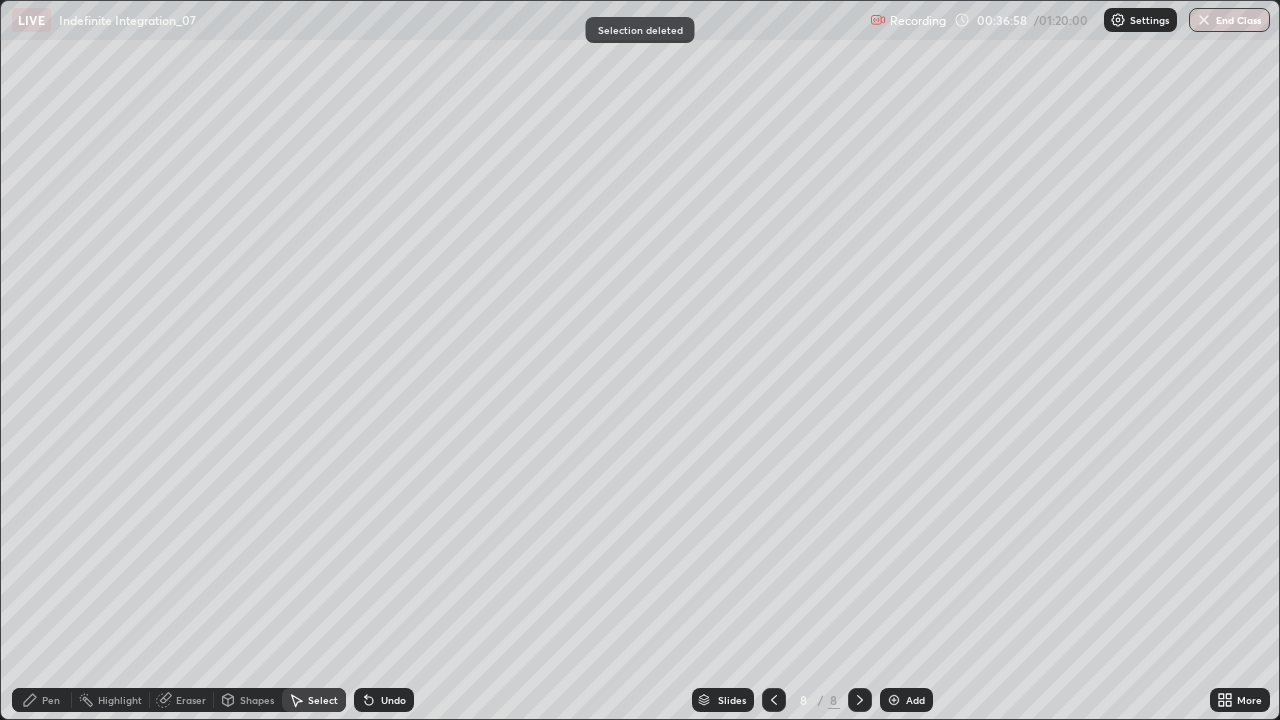 click on "Pen" at bounding box center [51, 700] 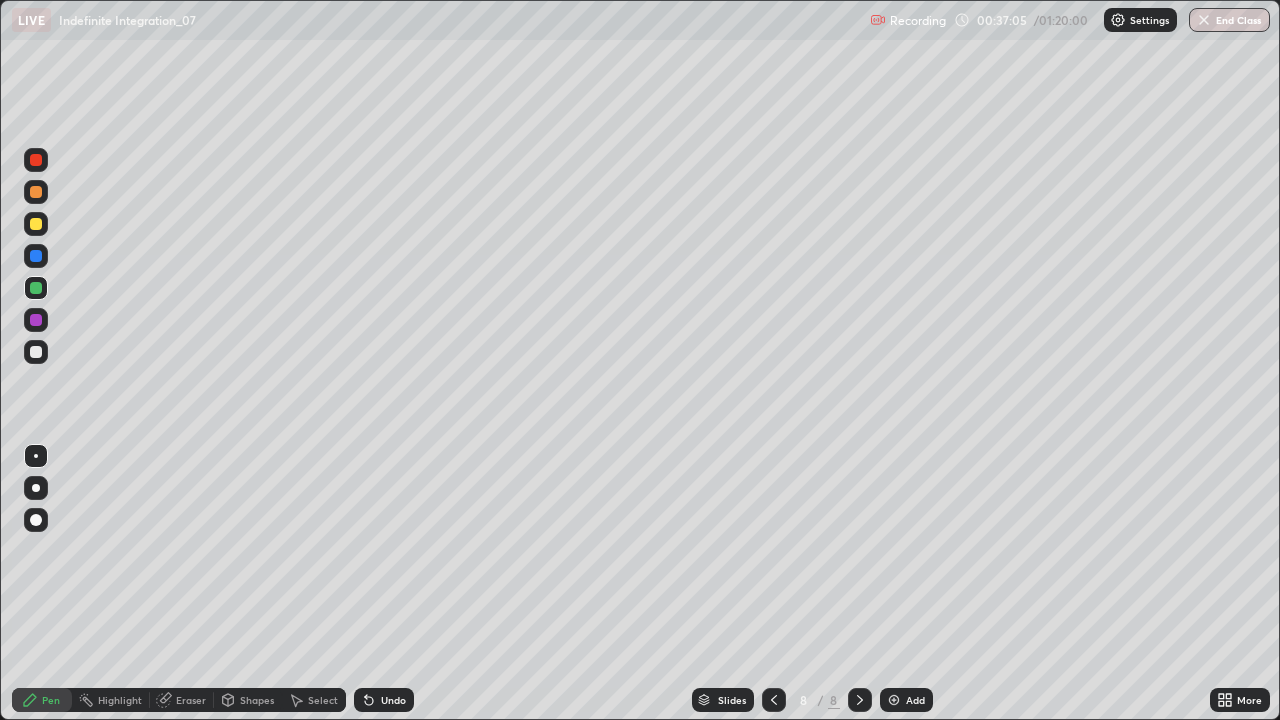 click on "Select" at bounding box center (323, 700) 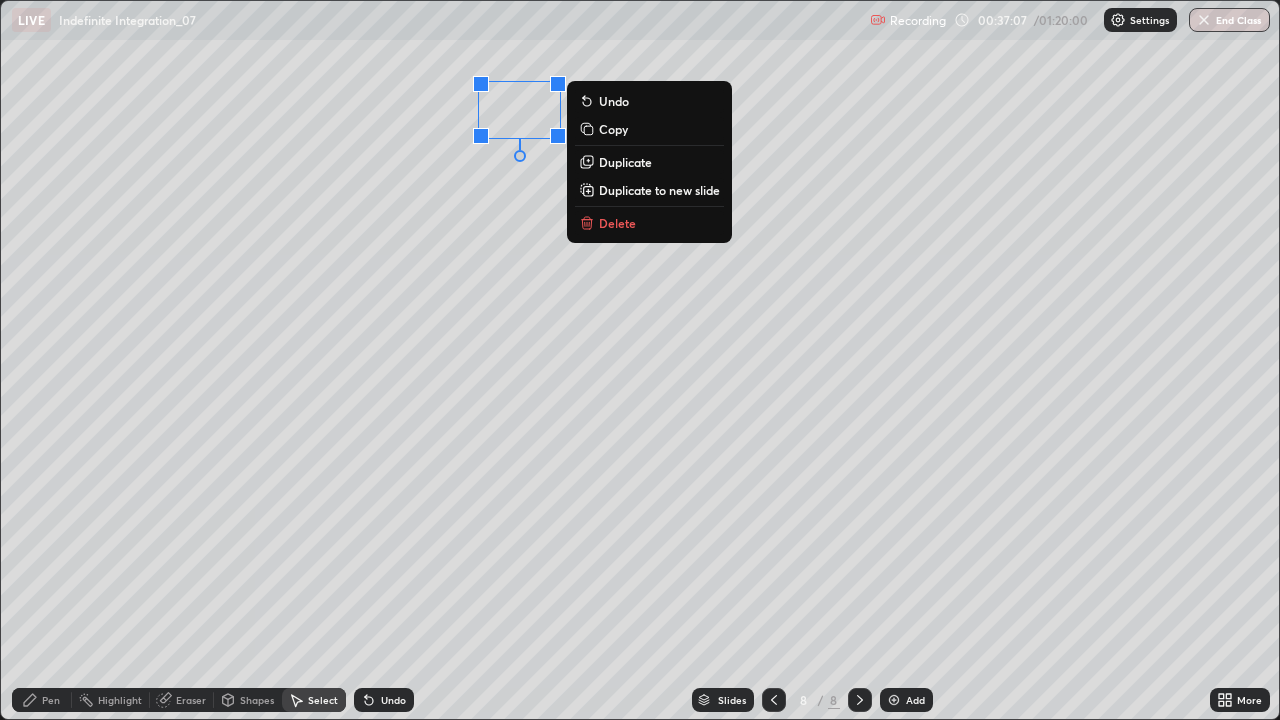 click on "Delete" at bounding box center (649, 223) 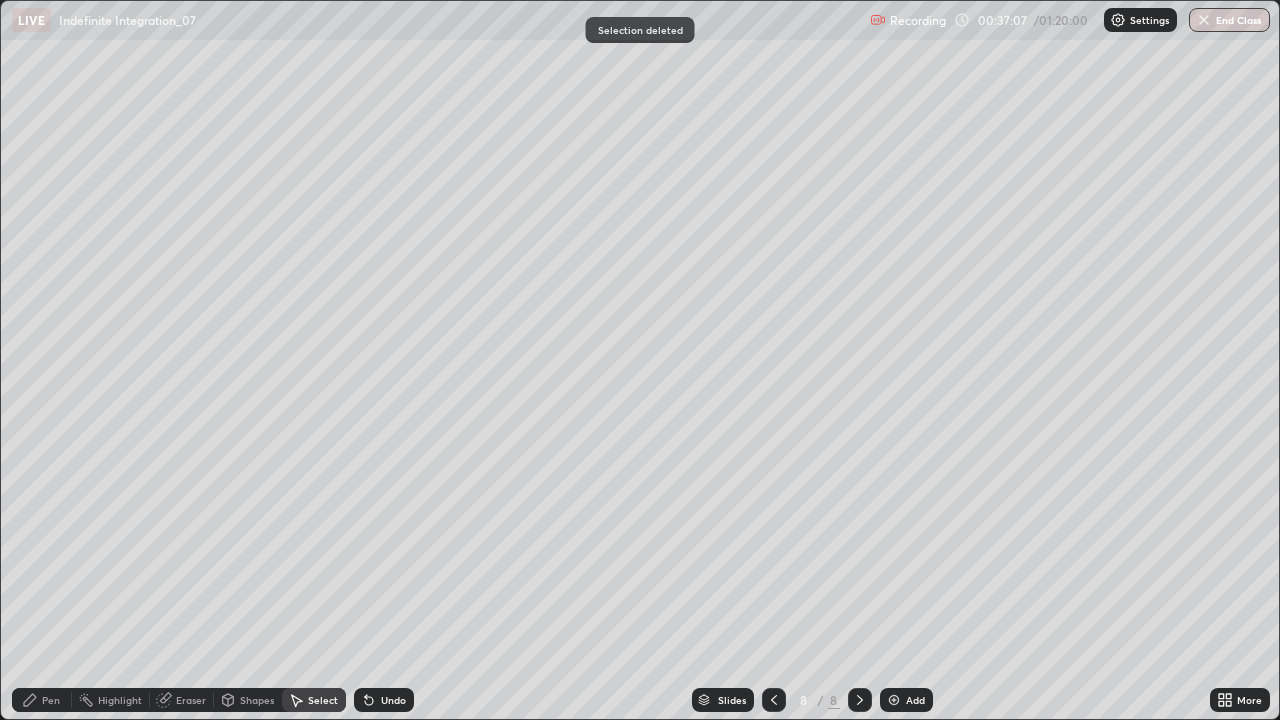 click on "Pen" at bounding box center [51, 700] 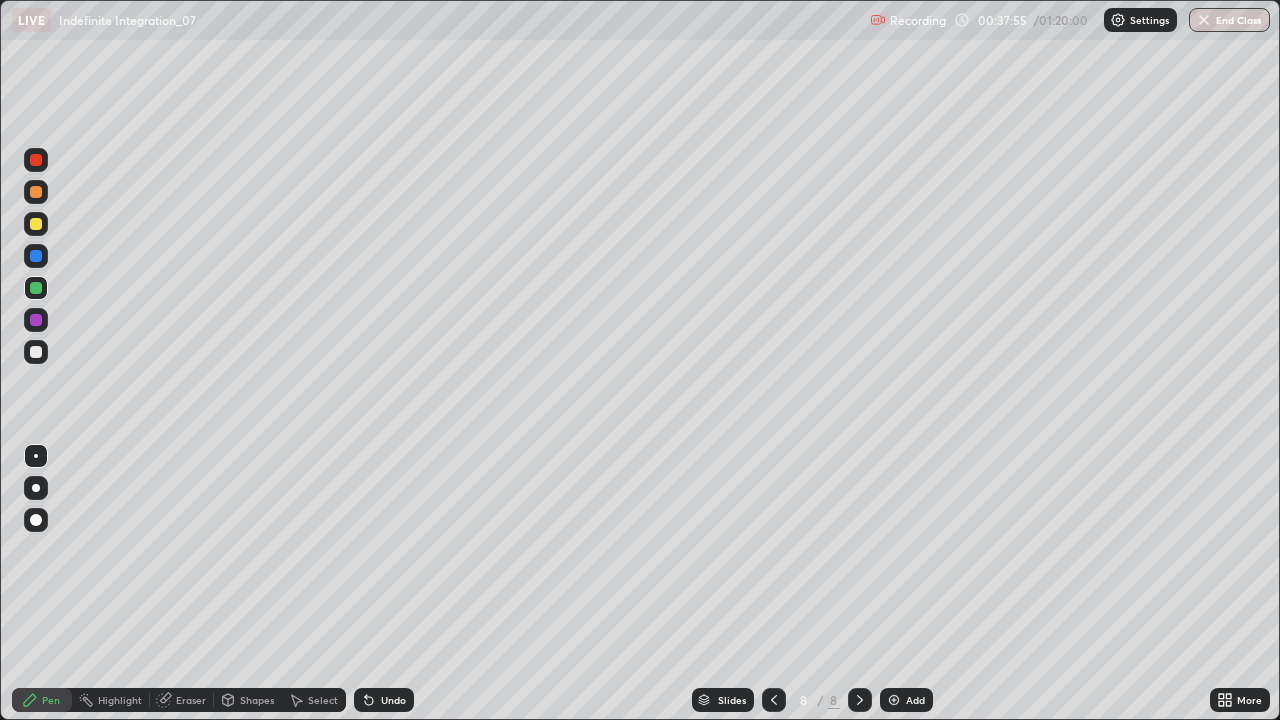 click on "Undo" at bounding box center [393, 700] 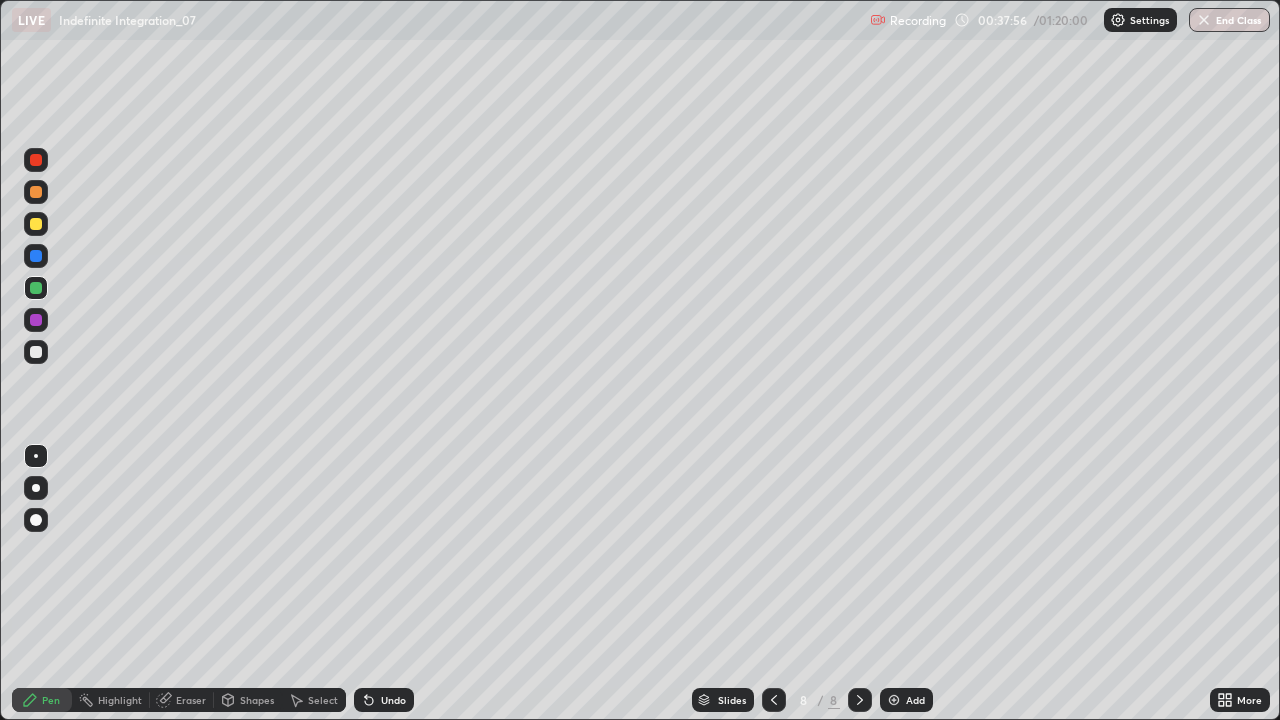 click on "Undo" at bounding box center (393, 700) 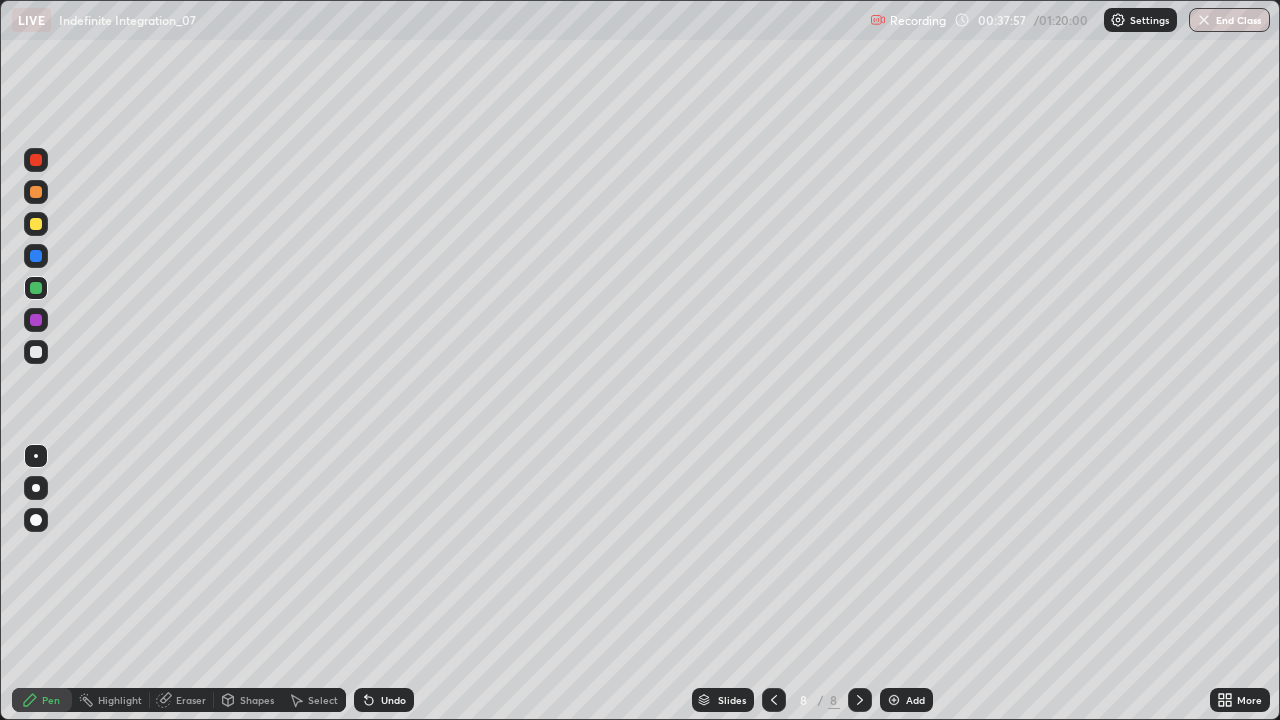 click on "Undo" at bounding box center [393, 700] 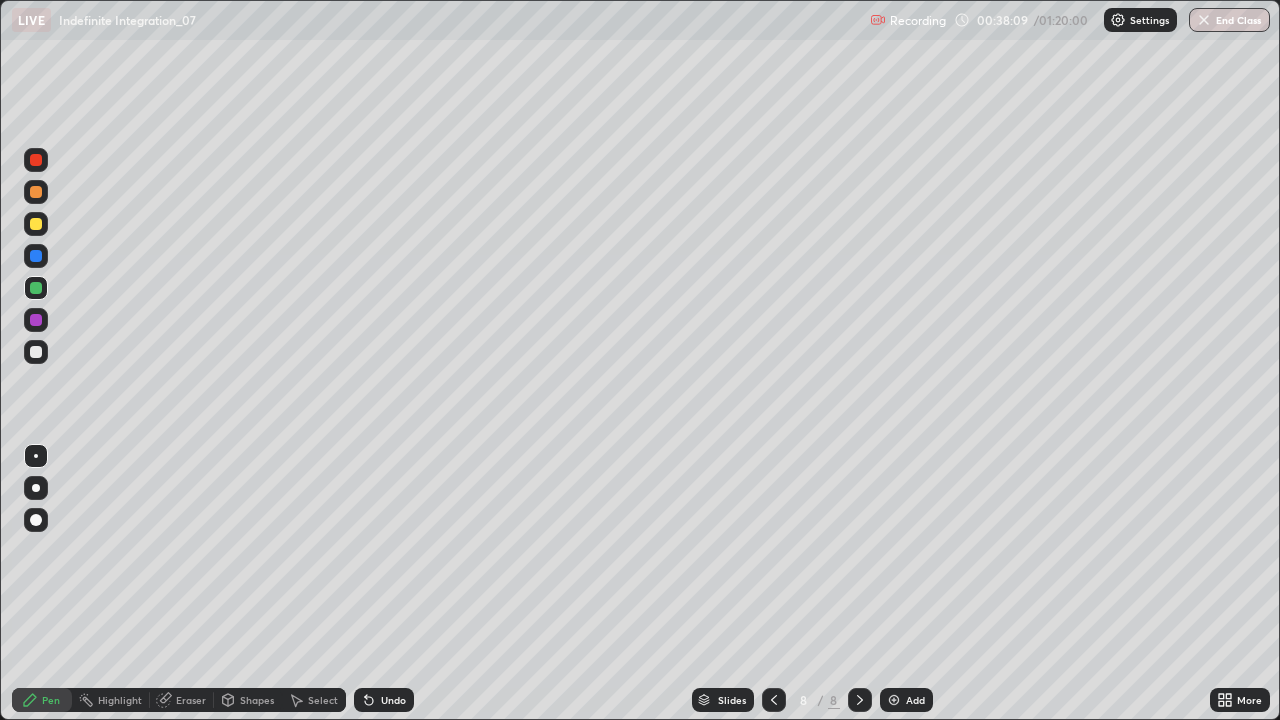 click on "Undo" at bounding box center [384, 700] 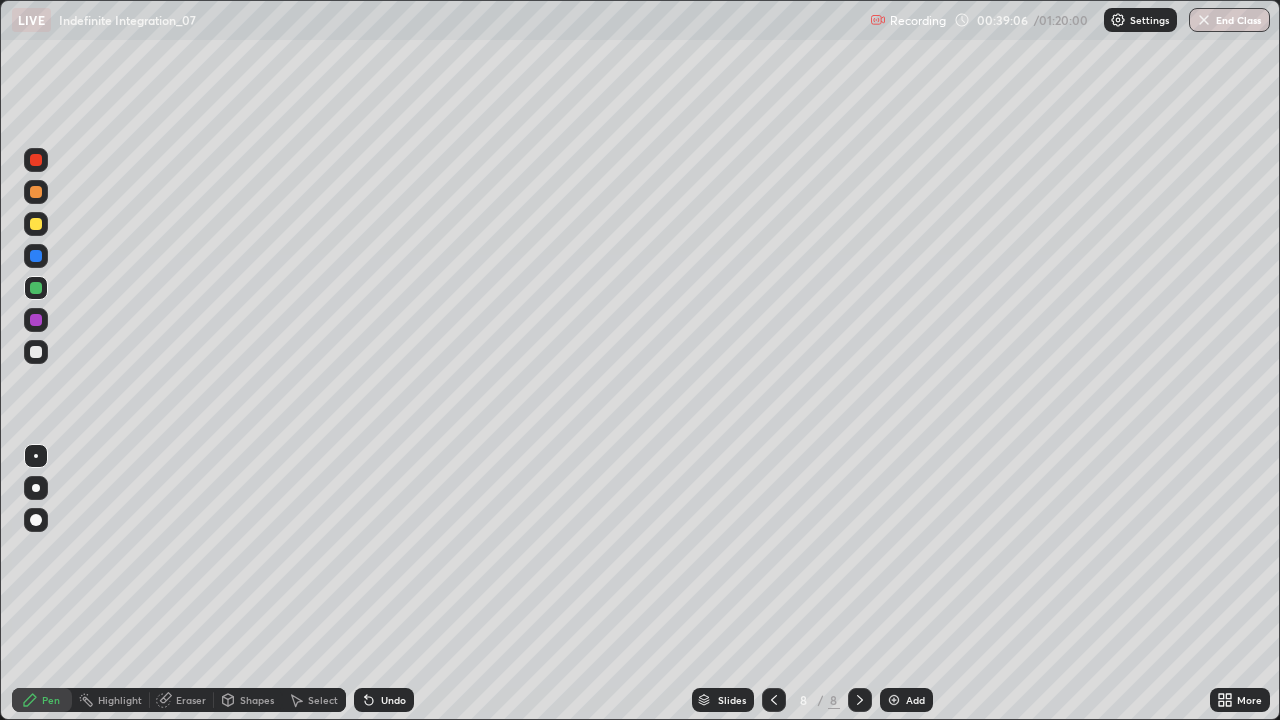 click at bounding box center (36, 352) 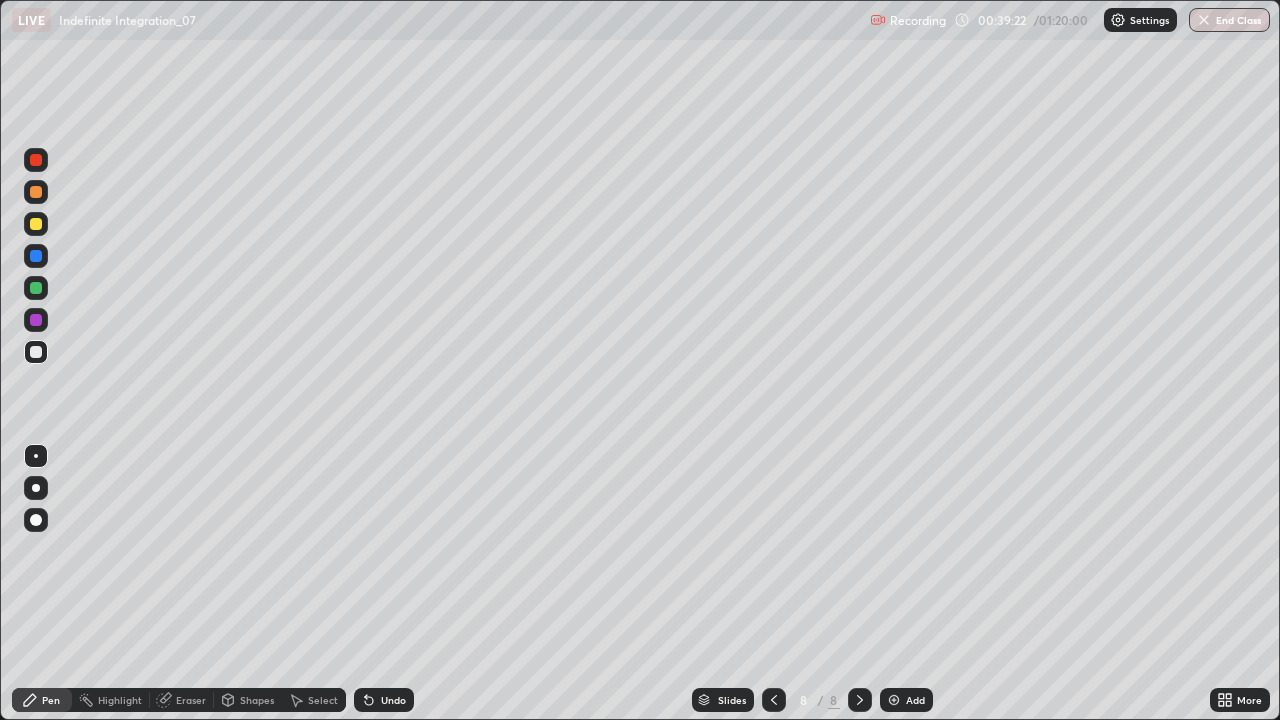 click on "Add" at bounding box center (915, 700) 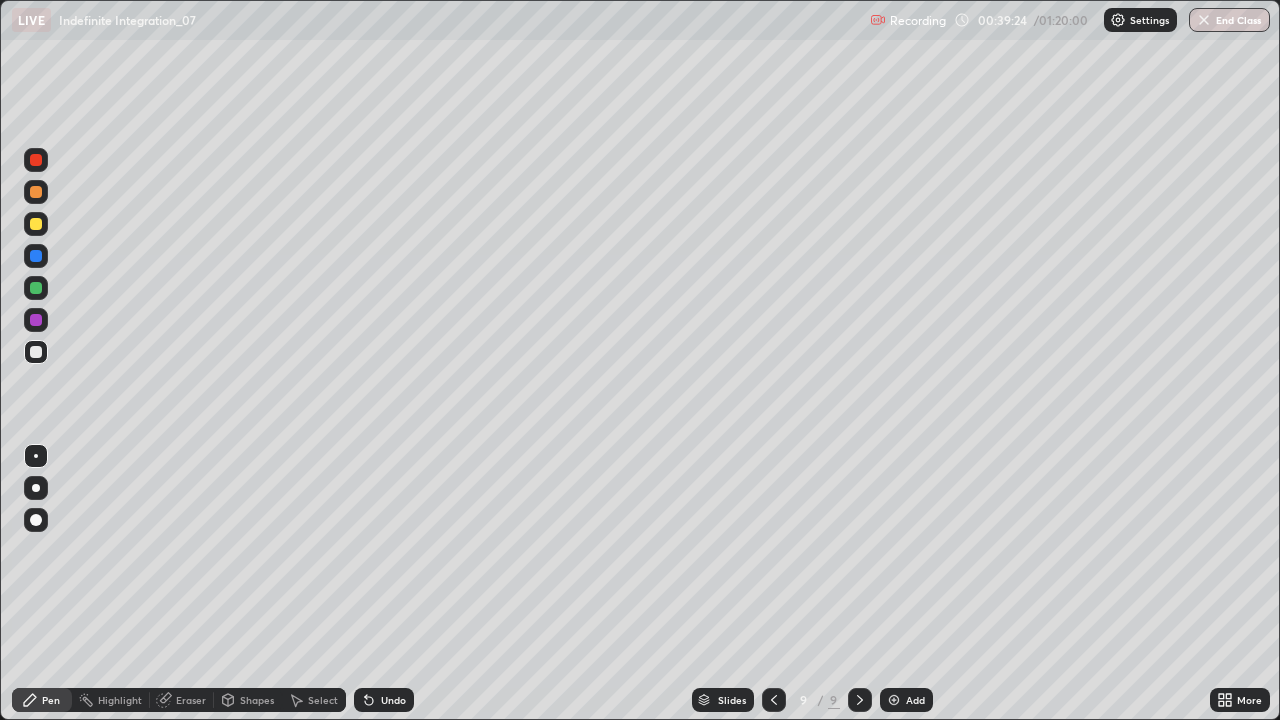 click 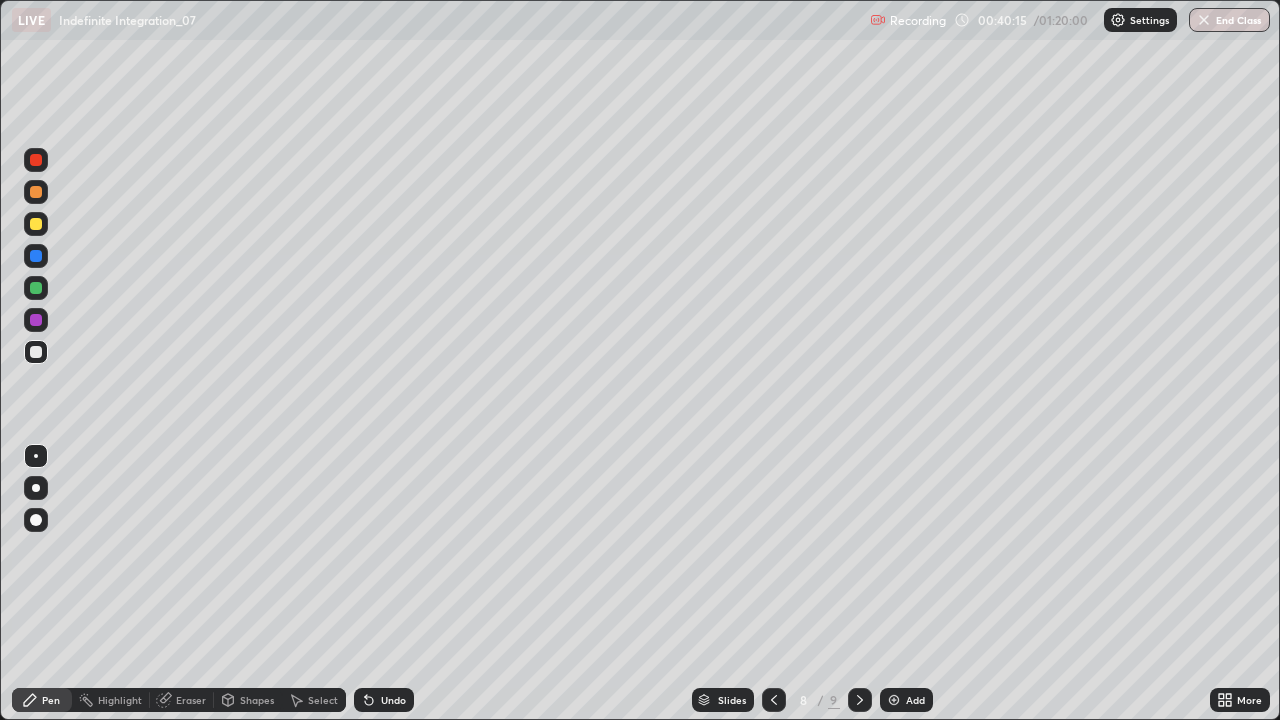click at bounding box center [36, 224] 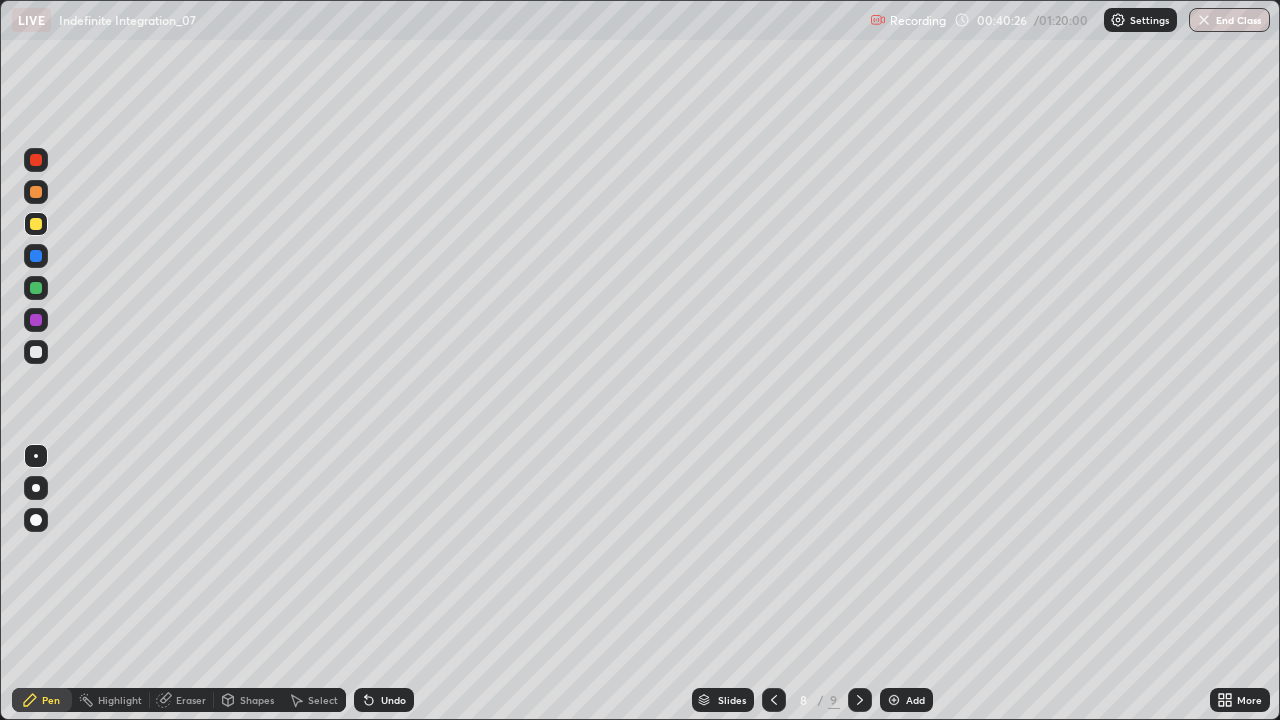 click at bounding box center [36, 192] 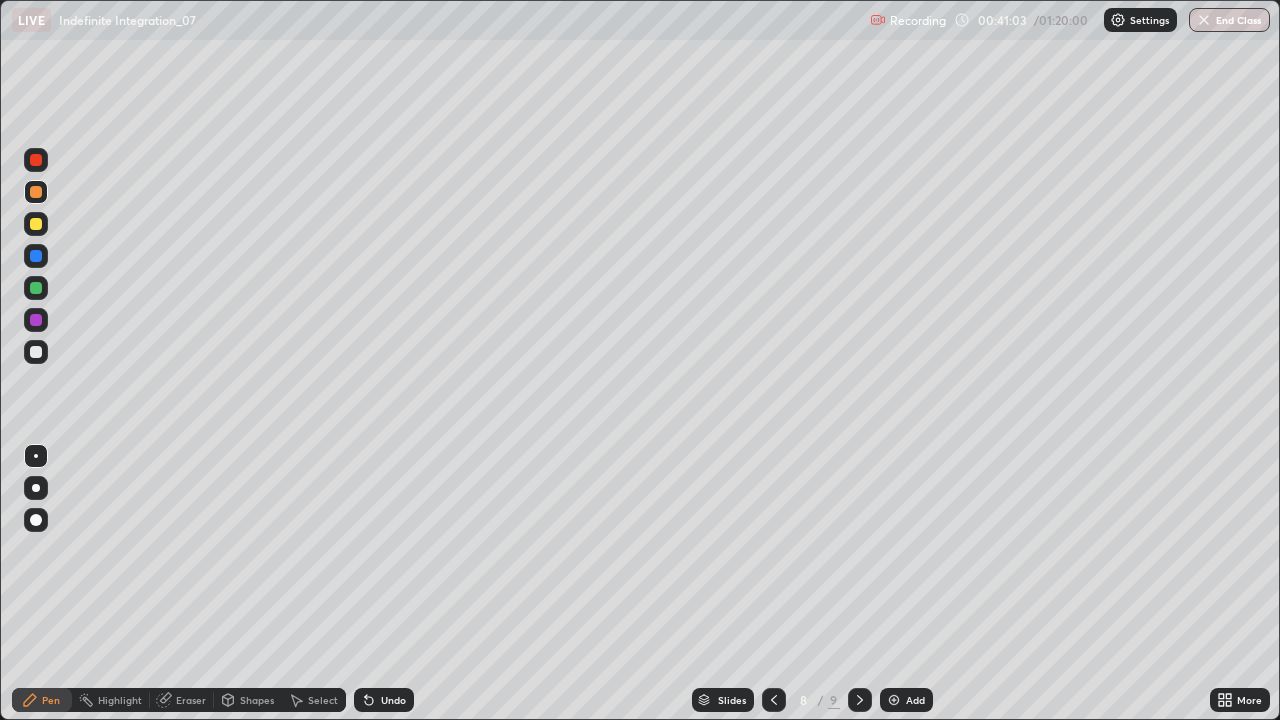 click at bounding box center (894, 700) 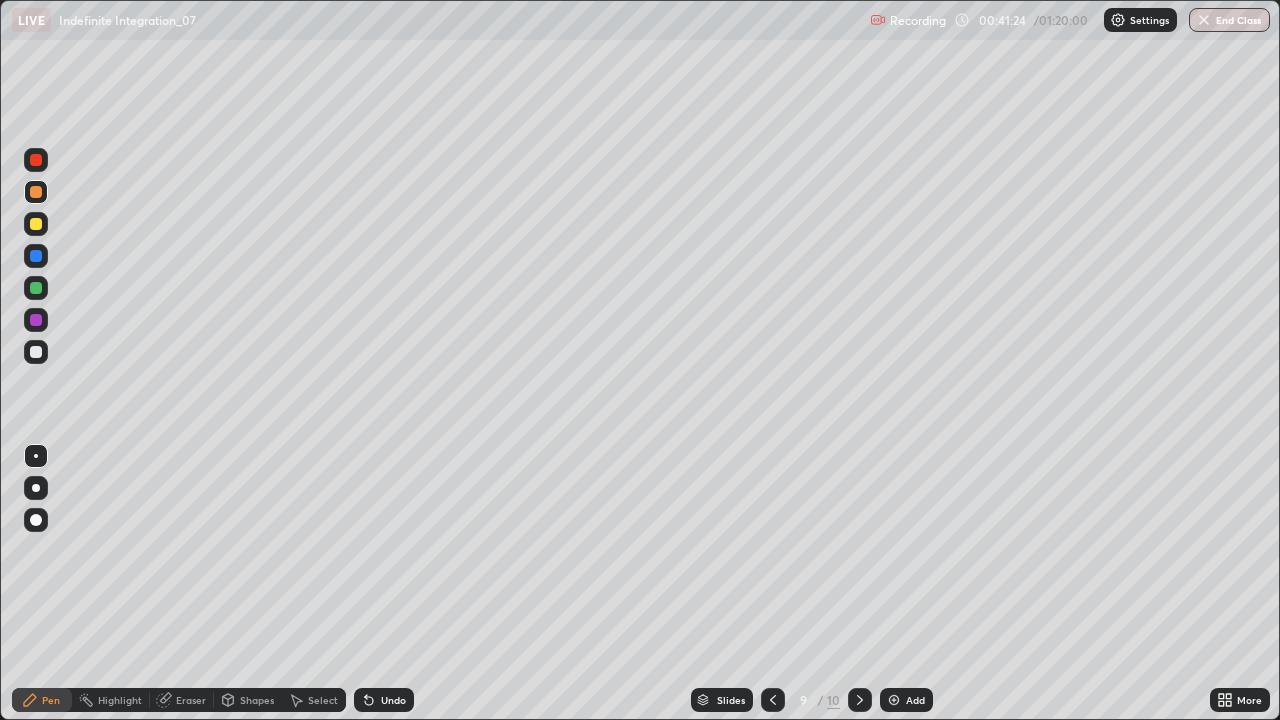 click on "Undo" at bounding box center [393, 700] 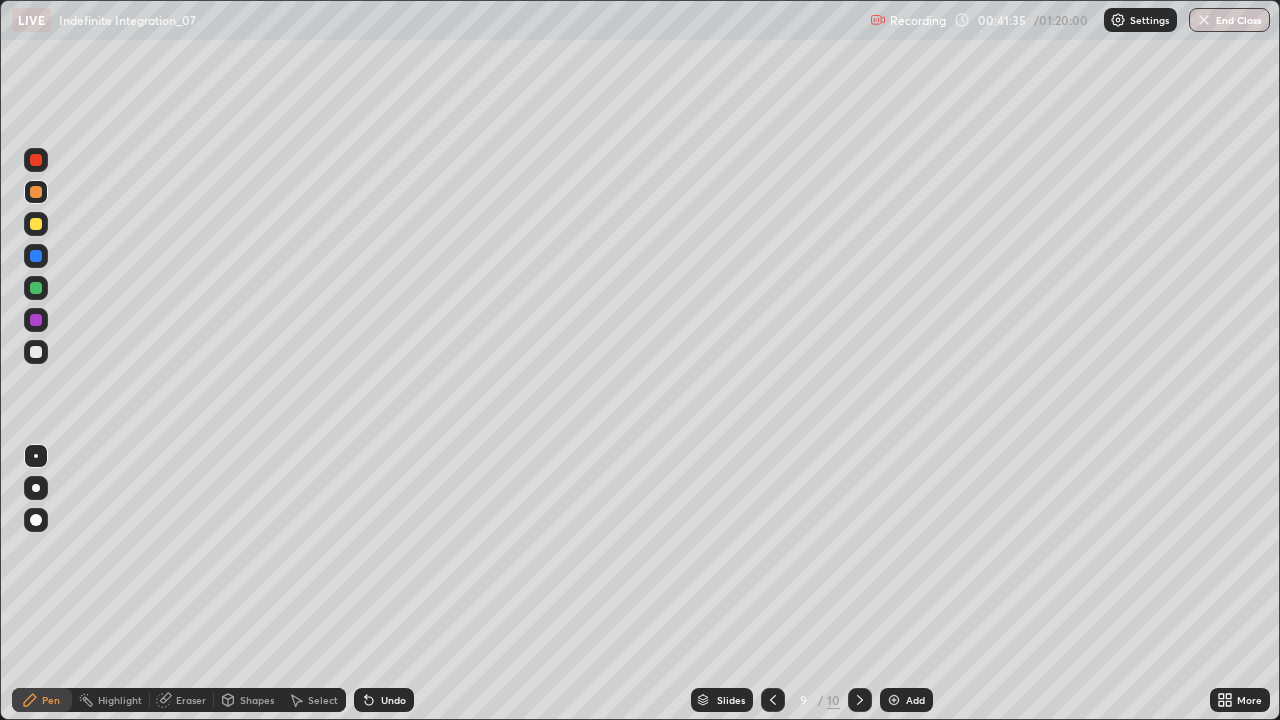 click at bounding box center [36, 224] 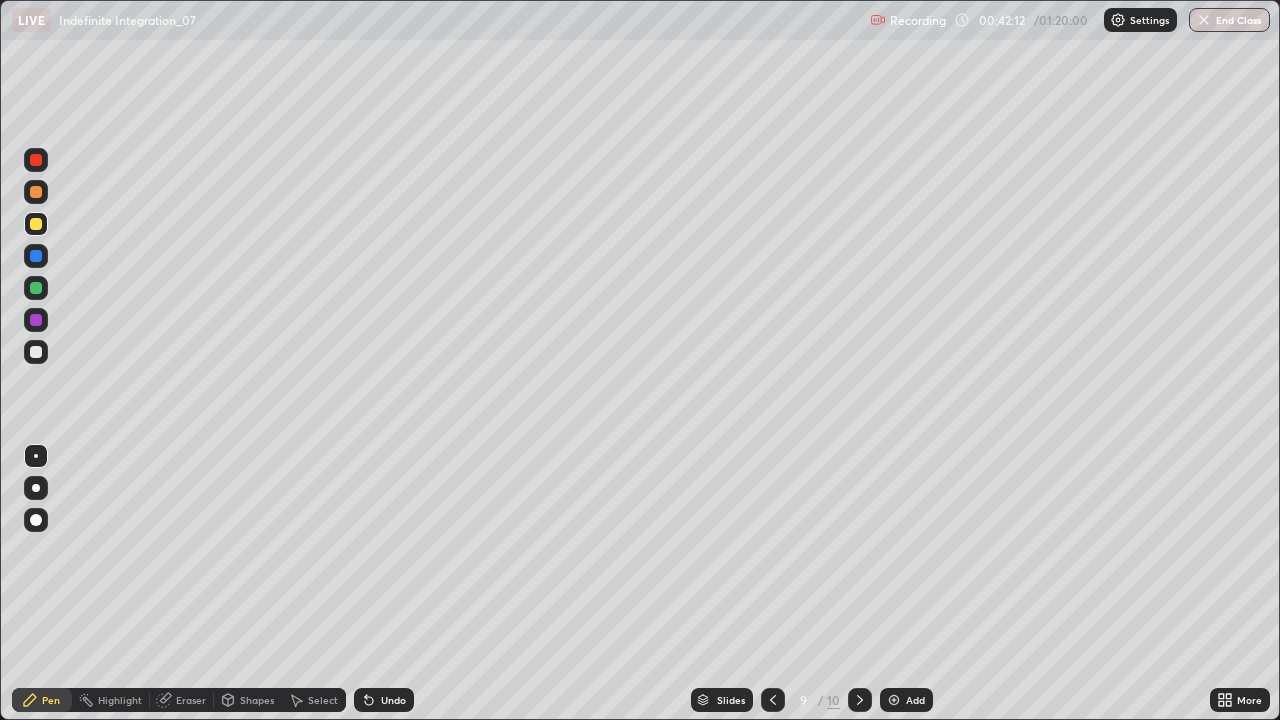 click 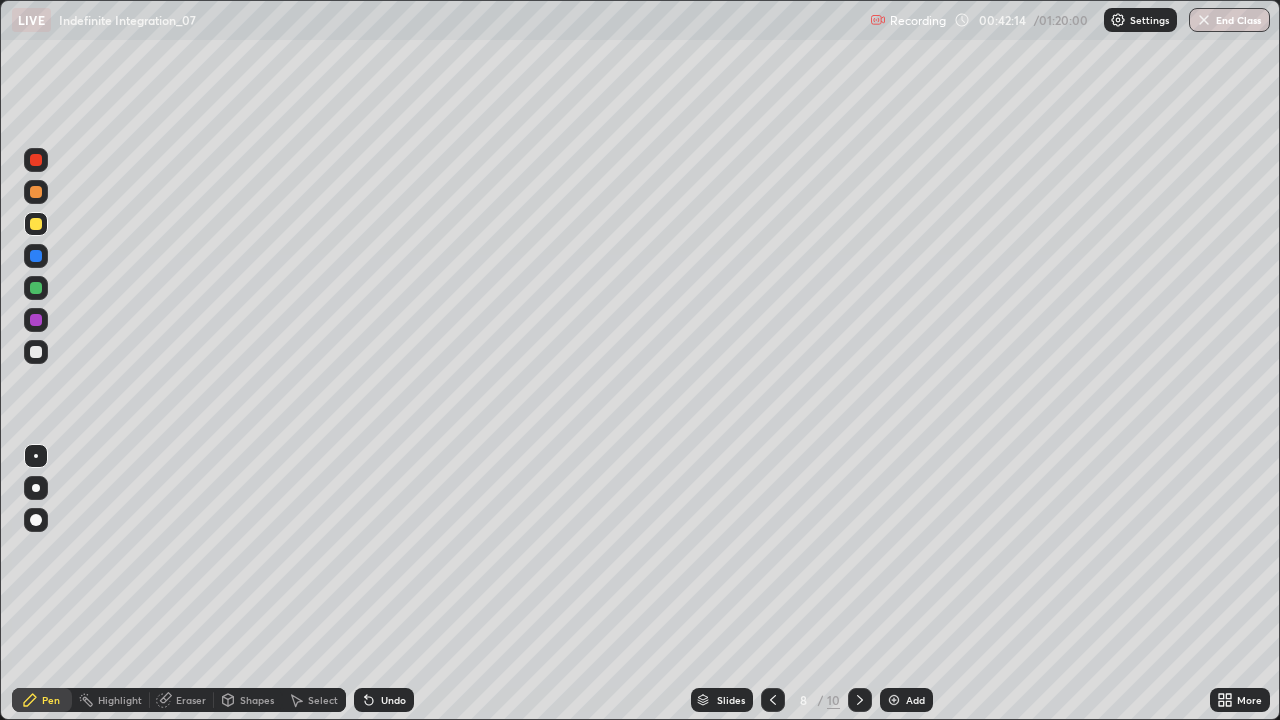 click 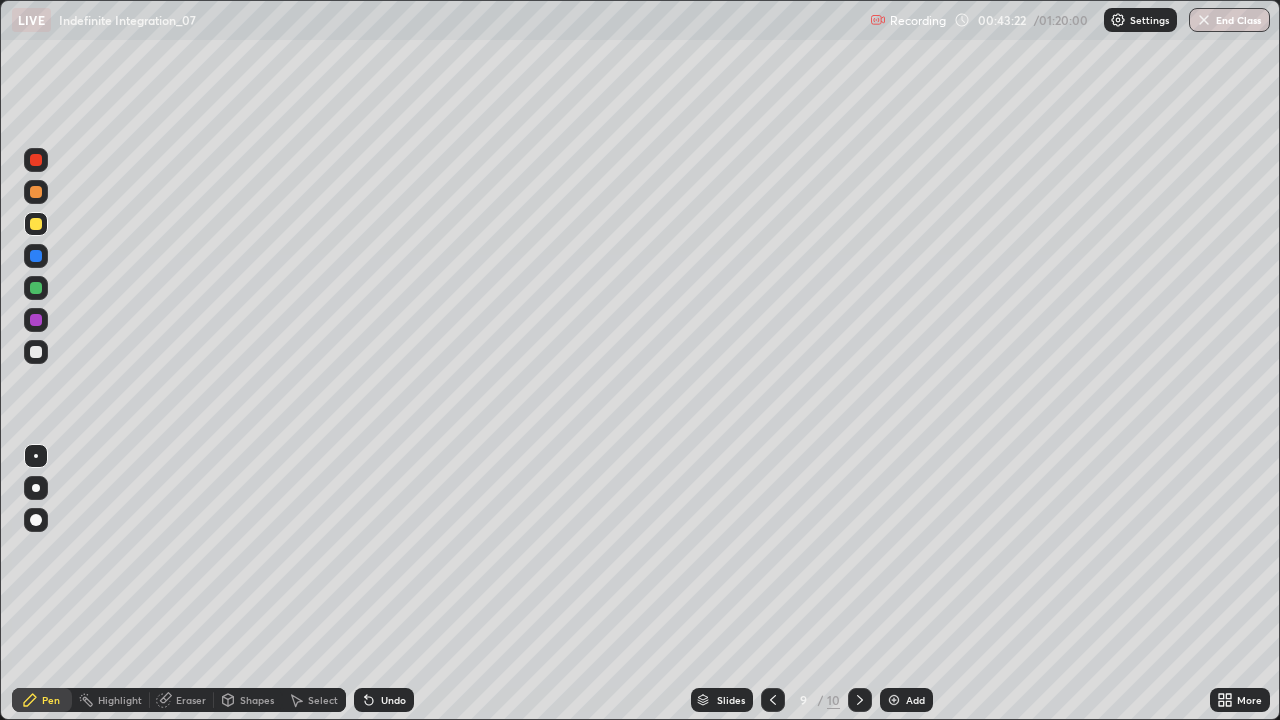 click at bounding box center (36, 224) 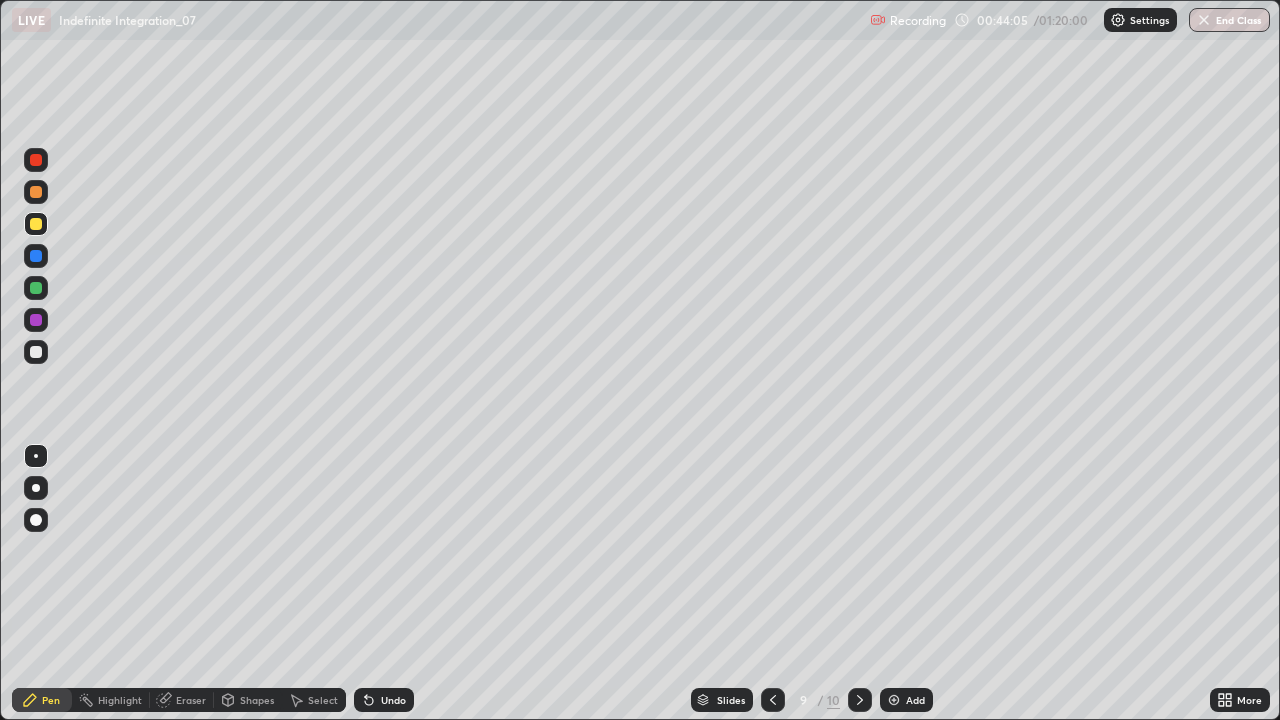 click on "Eraser" at bounding box center (191, 700) 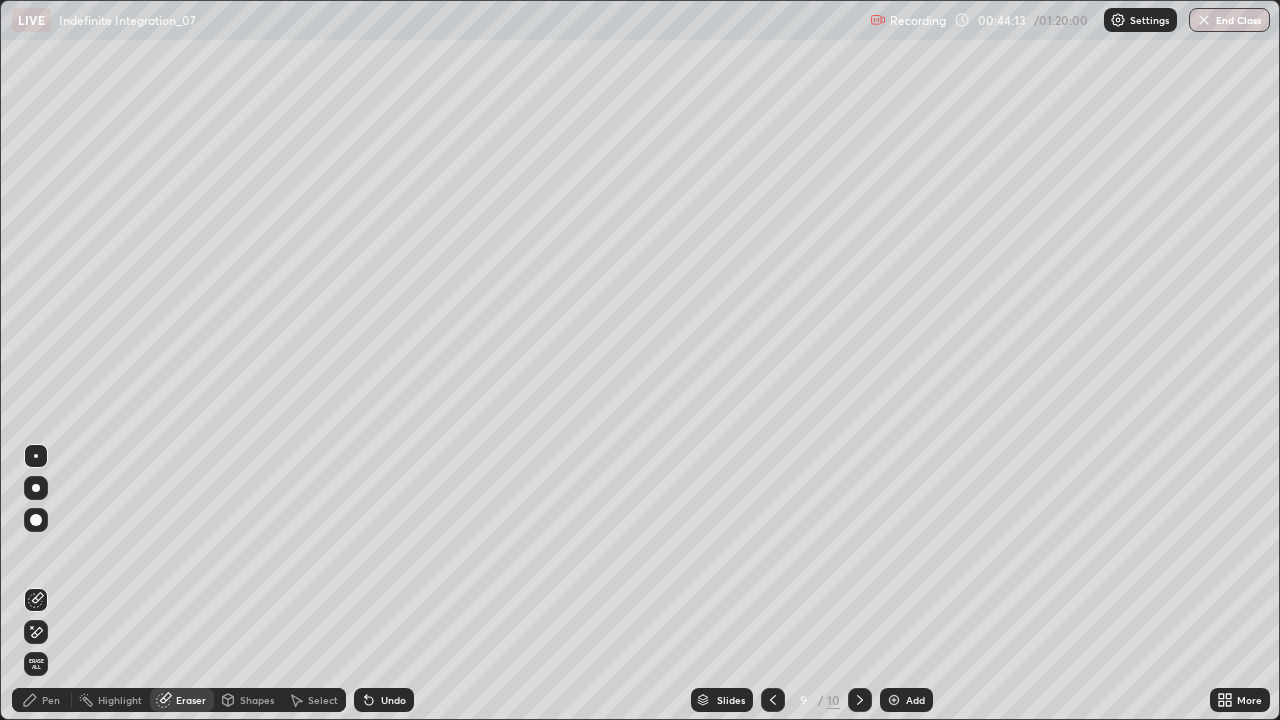 click on "Pen" at bounding box center (42, 700) 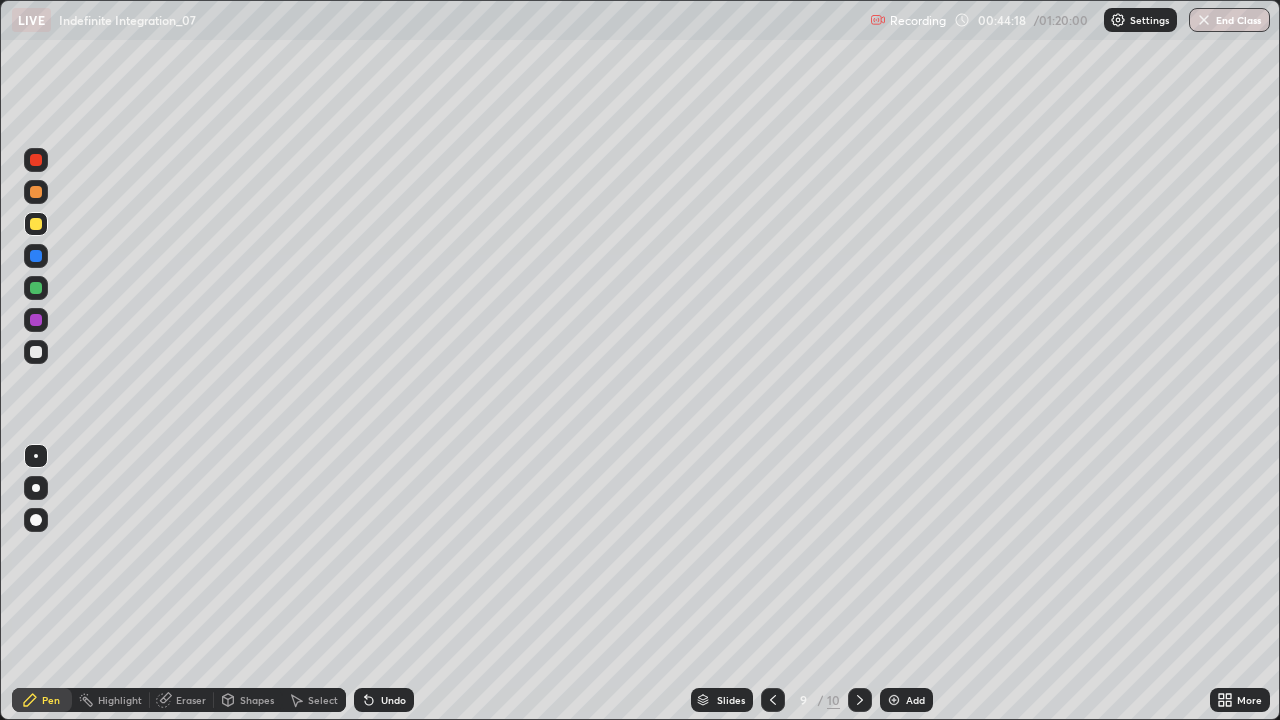 click on "Eraser" at bounding box center [191, 700] 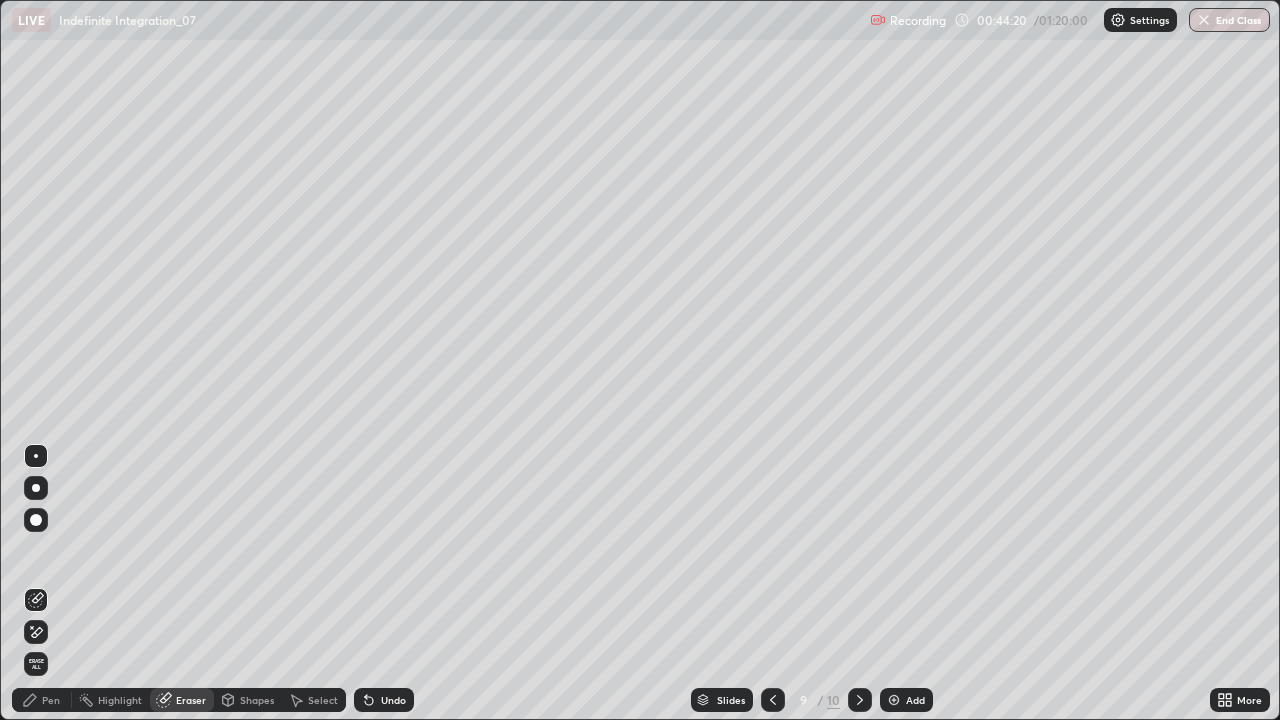 click on "Pen" at bounding box center [51, 700] 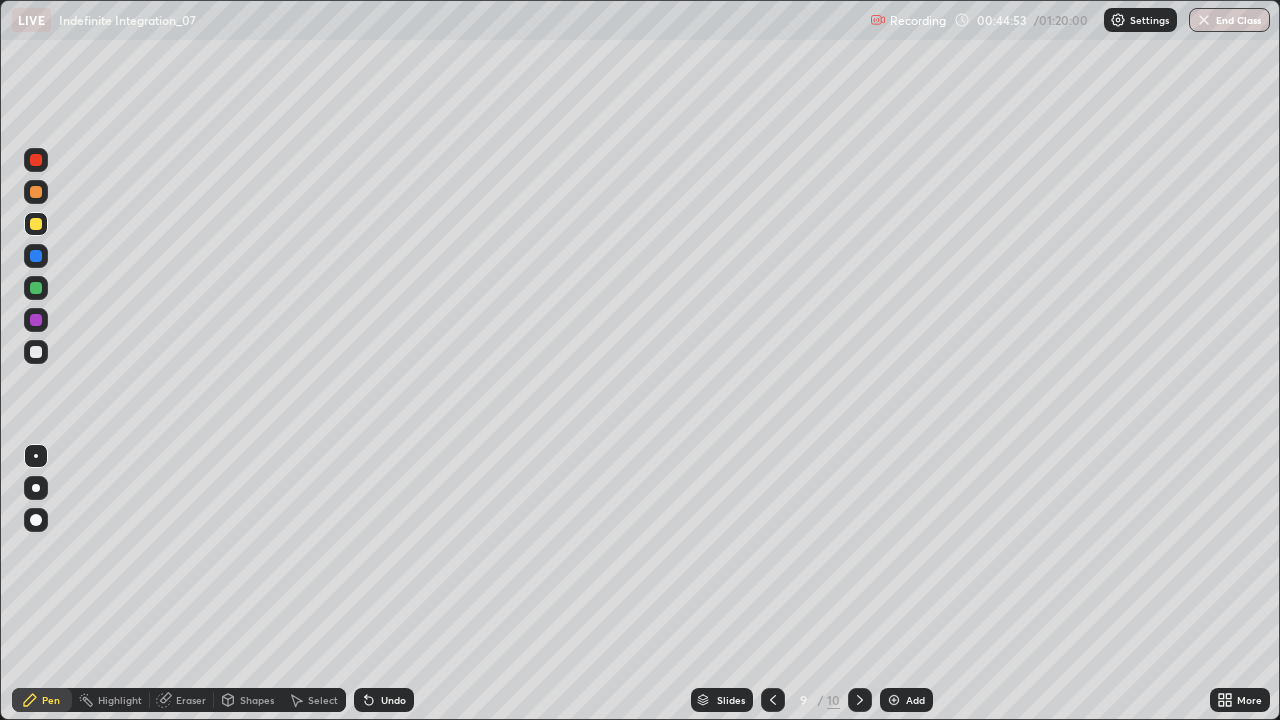 click at bounding box center [36, 352] 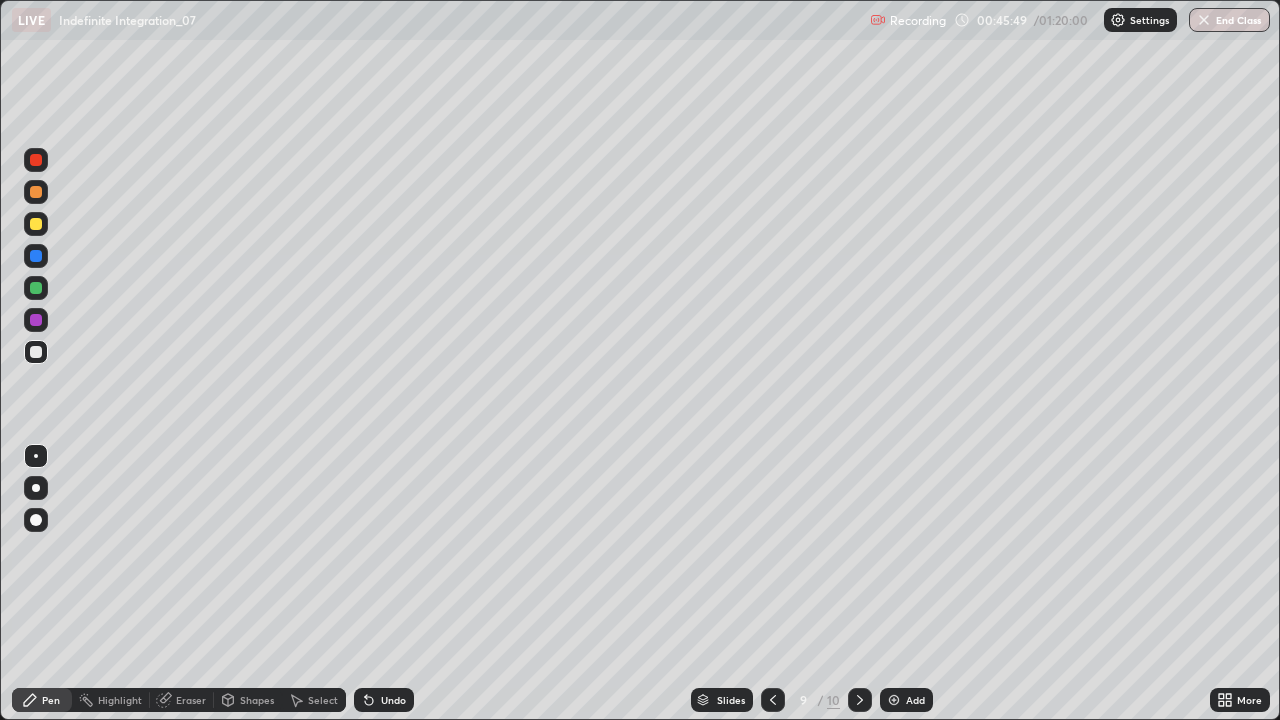 click at bounding box center [36, 288] 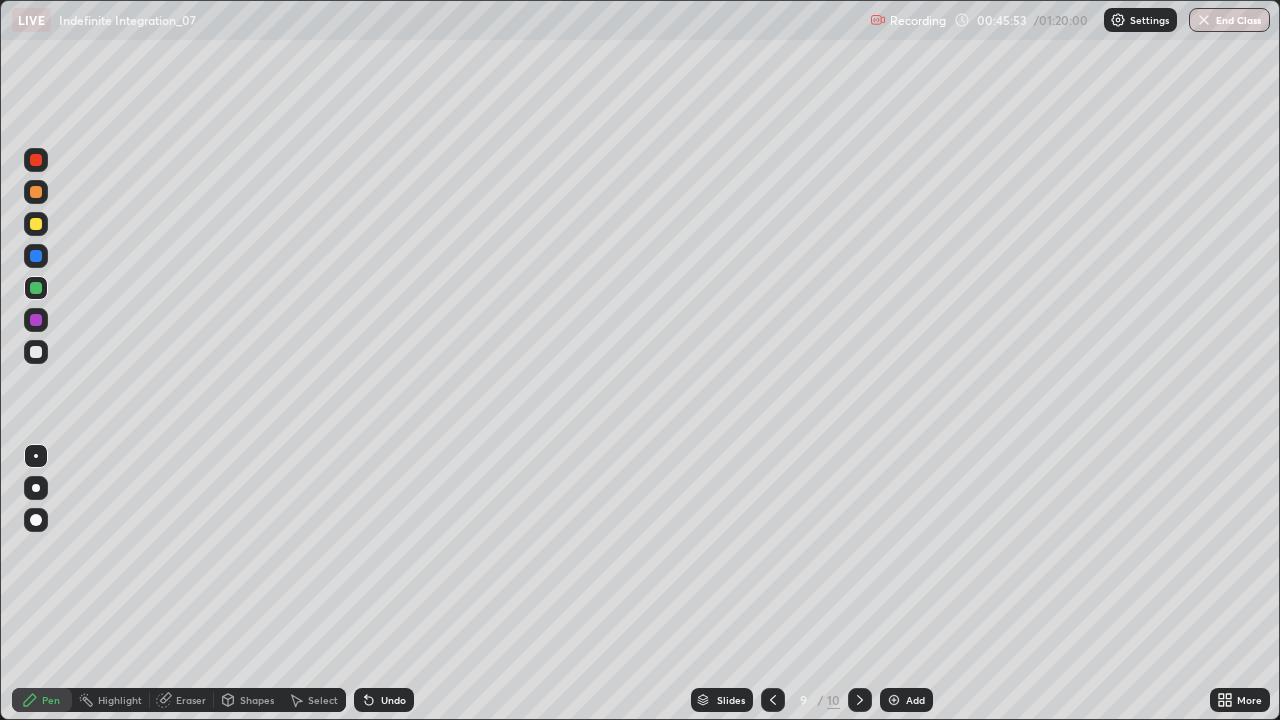 click 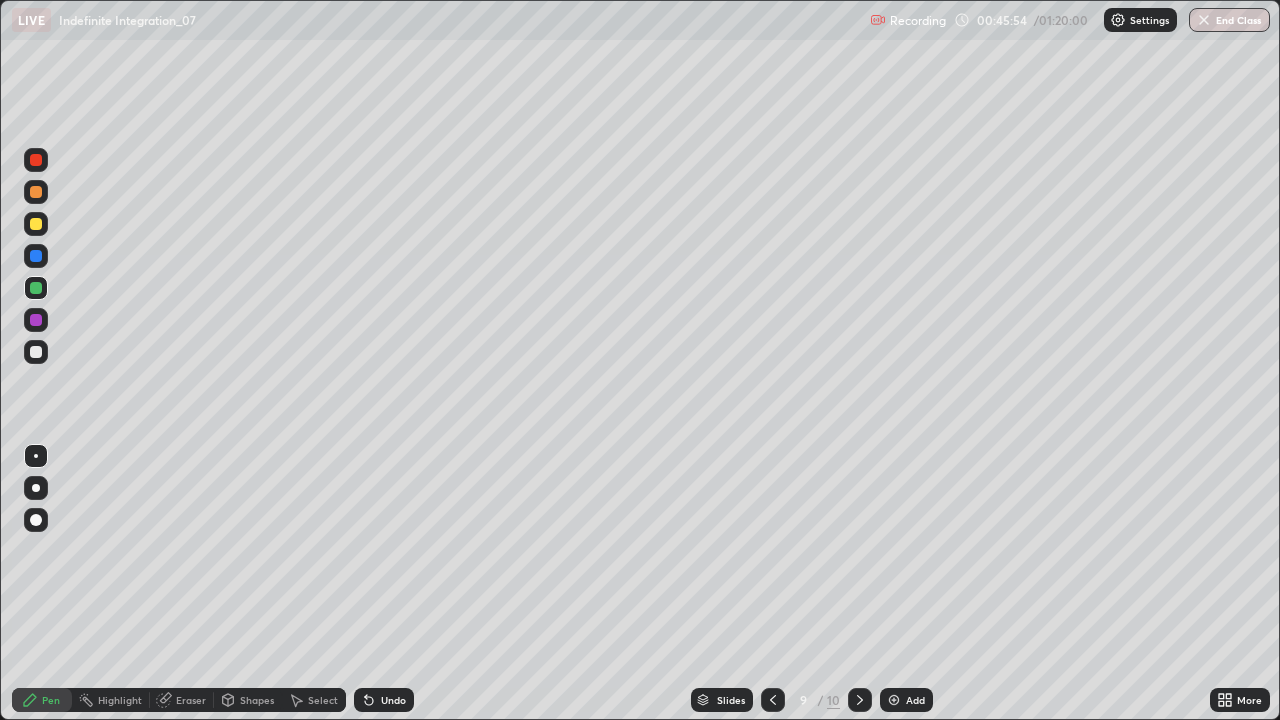 click 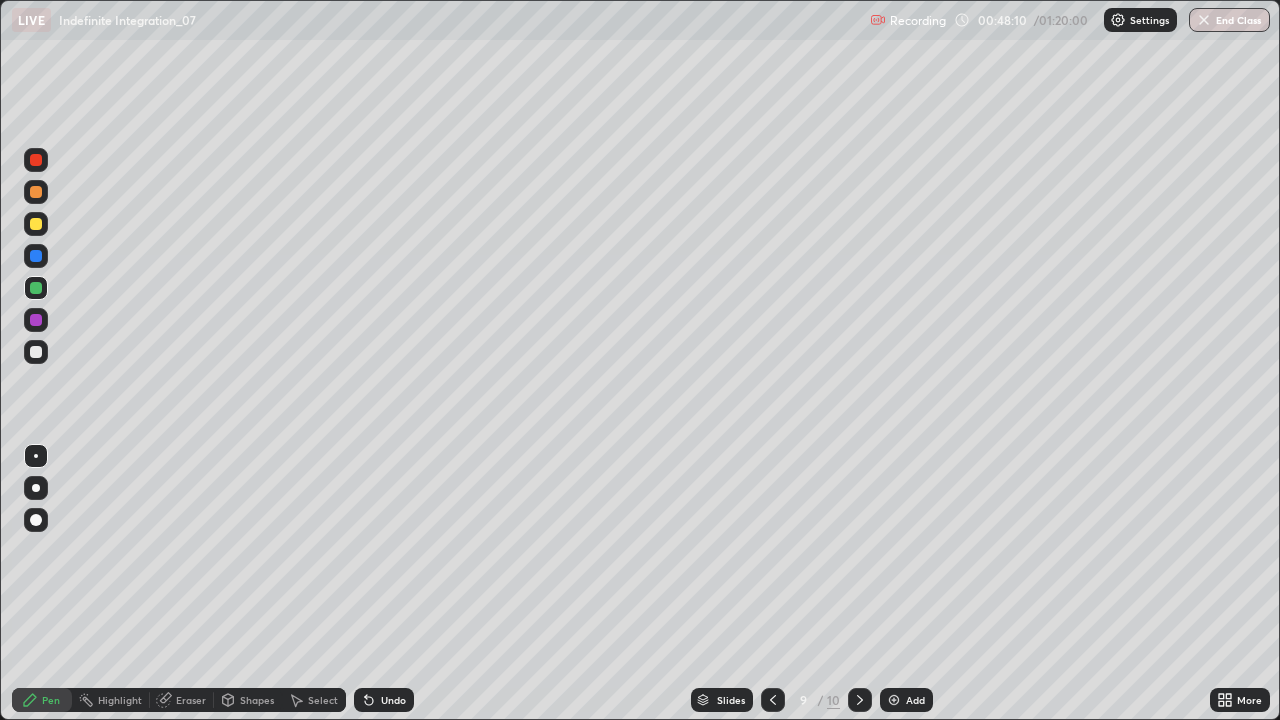 click 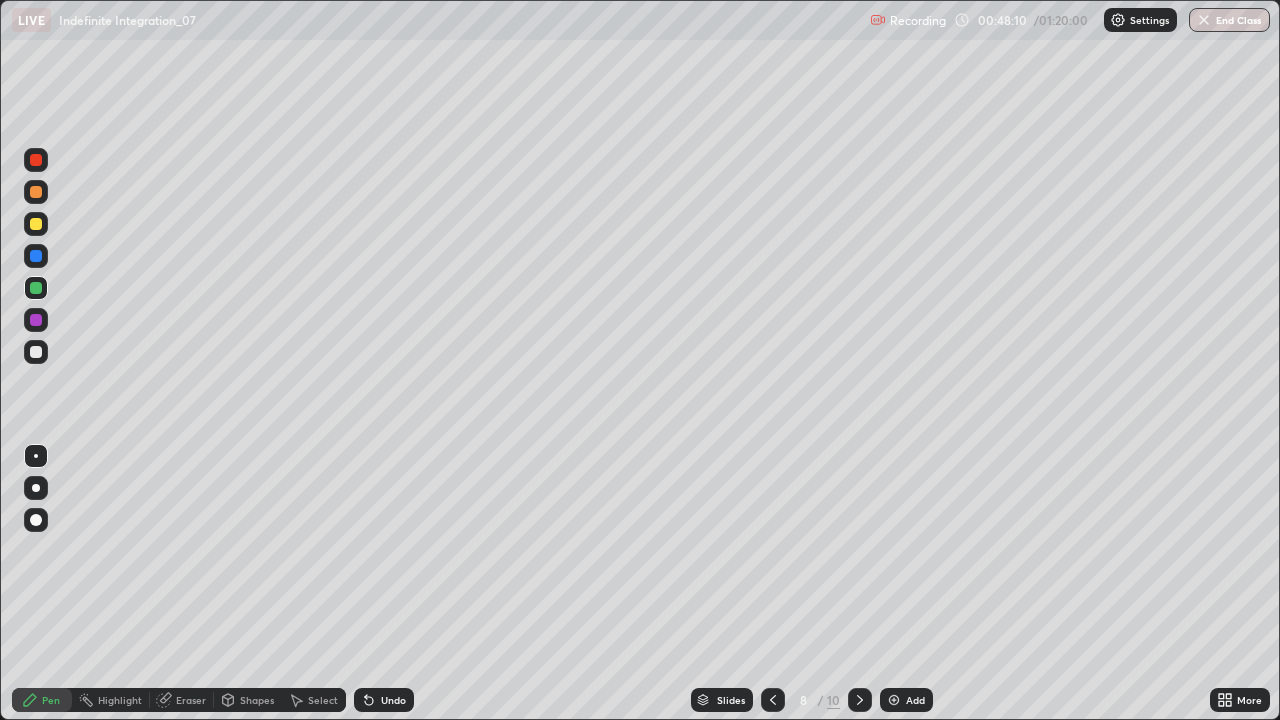 click 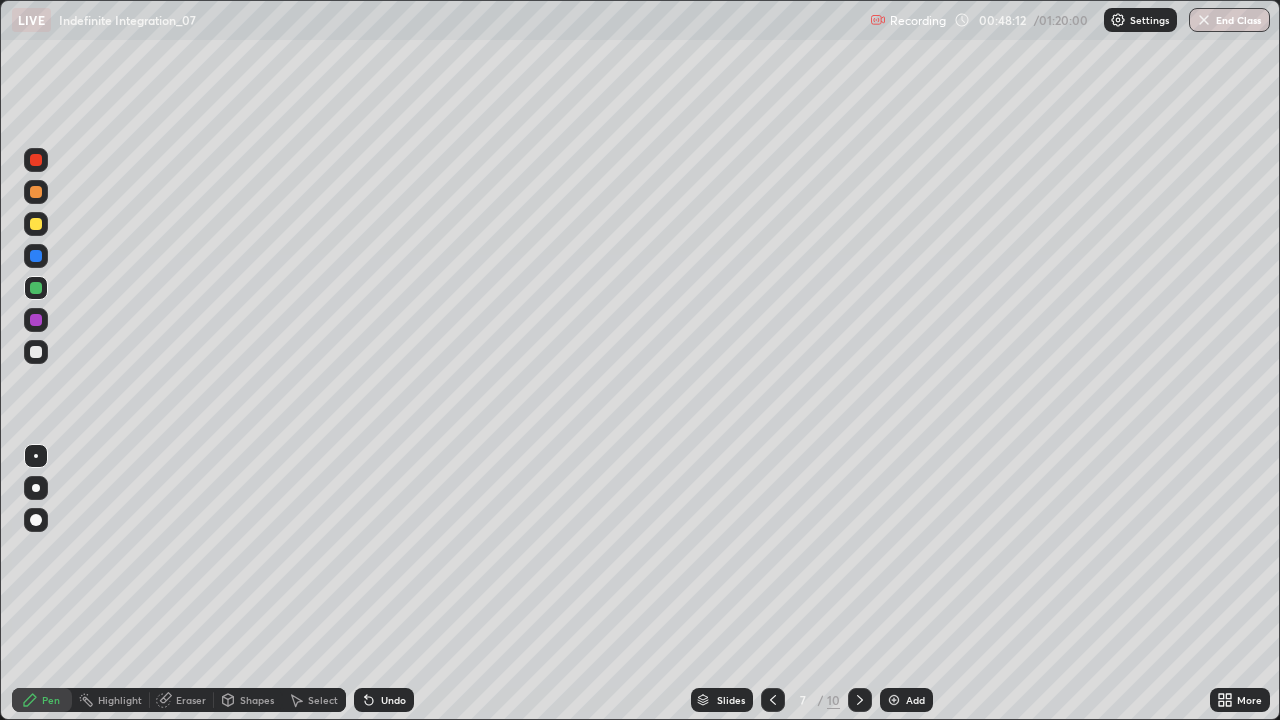 click 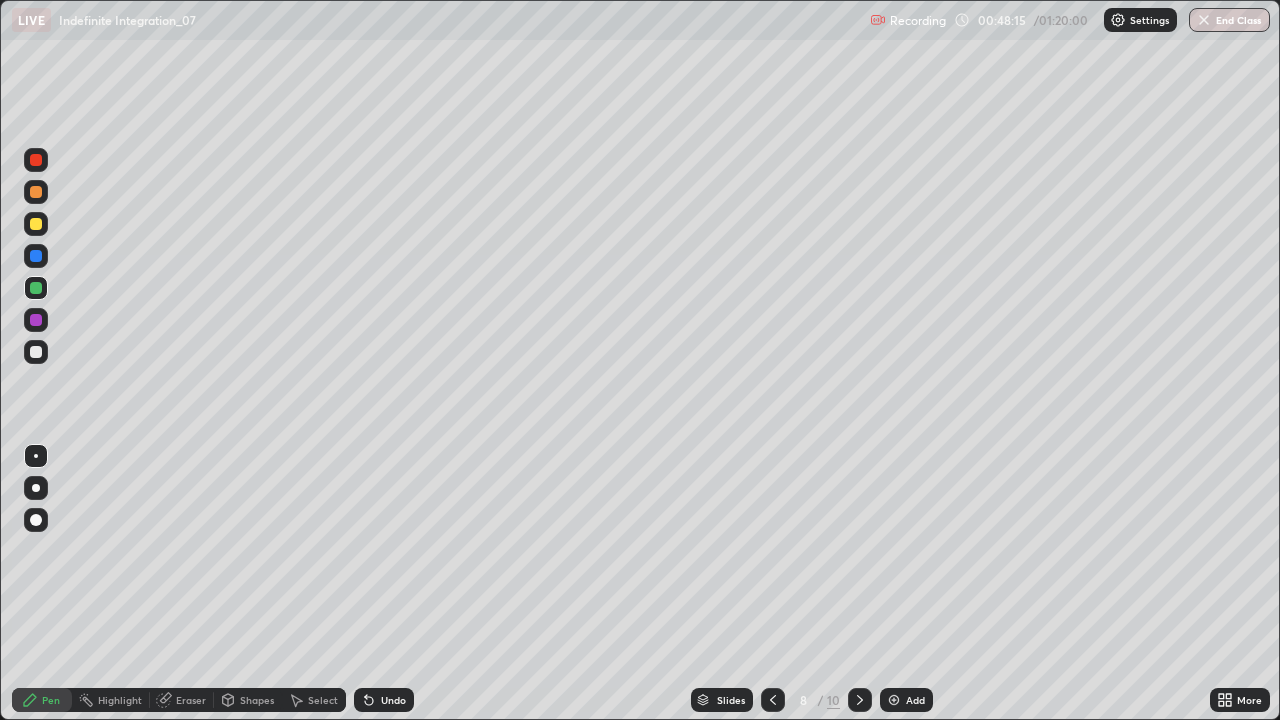 click 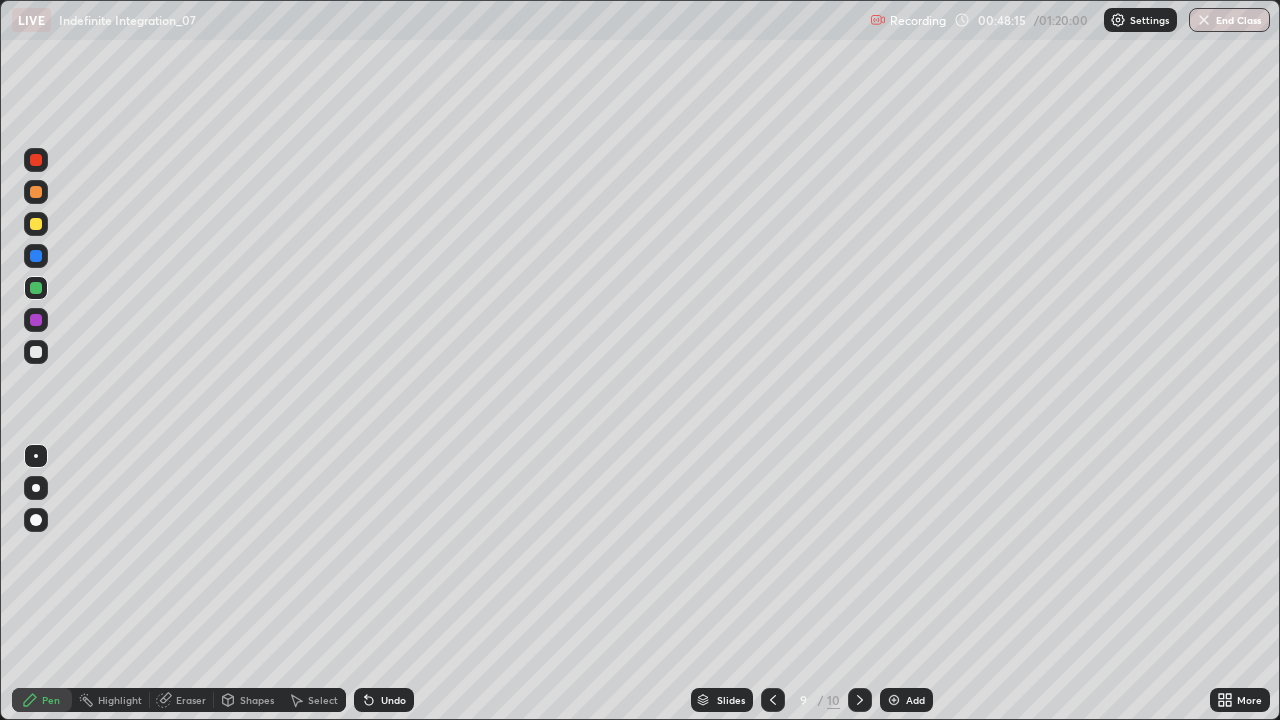 click 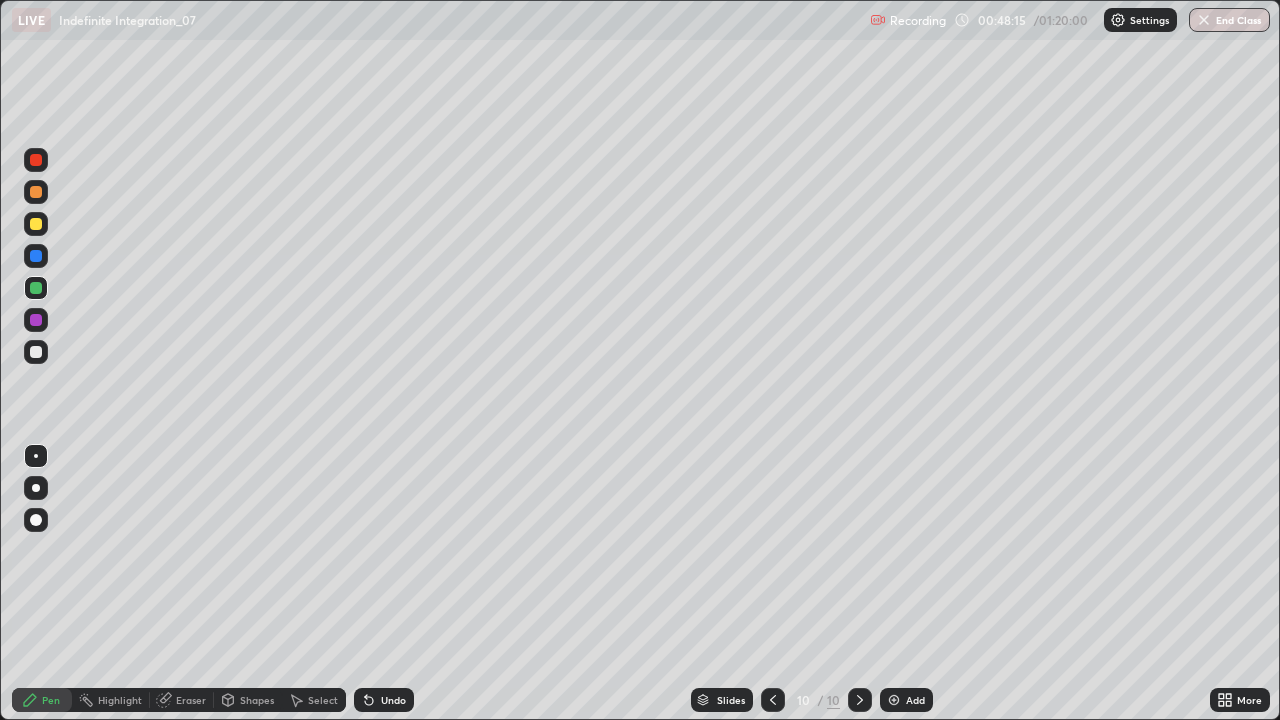 click 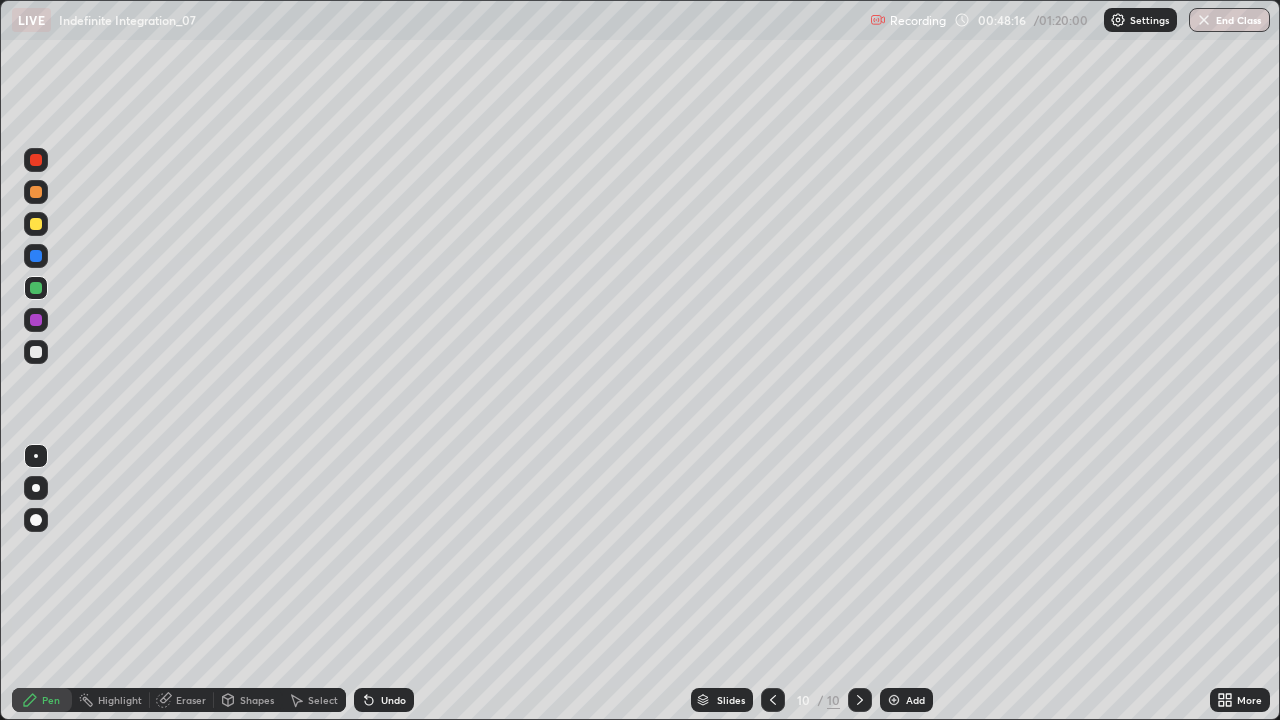 click 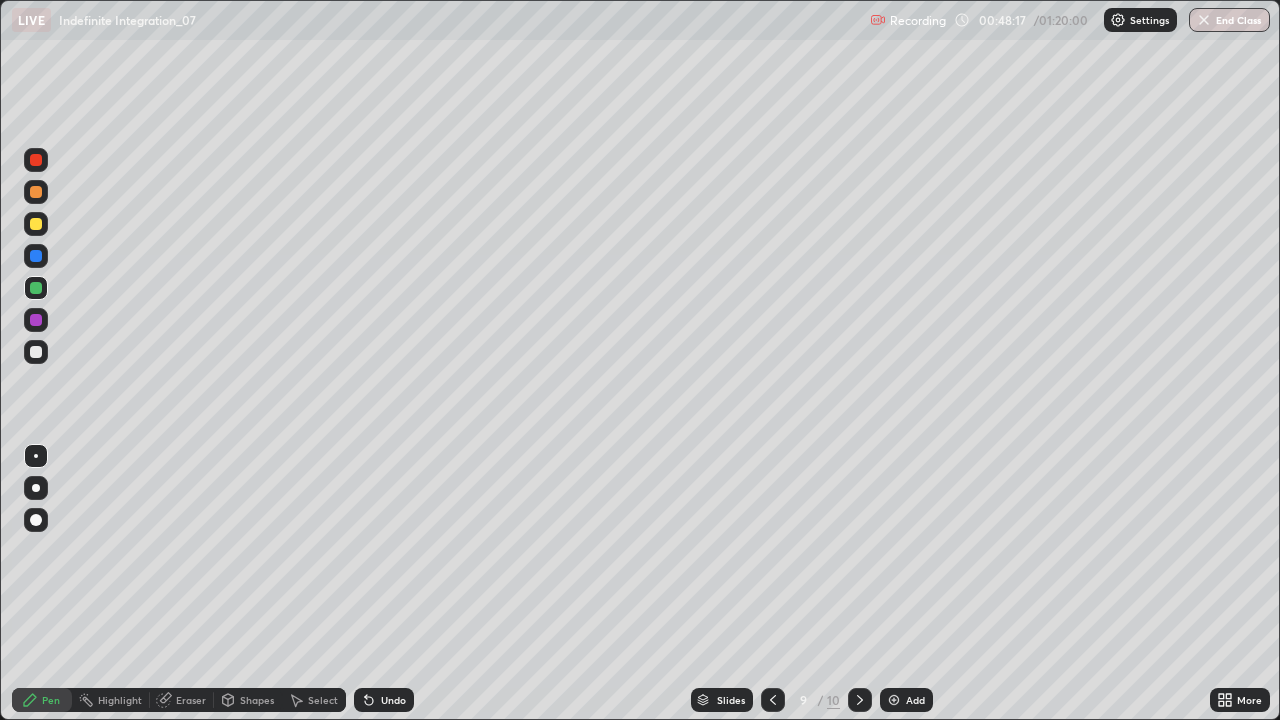 click at bounding box center [860, 700] 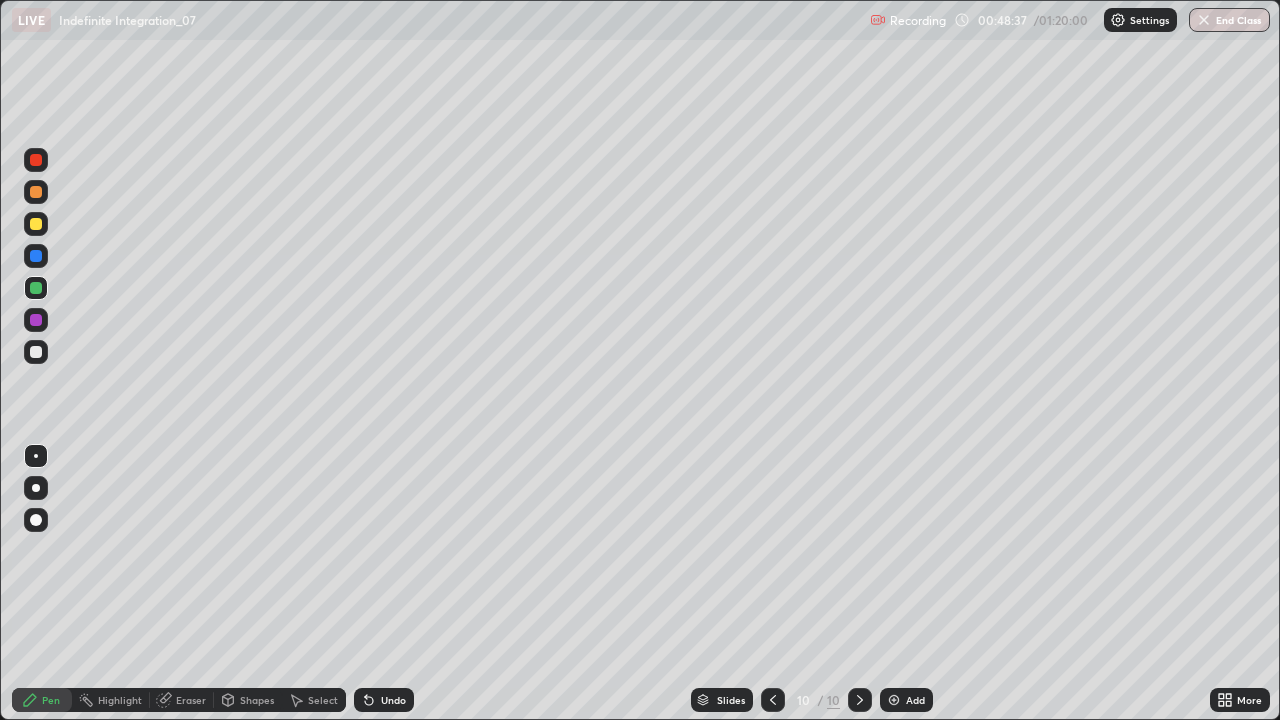 click on "Undo" at bounding box center [393, 700] 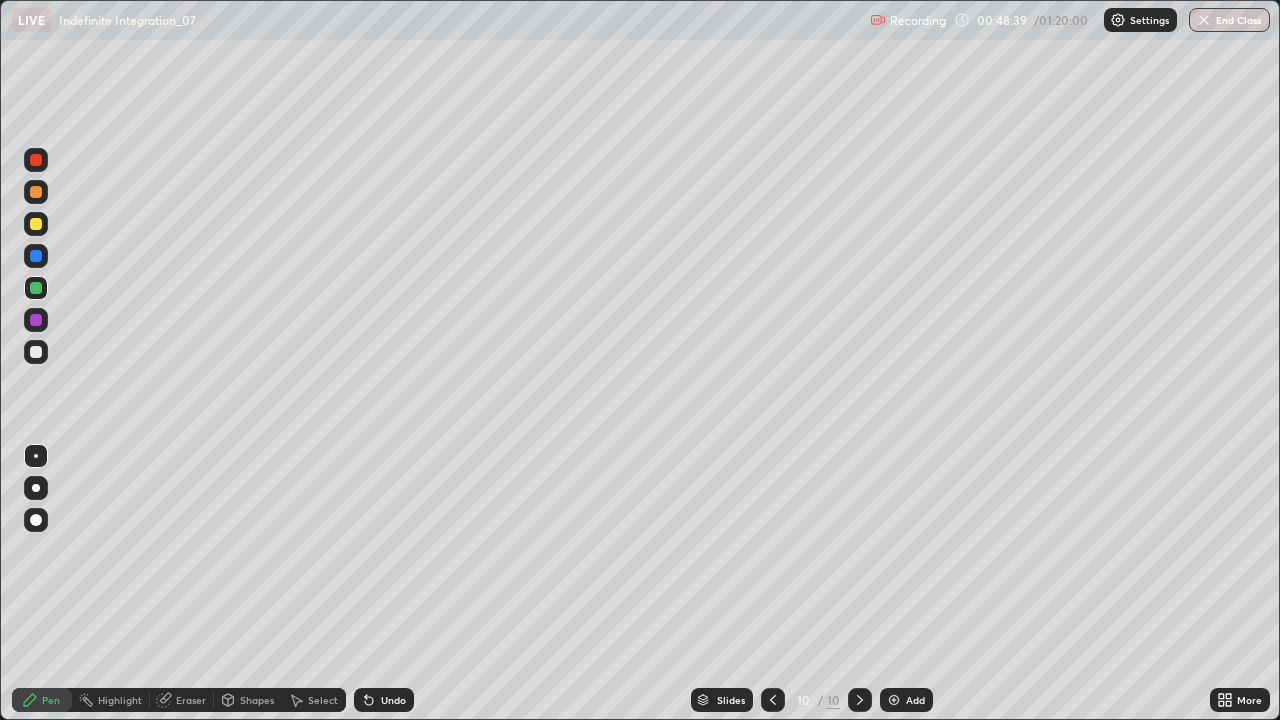 click on "Undo" at bounding box center (393, 700) 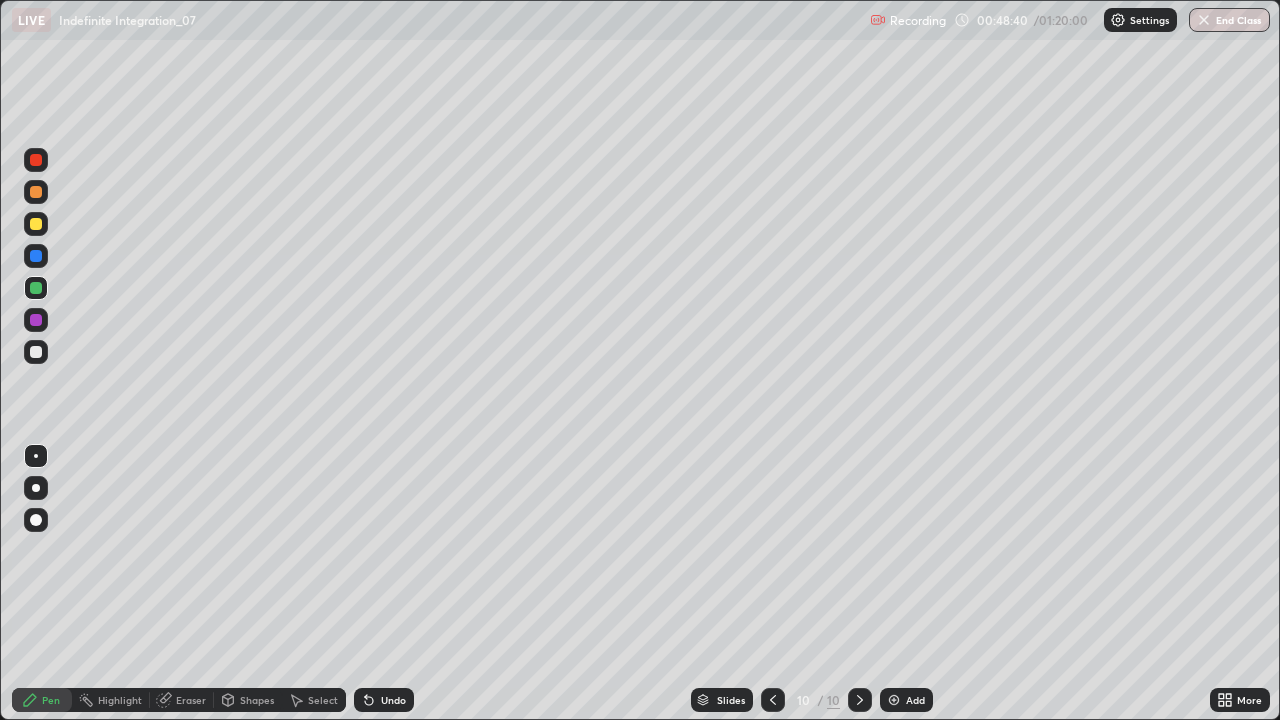 click on "Undo" at bounding box center (393, 700) 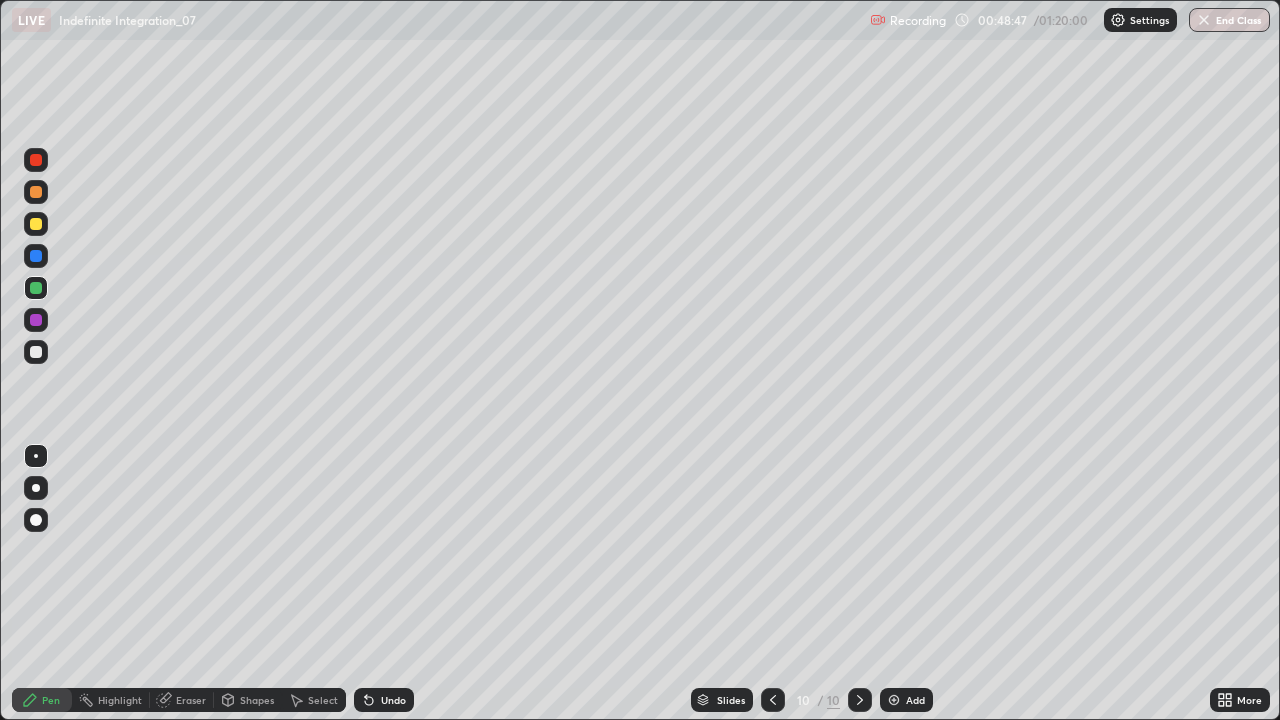 click at bounding box center (36, 224) 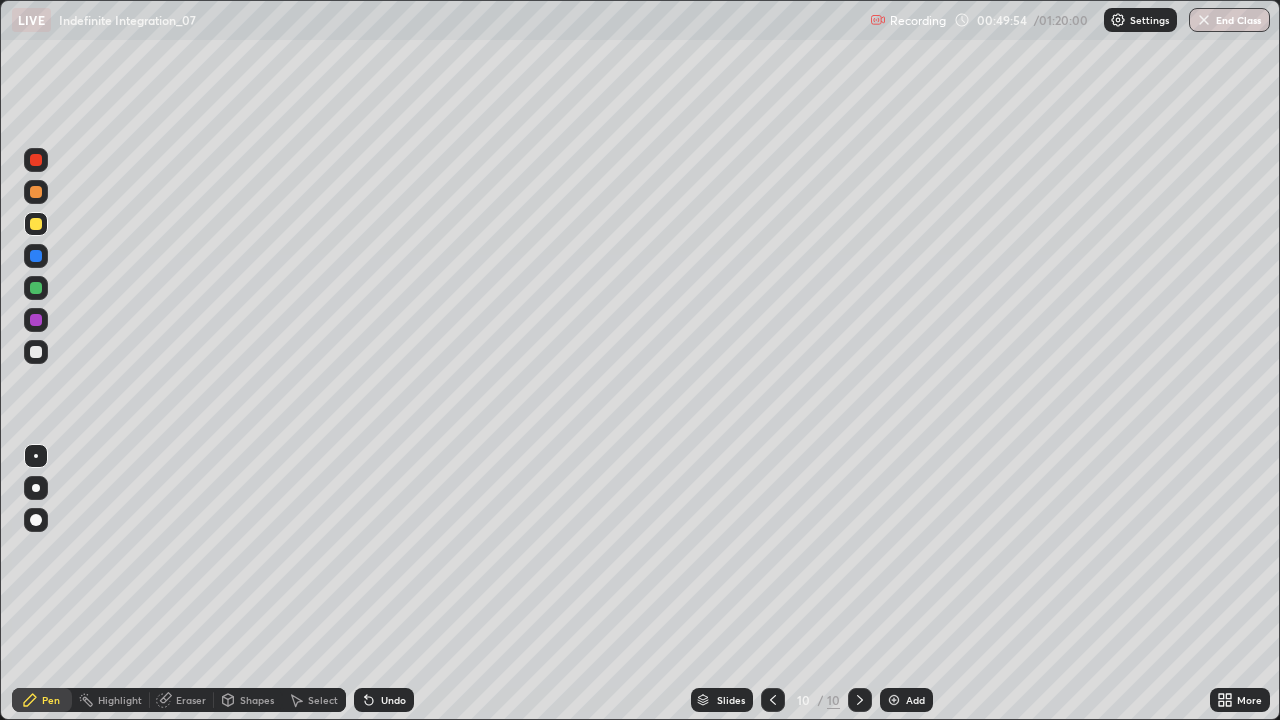 click on "Undo" at bounding box center [393, 700] 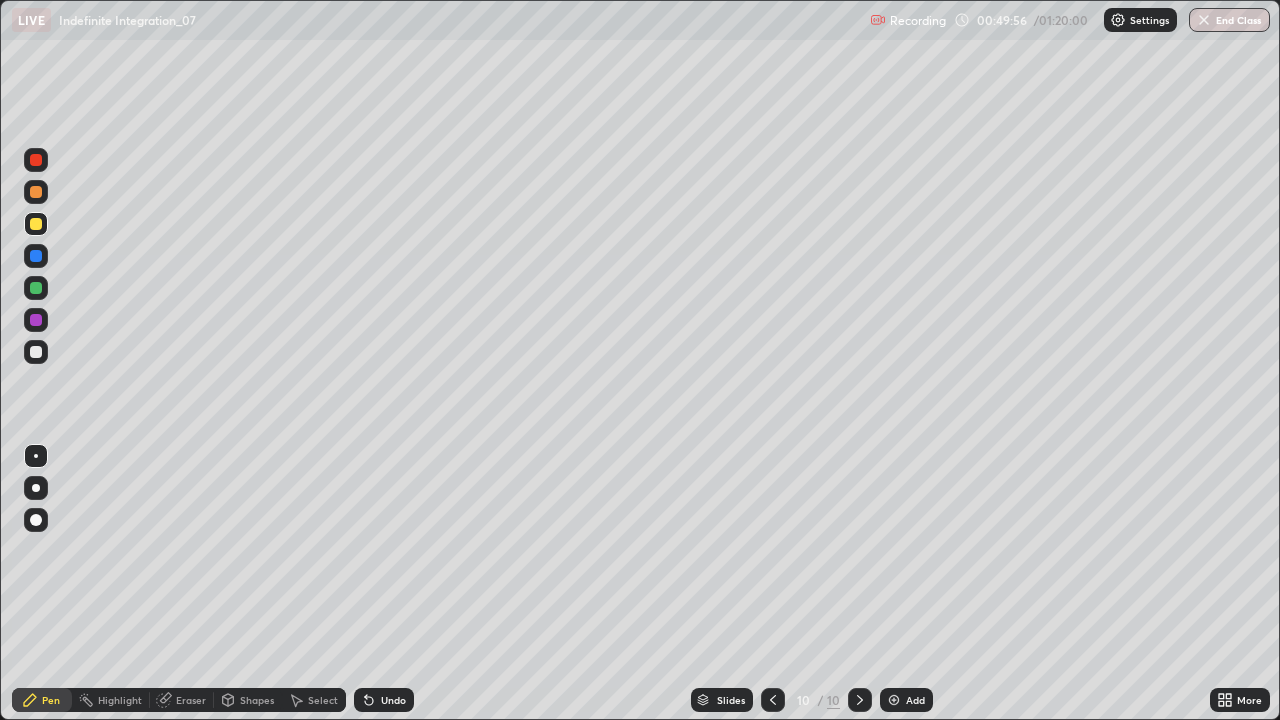 click on "Undo" at bounding box center (384, 700) 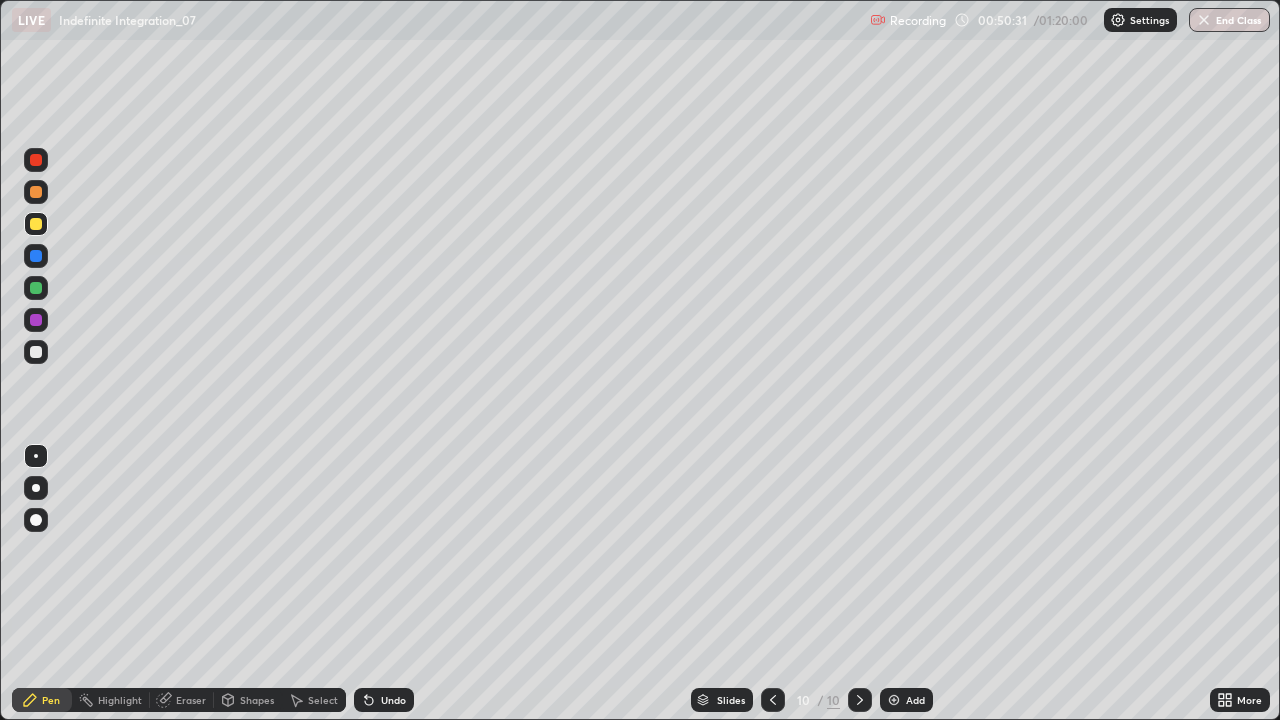click at bounding box center [36, 192] 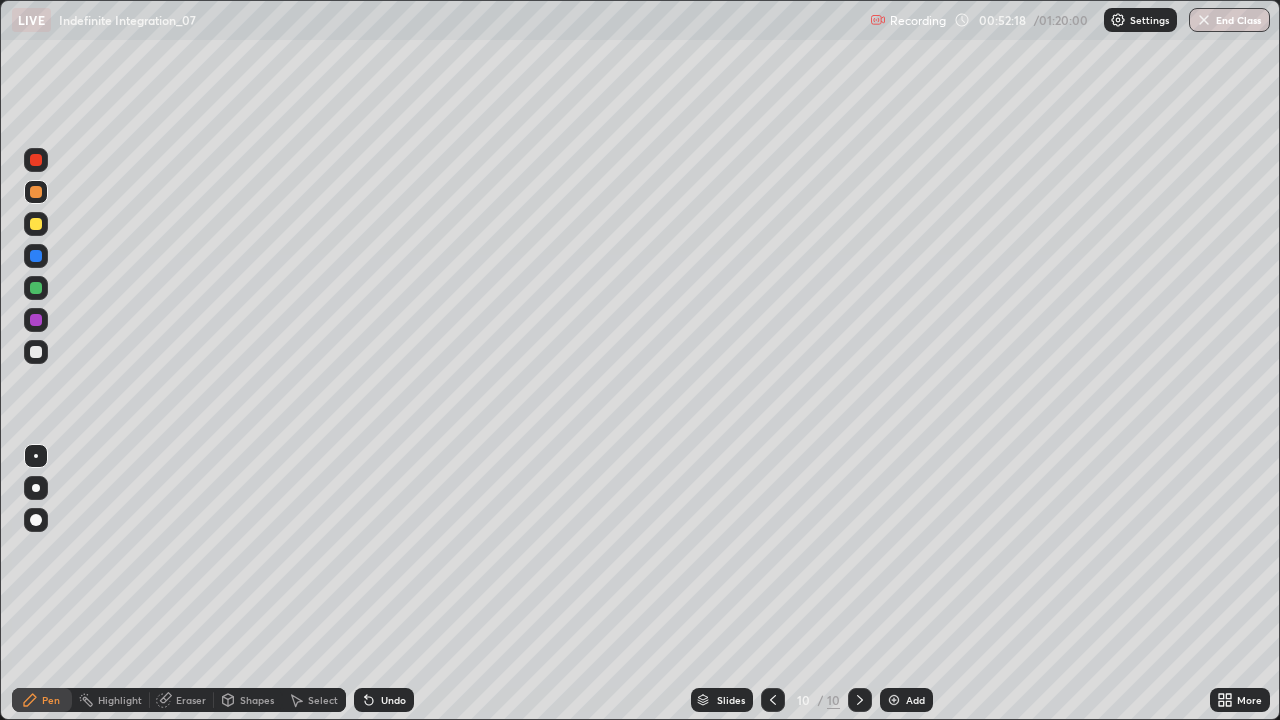 click at bounding box center [36, 352] 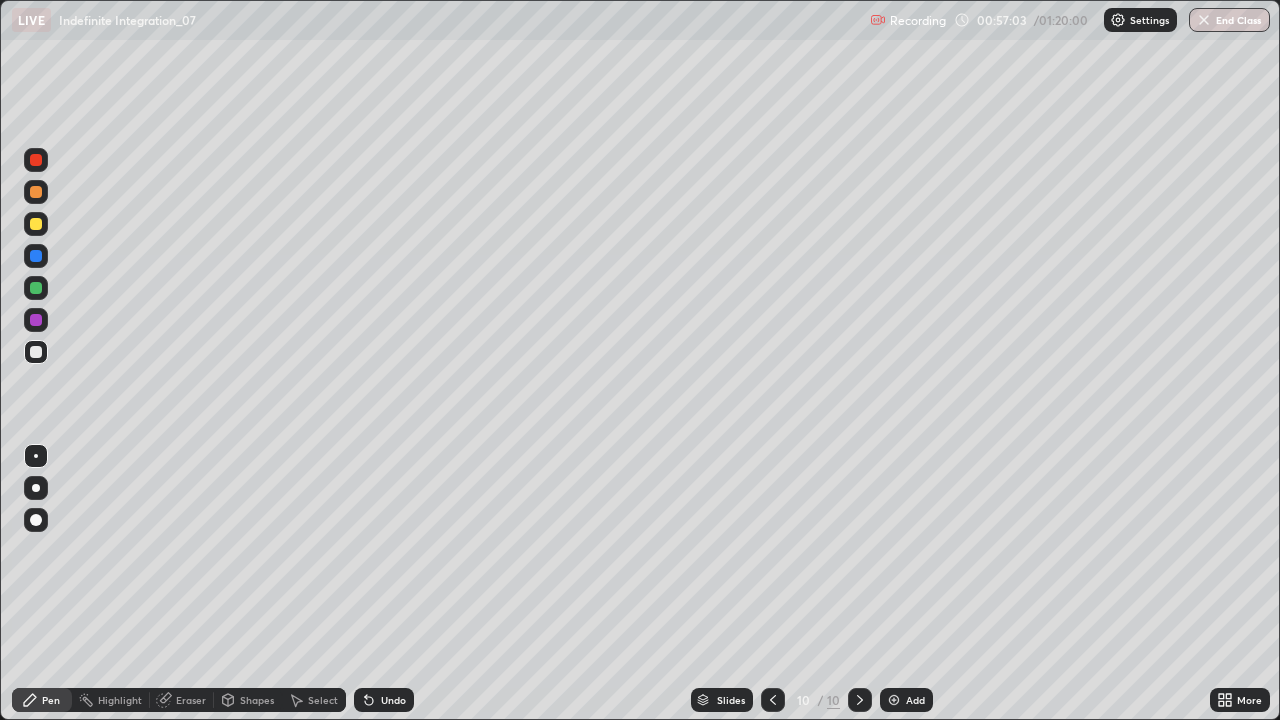 click at bounding box center (894, 700) 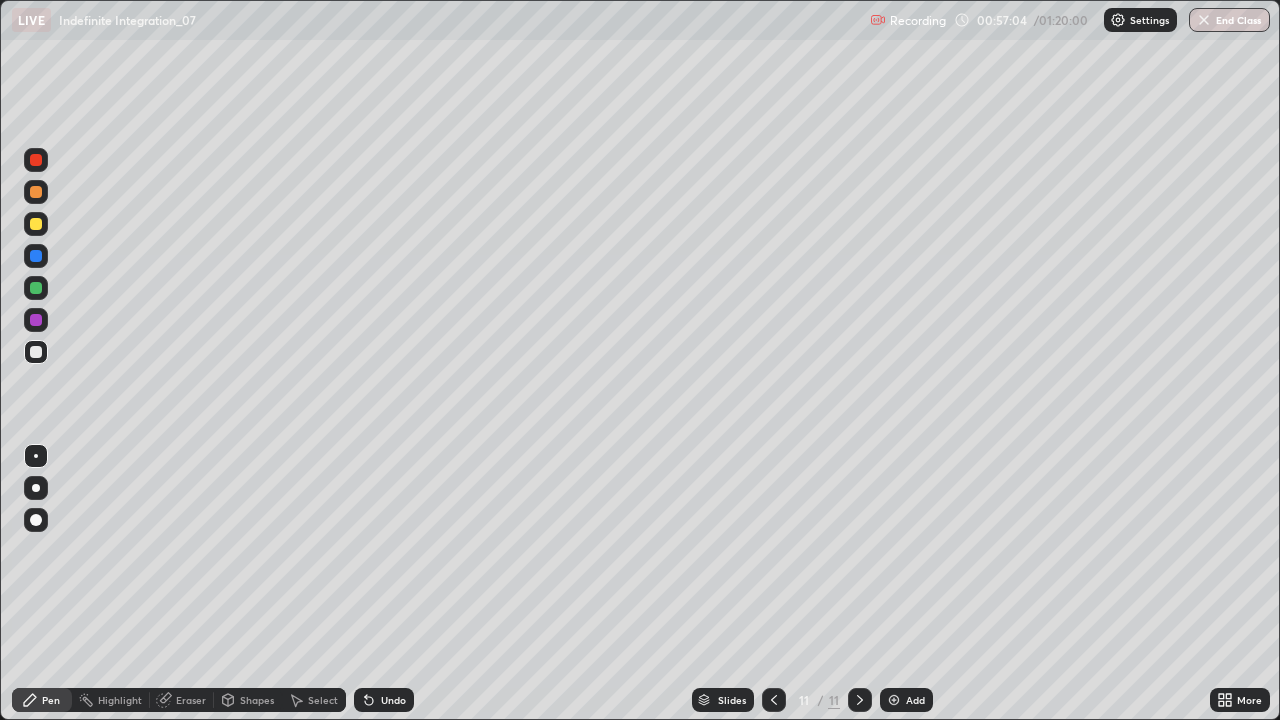 click at bounding box center [36, 224] 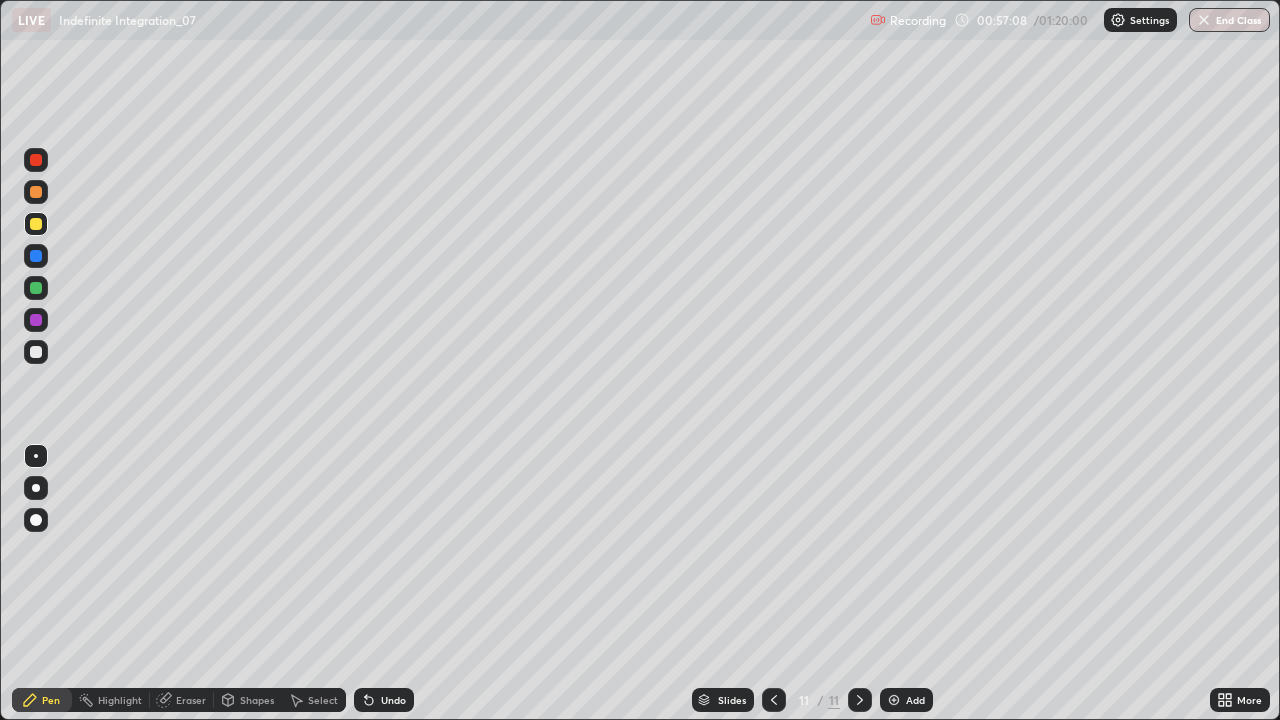 click 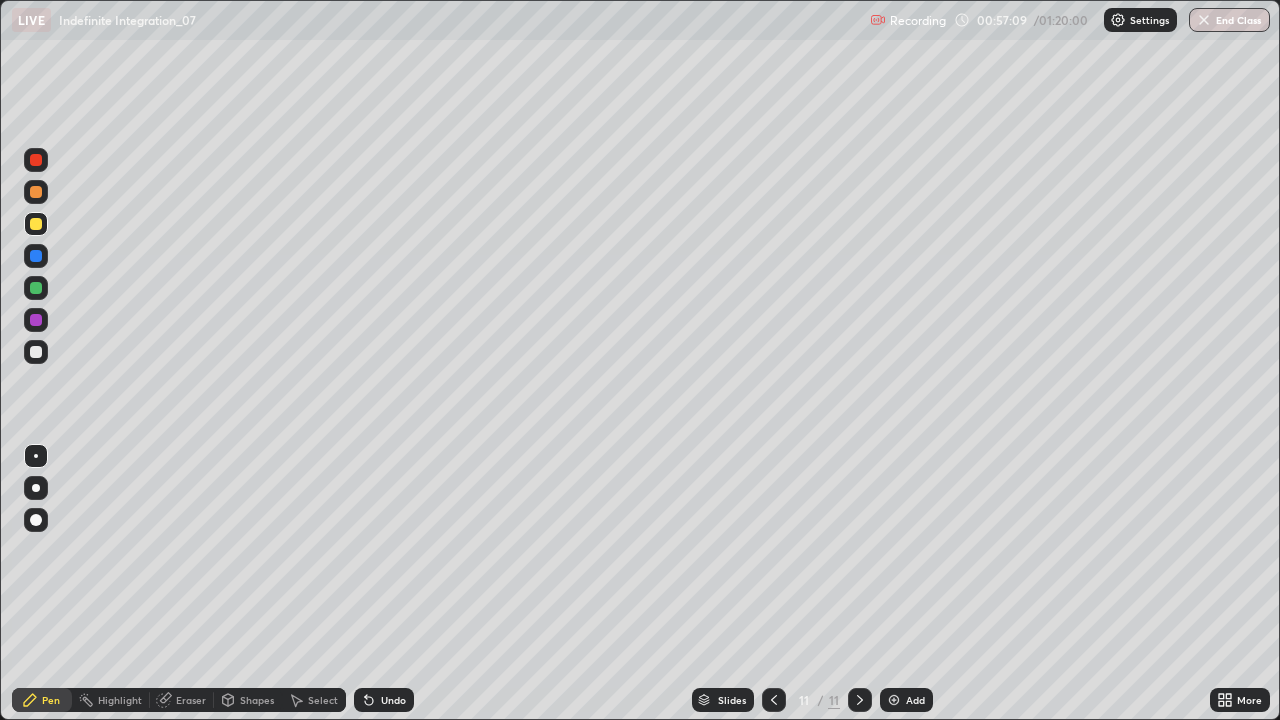 click 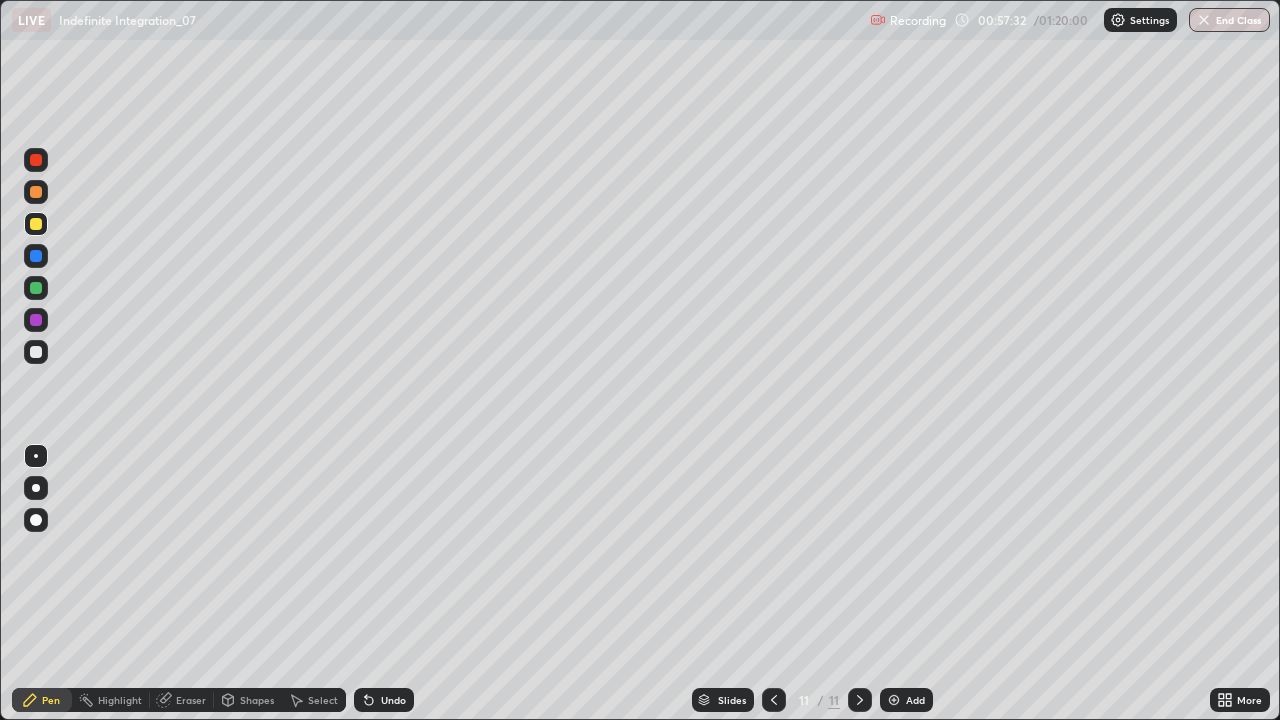 click at bounding box center (36, 320) 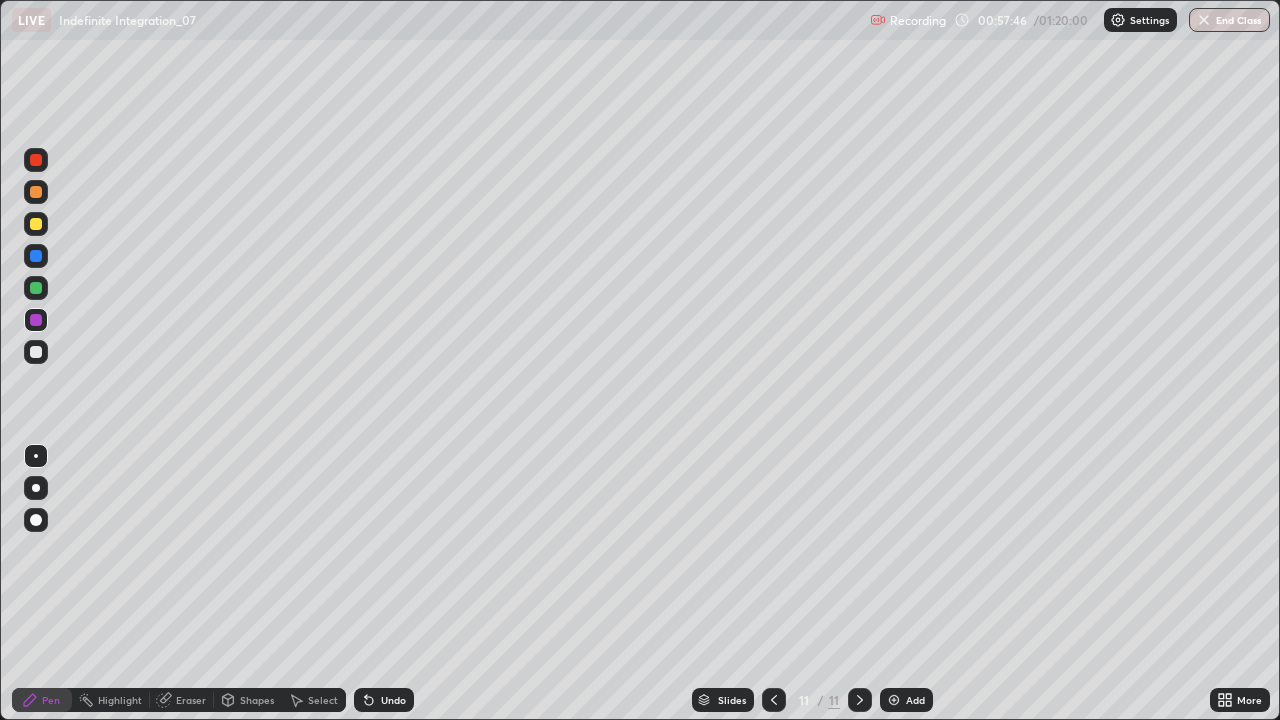 click at bounding box center [36, 224] 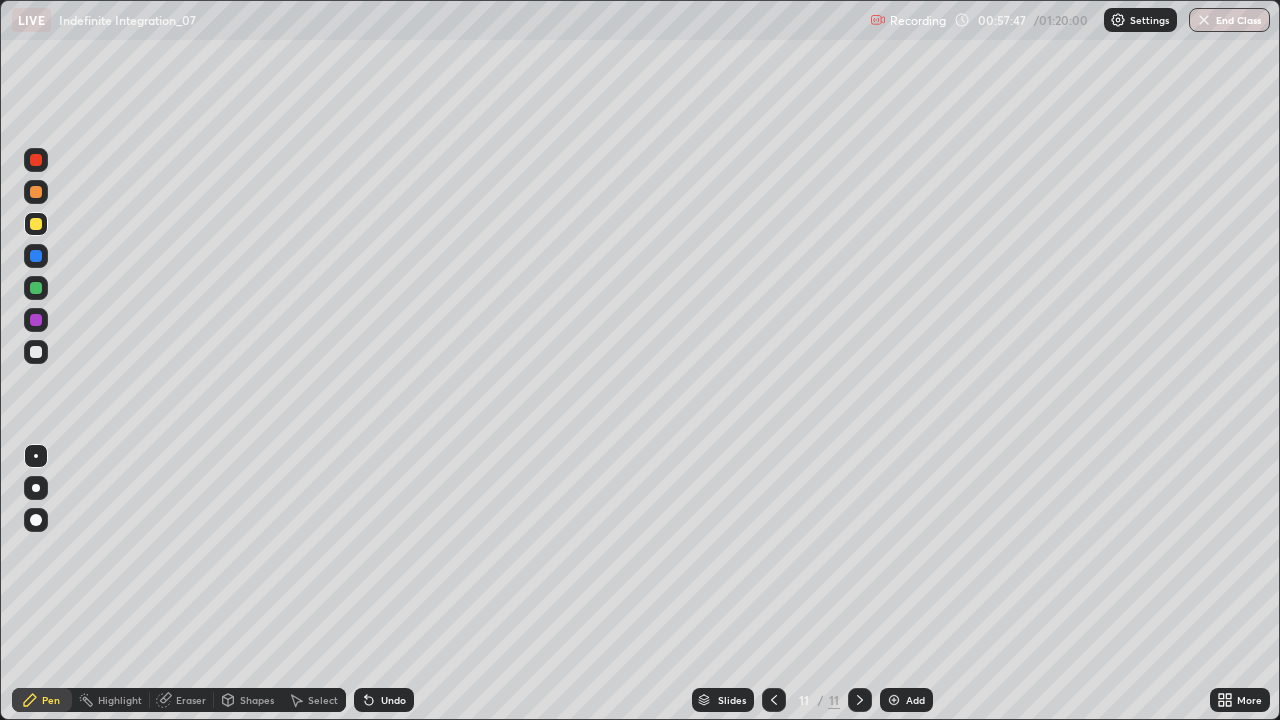 click at bounding box center [36, 352] 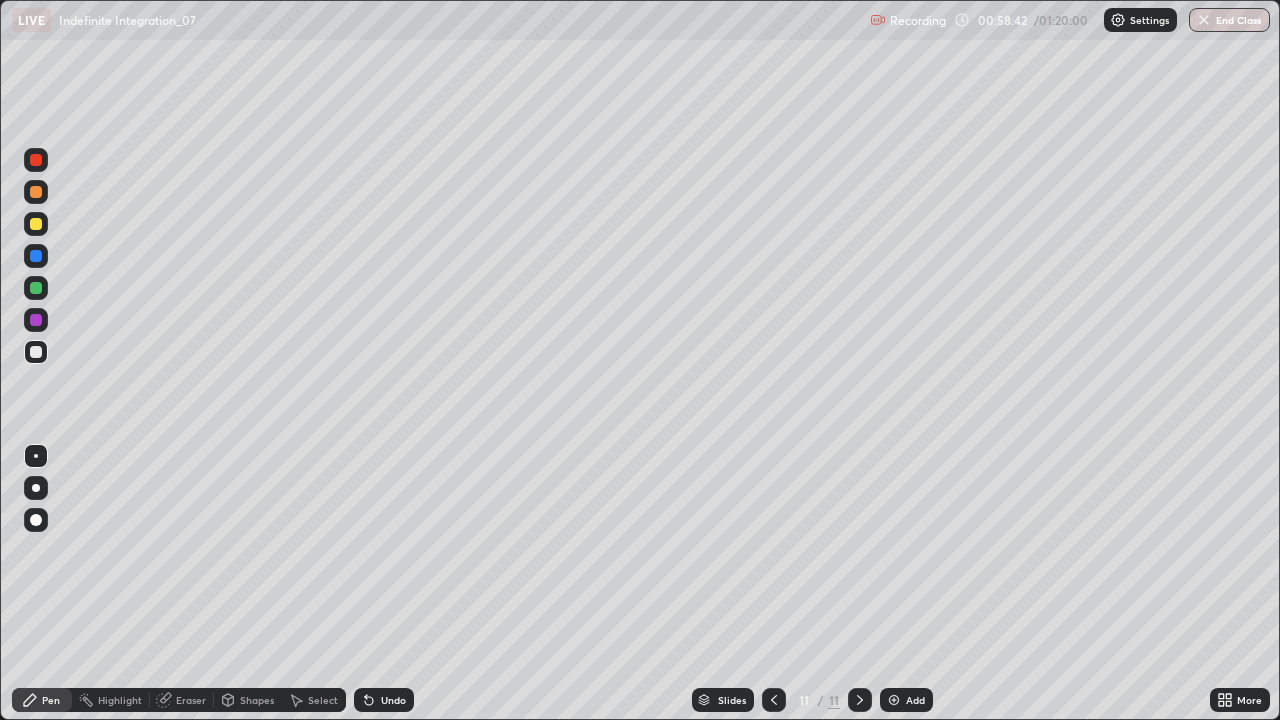 click at bounding box center (36, 224) 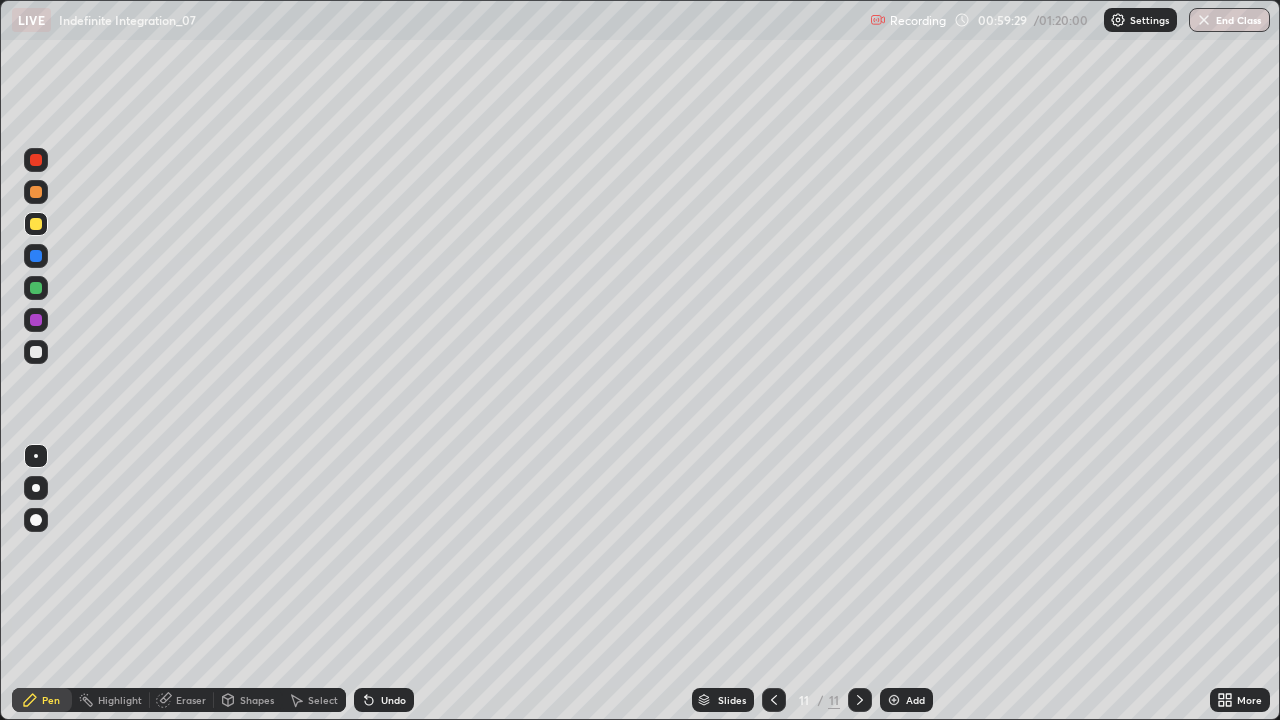 click at bounding box center (36, 352) 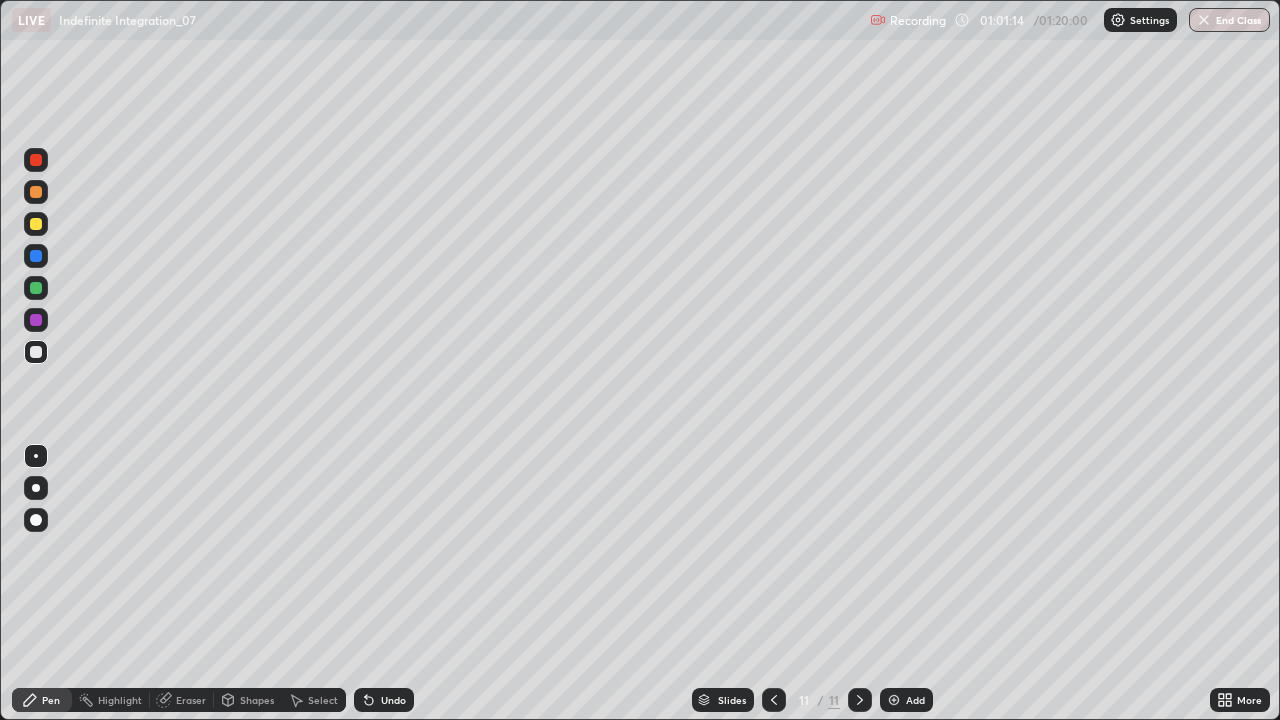 click at bounding box center (36, 192) 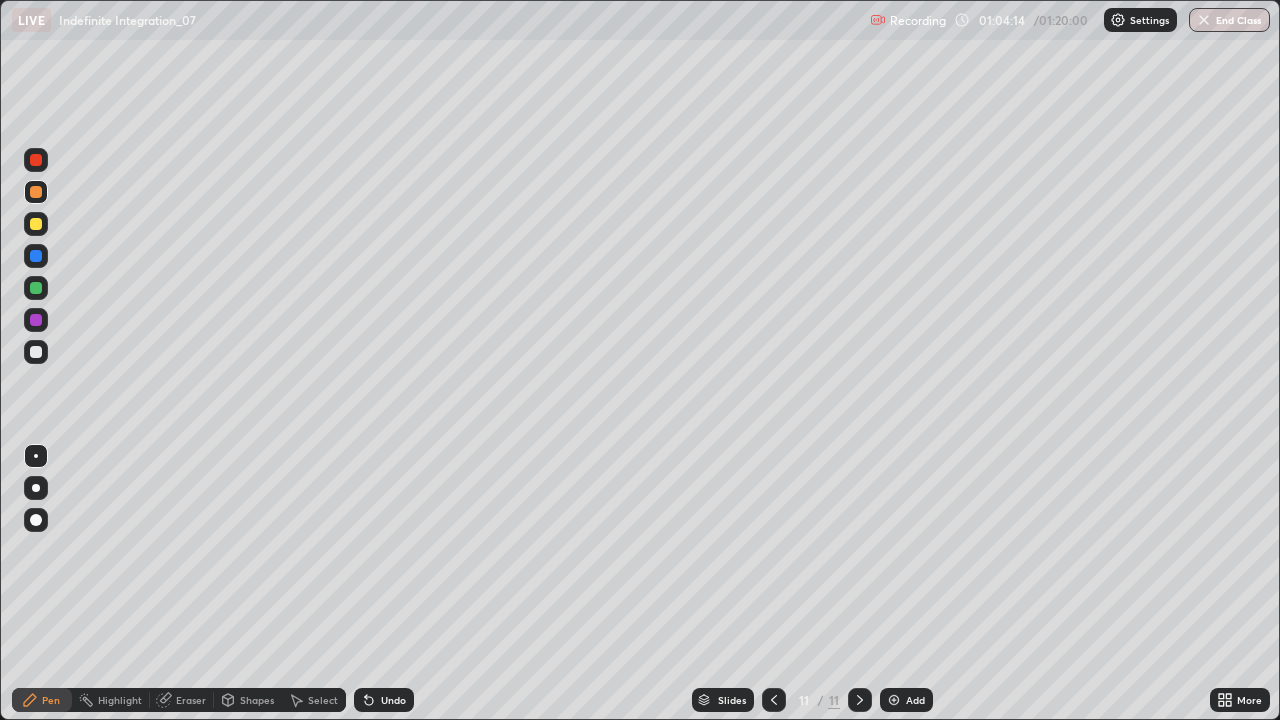 click at bounding box center [36, 224] 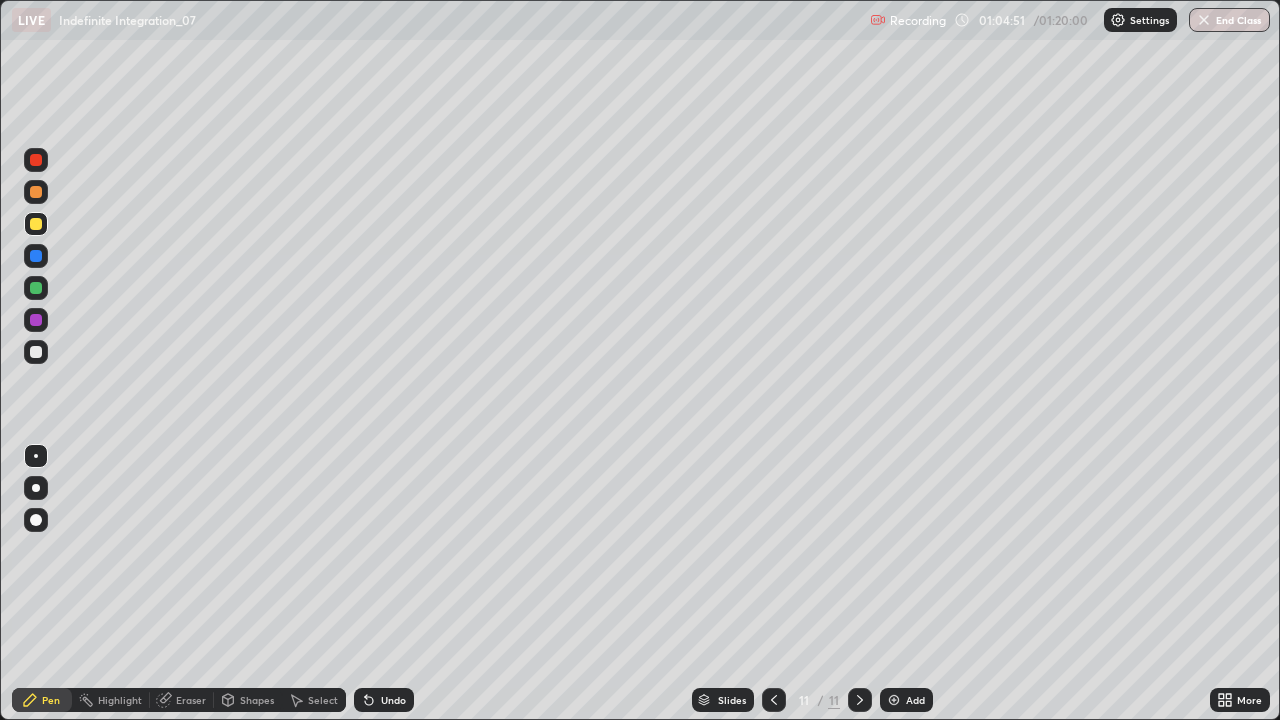 click at bounding box center (36, 288) 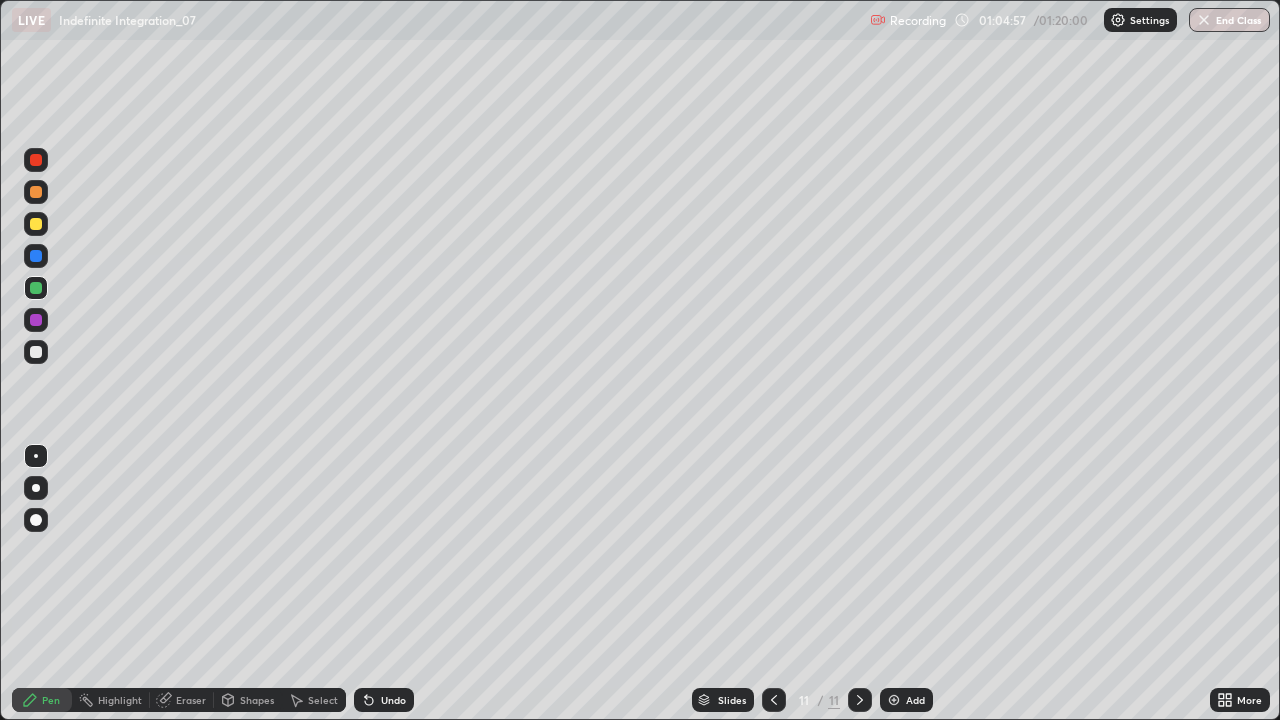 click at bounding box center [36, 224] 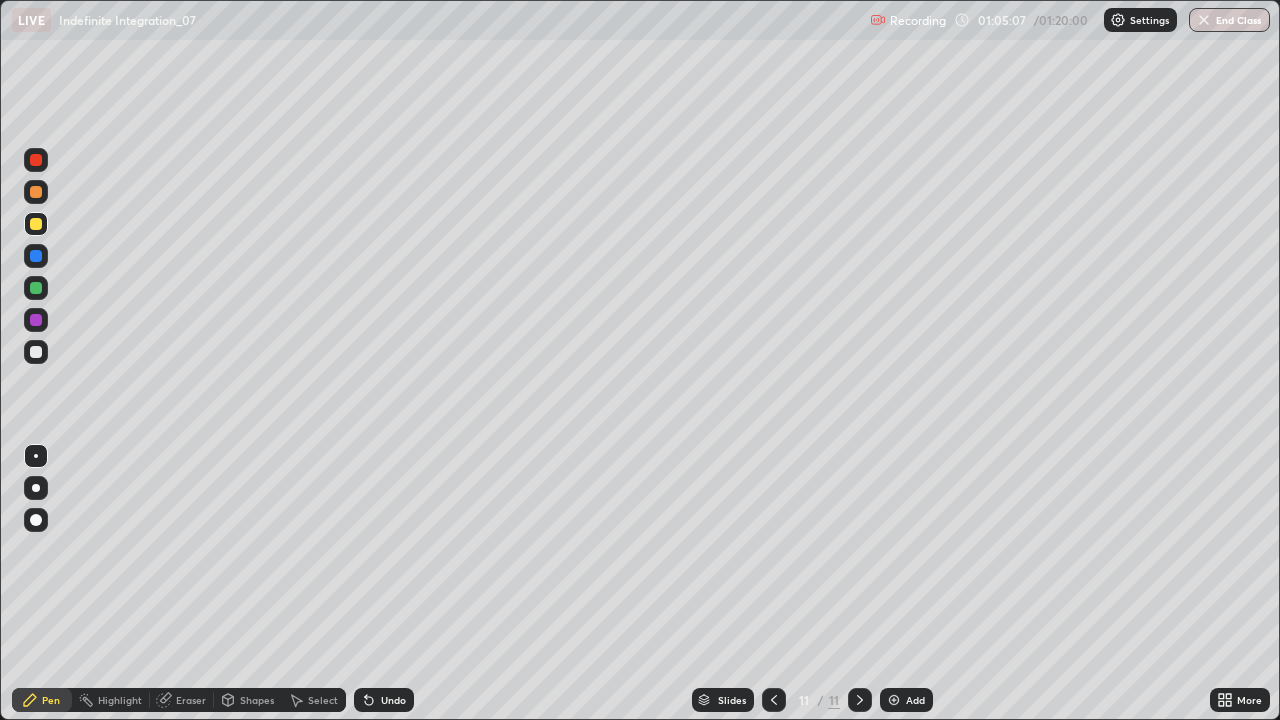 click 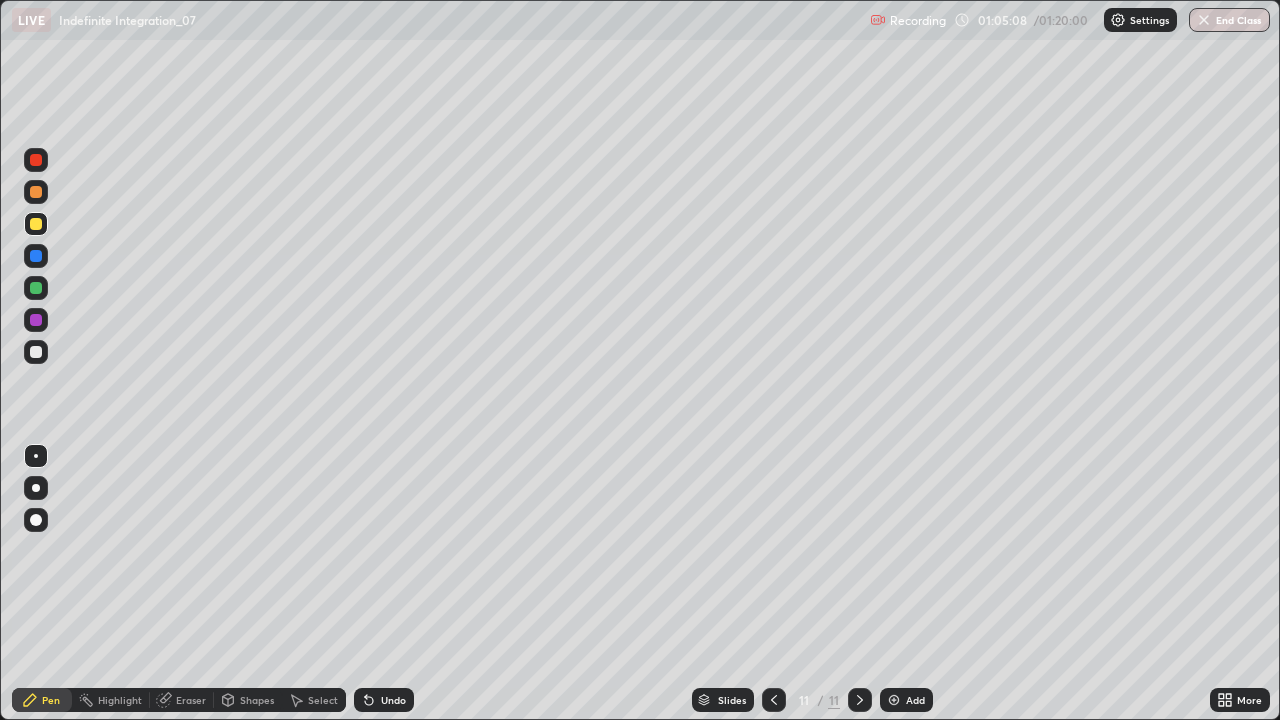 click 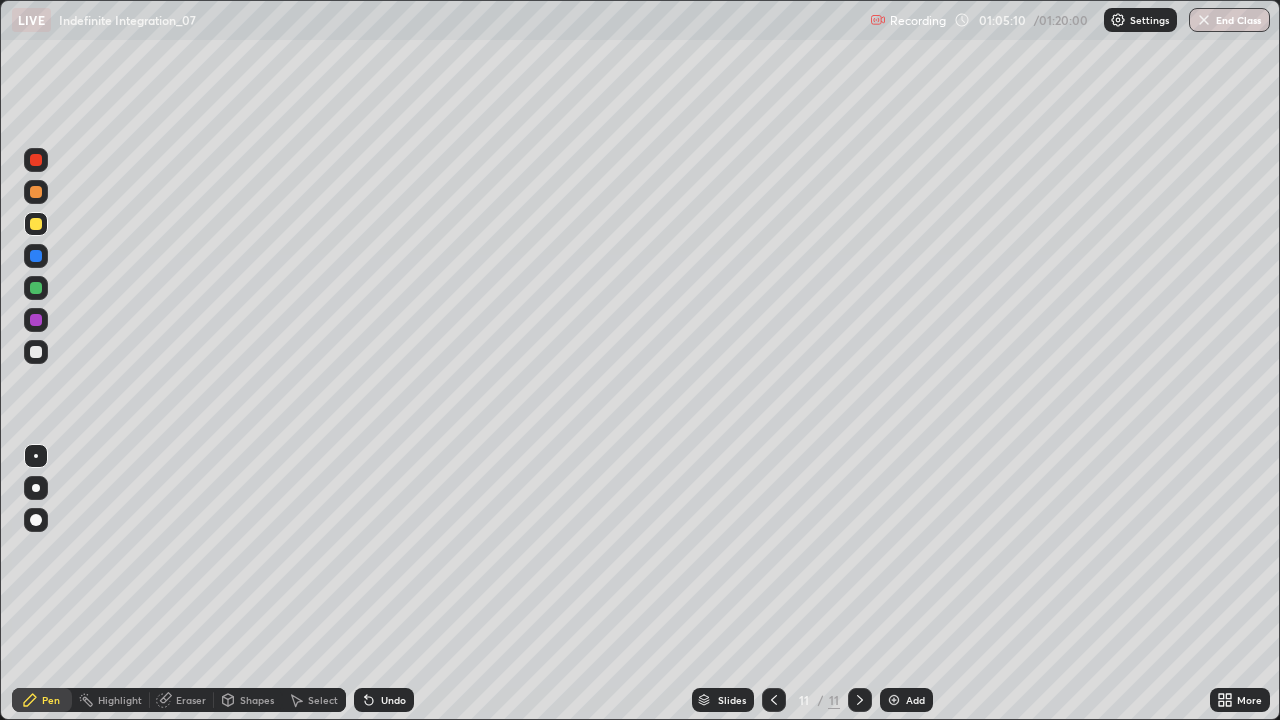 click 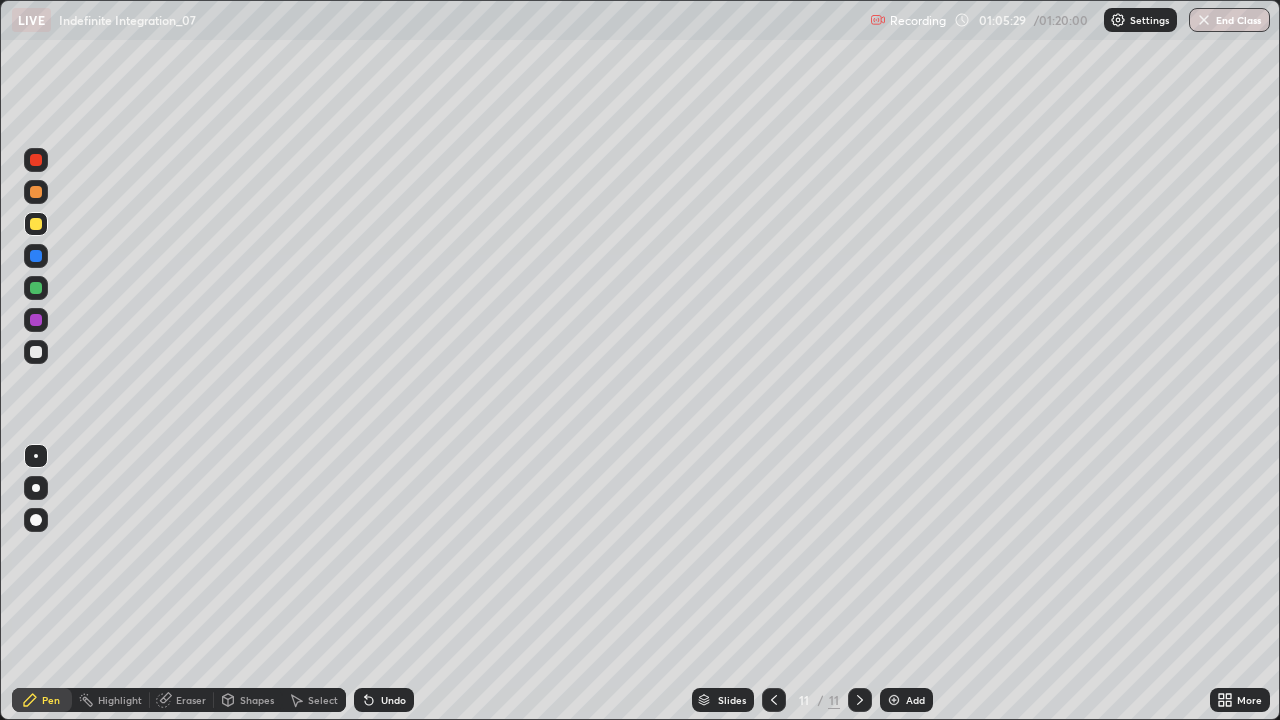 click on "Undo" at bounding box center [393, 700] 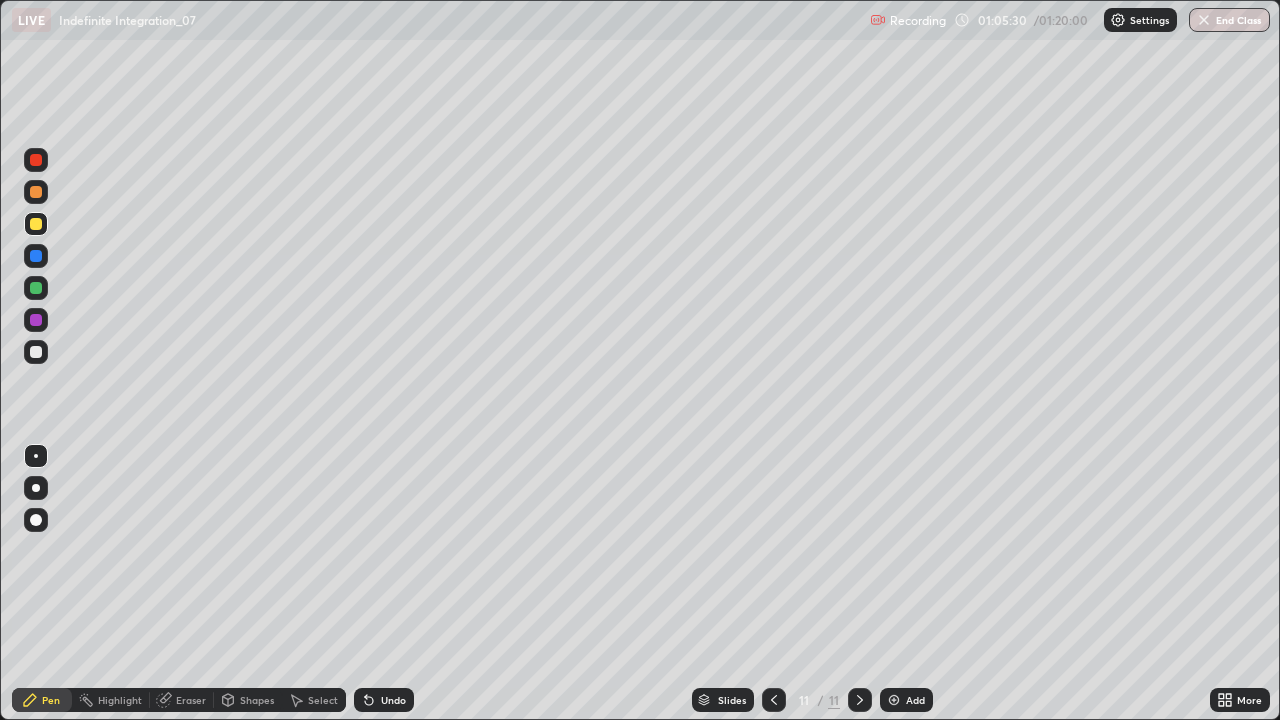 click on "Undo" at bounding box center (393, 700) 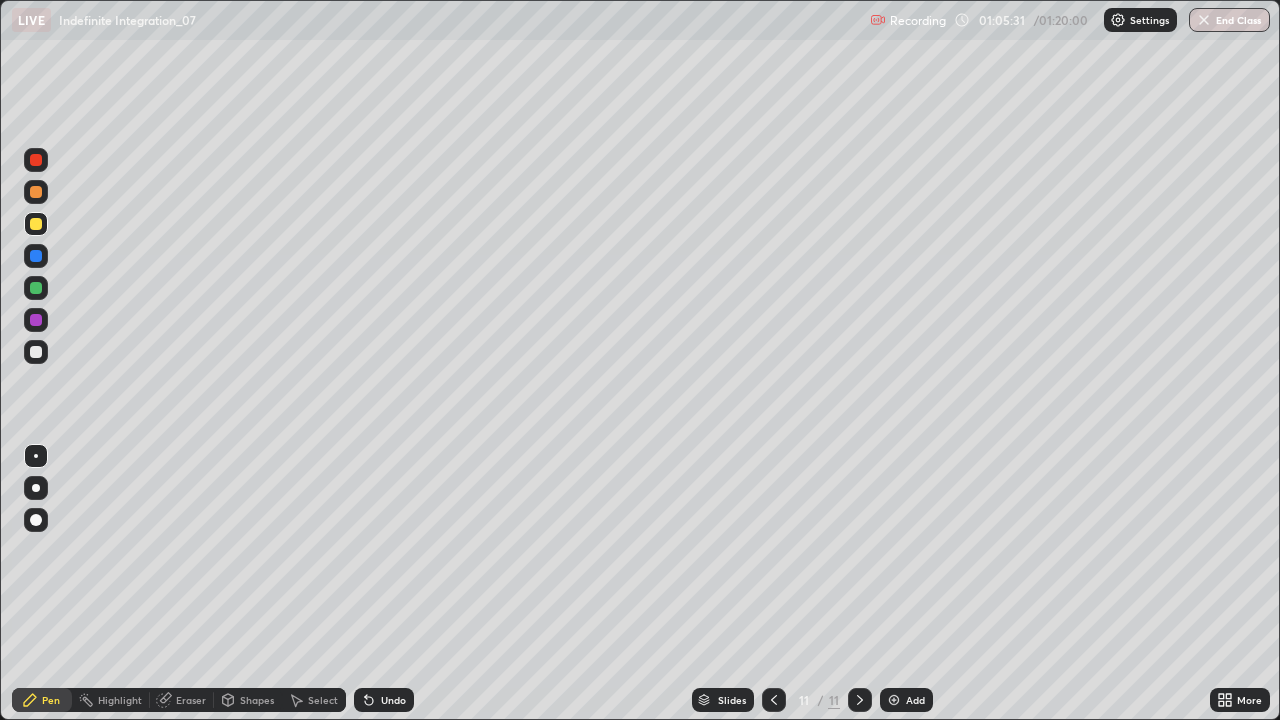 click on "Undo" at bounding box center [393, 700] 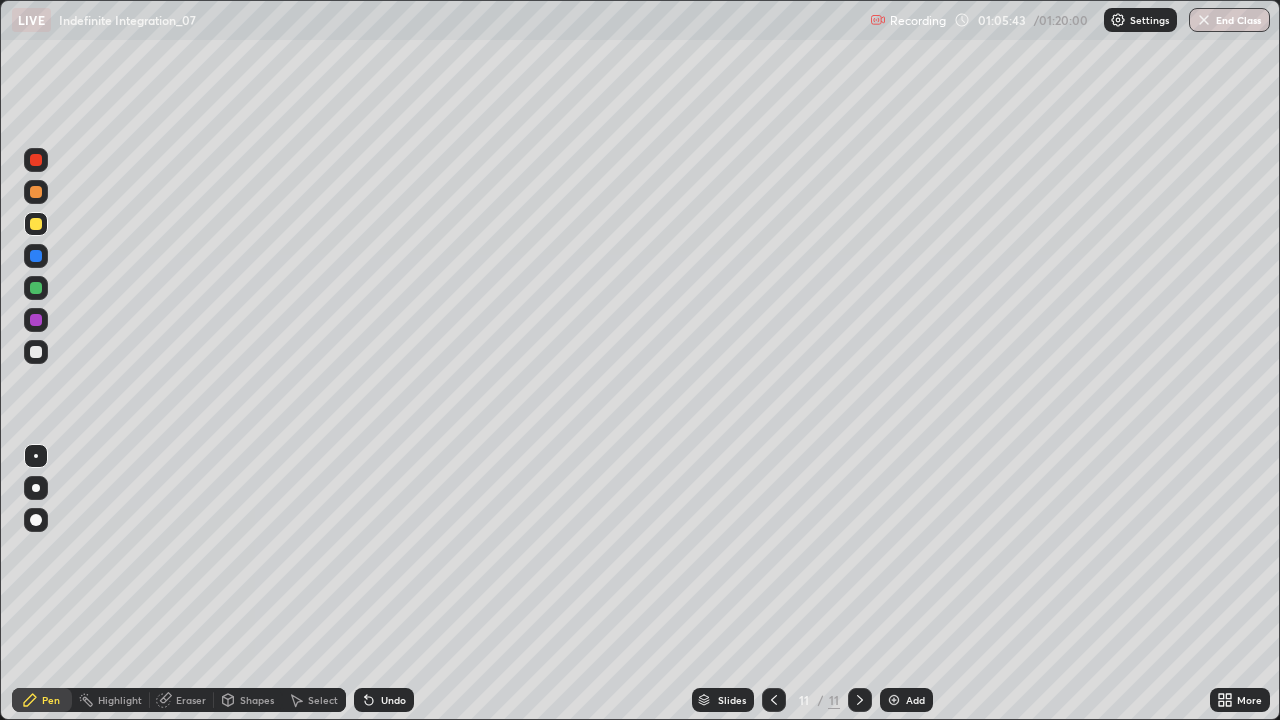 click on "Eraser" at bounding box center [191, 700] 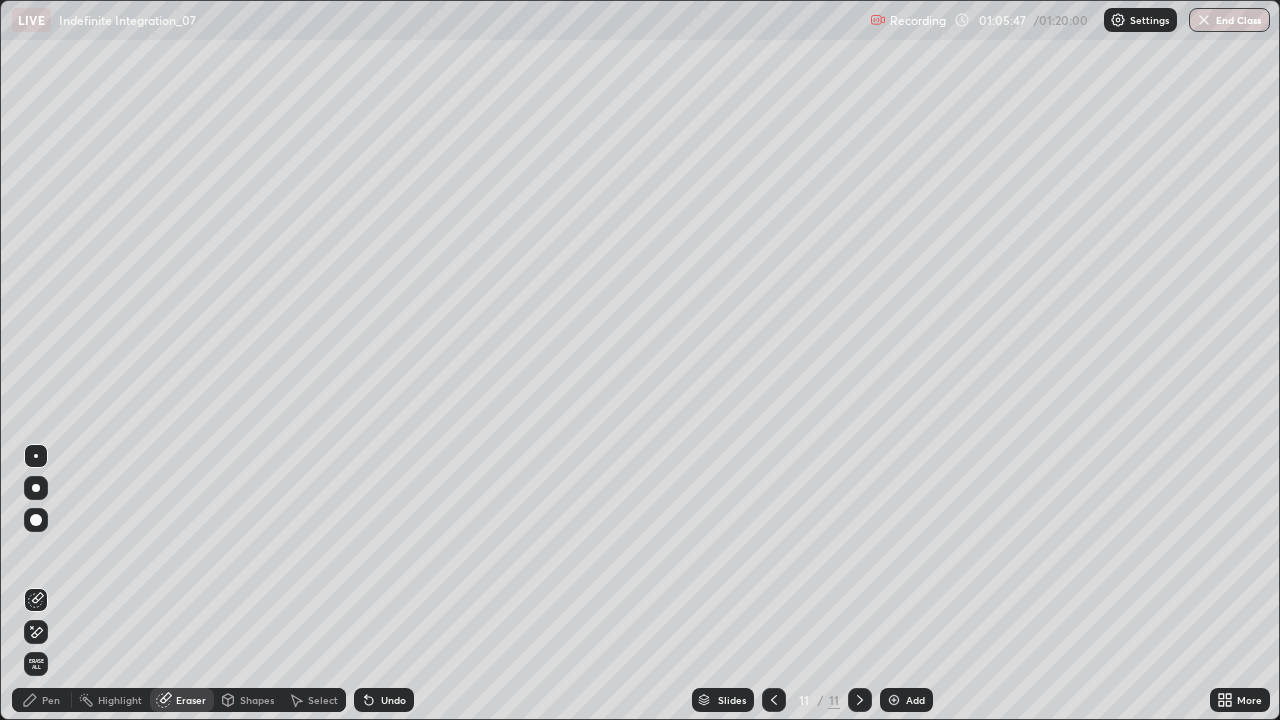 click on "Pen" at bounding box center (51, 700) 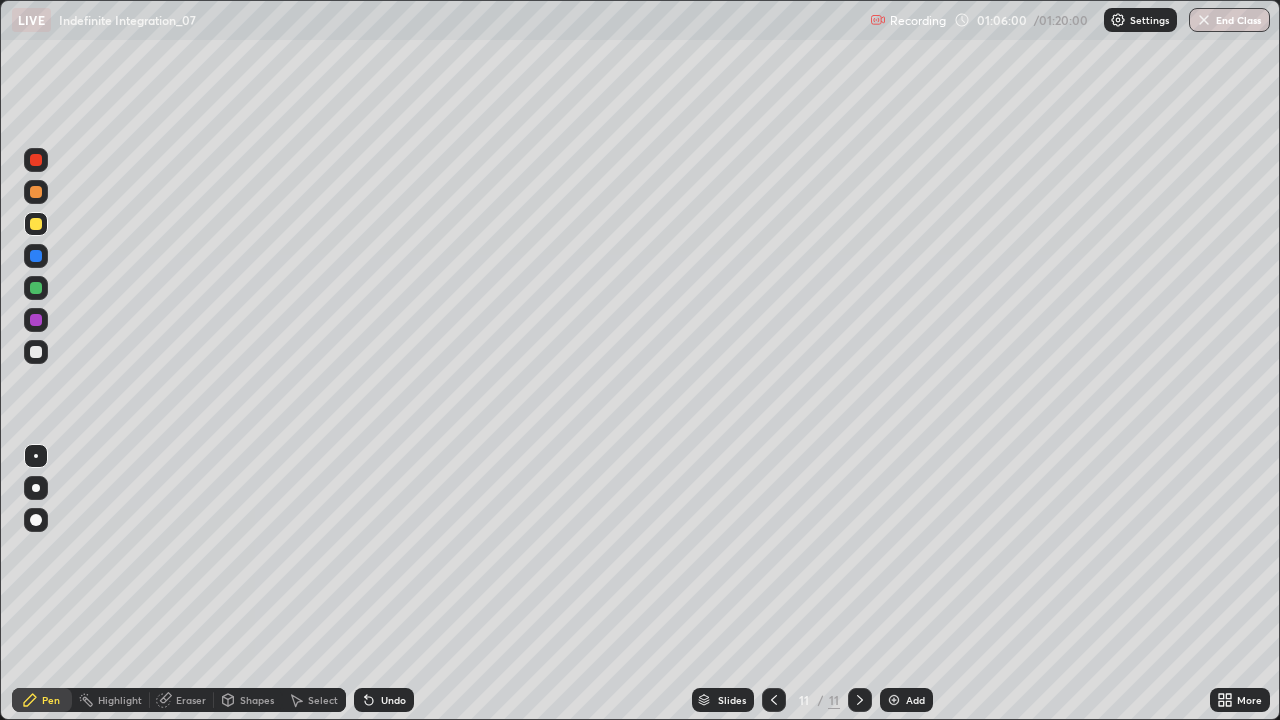 click on "Undo" at bounding box center [393, 700] 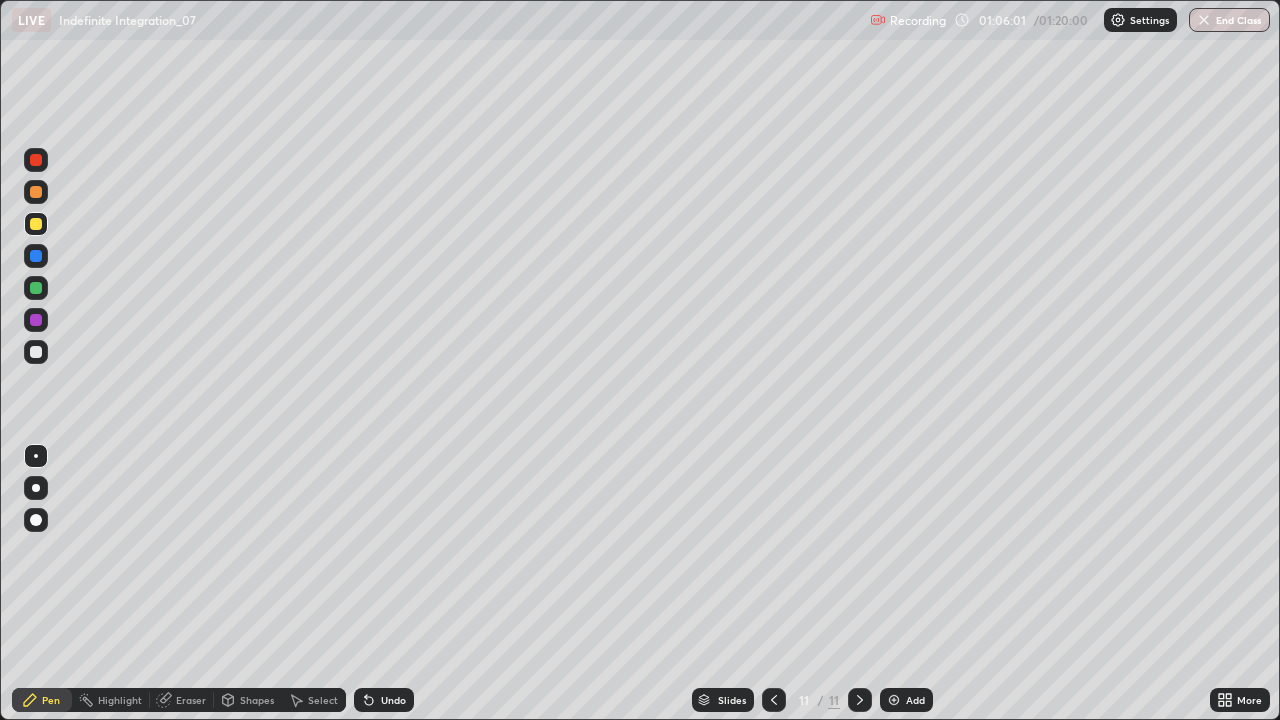 click on "Undo" at bounding box center (393, 700) 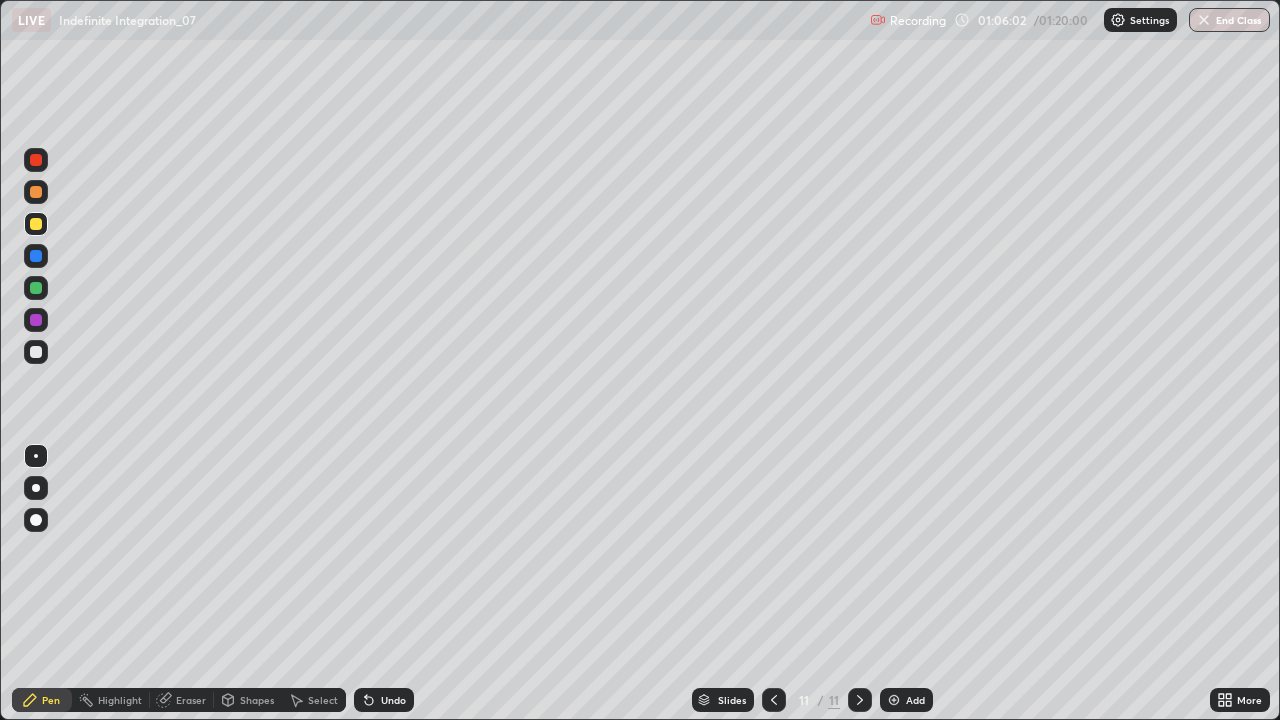 click on "Undo" at bounding box center (393, 700) 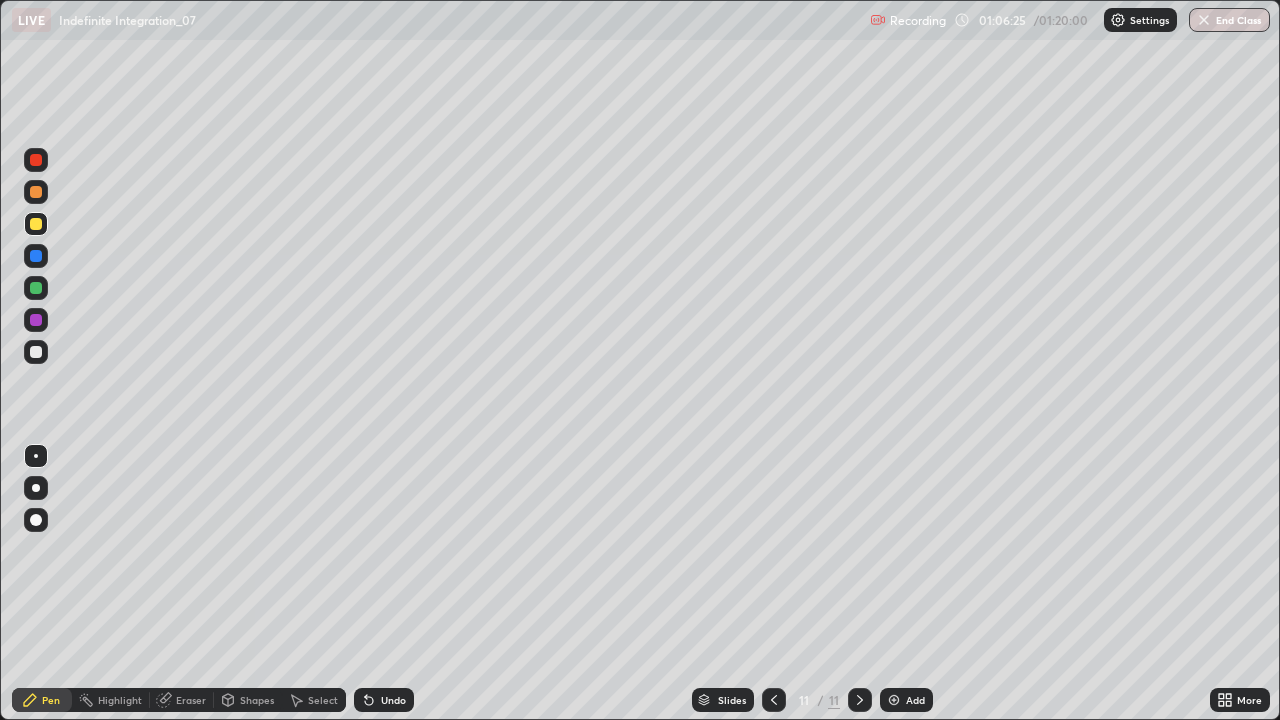 click at bounding box center [36, 256] 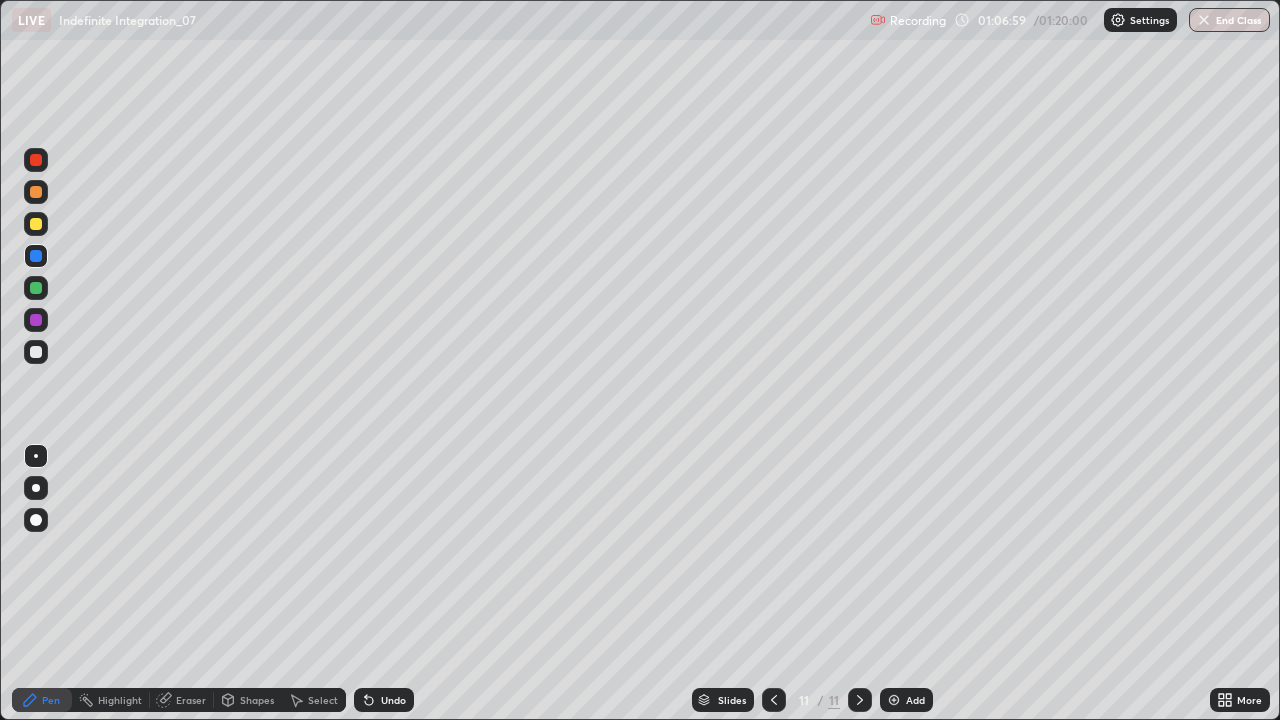 click on "Add" at bounding box center [906, 700] 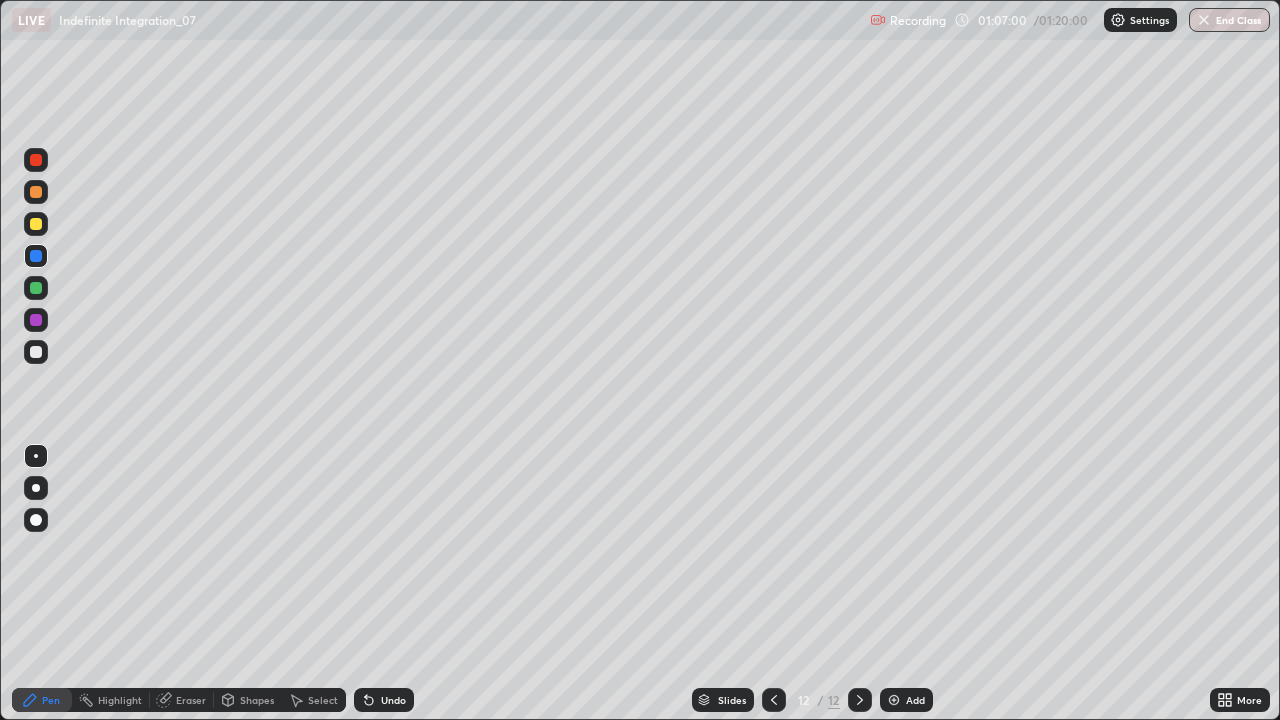 click at bounding box center [36, 224] 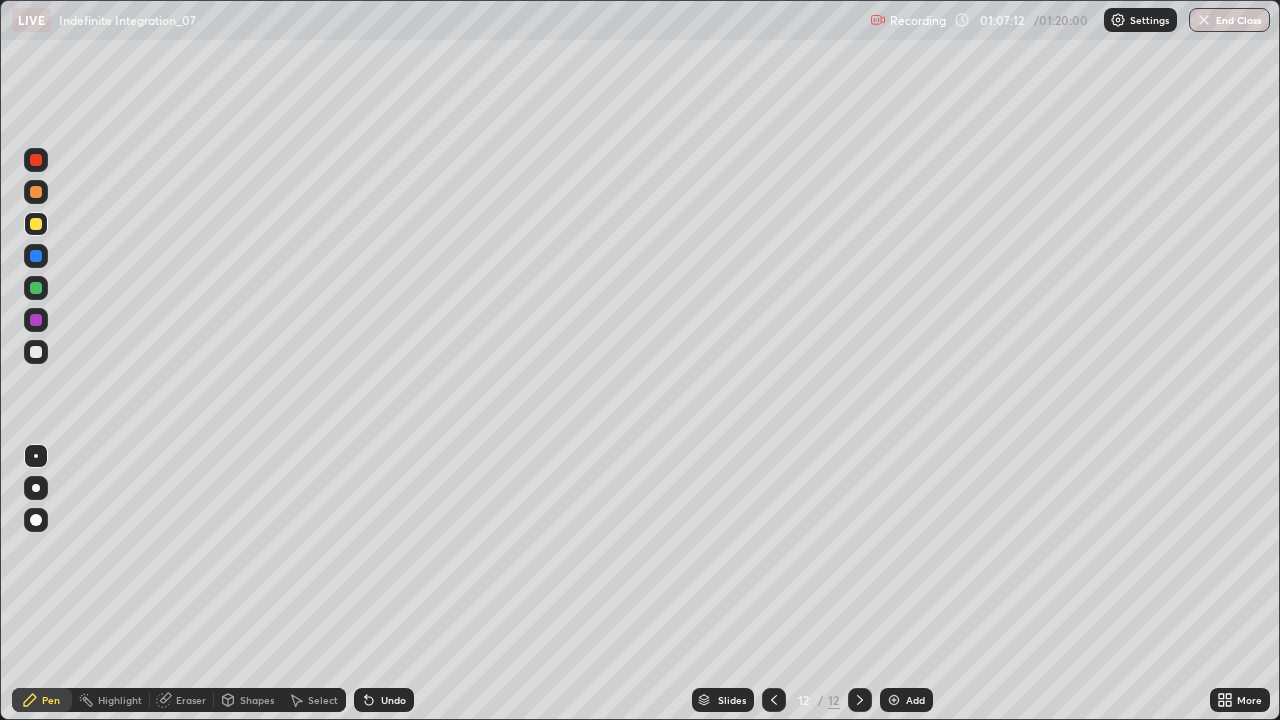 click 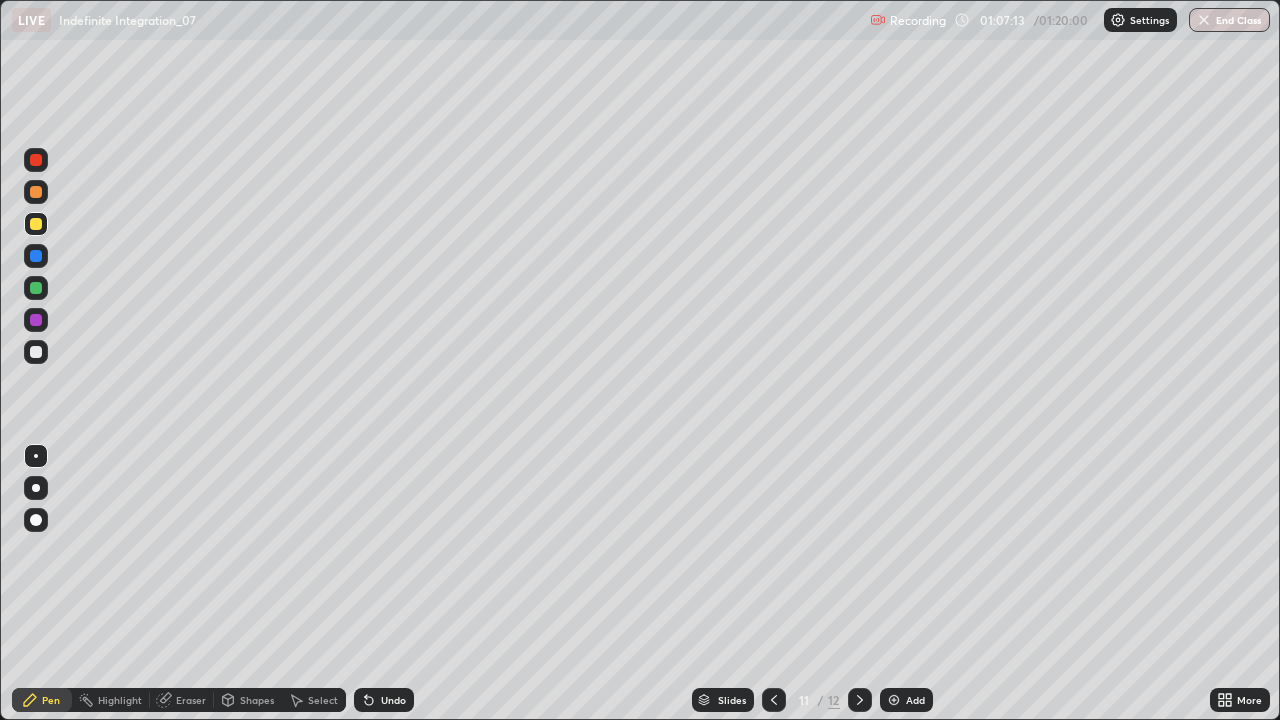 click 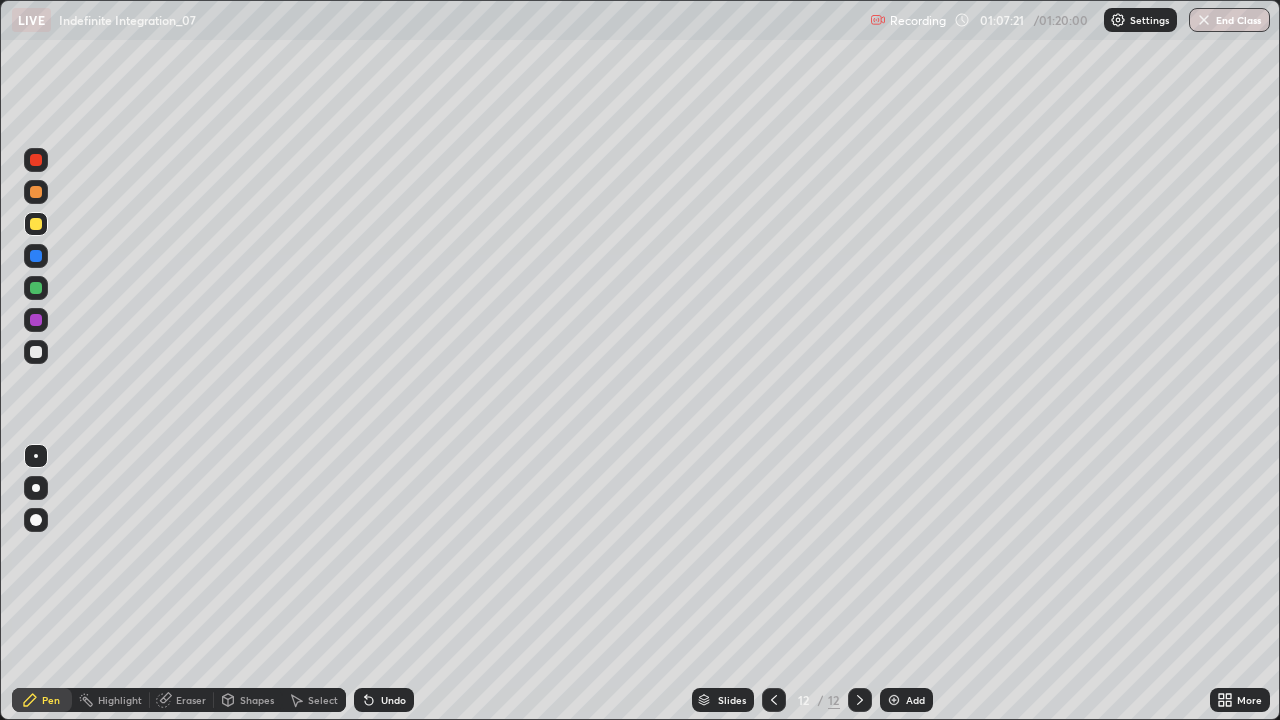 click at bounding box center [36, 352] 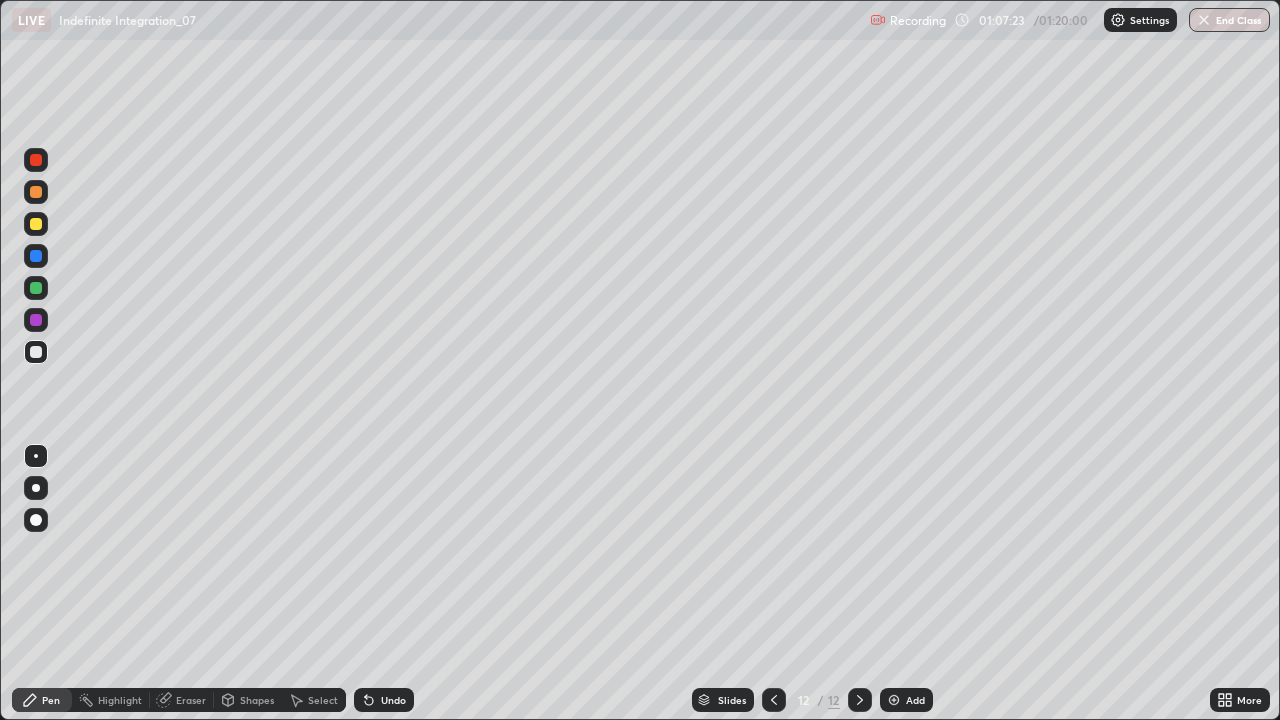 click at bounding box center (36, 256) 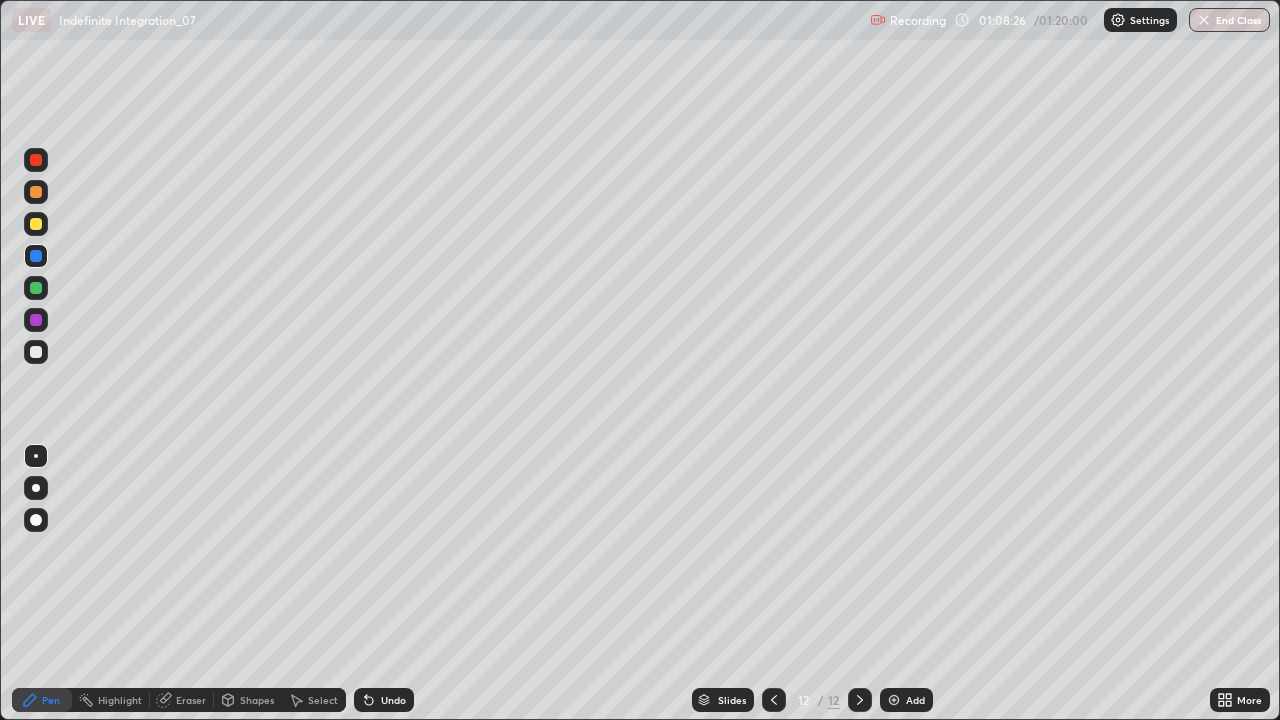 click 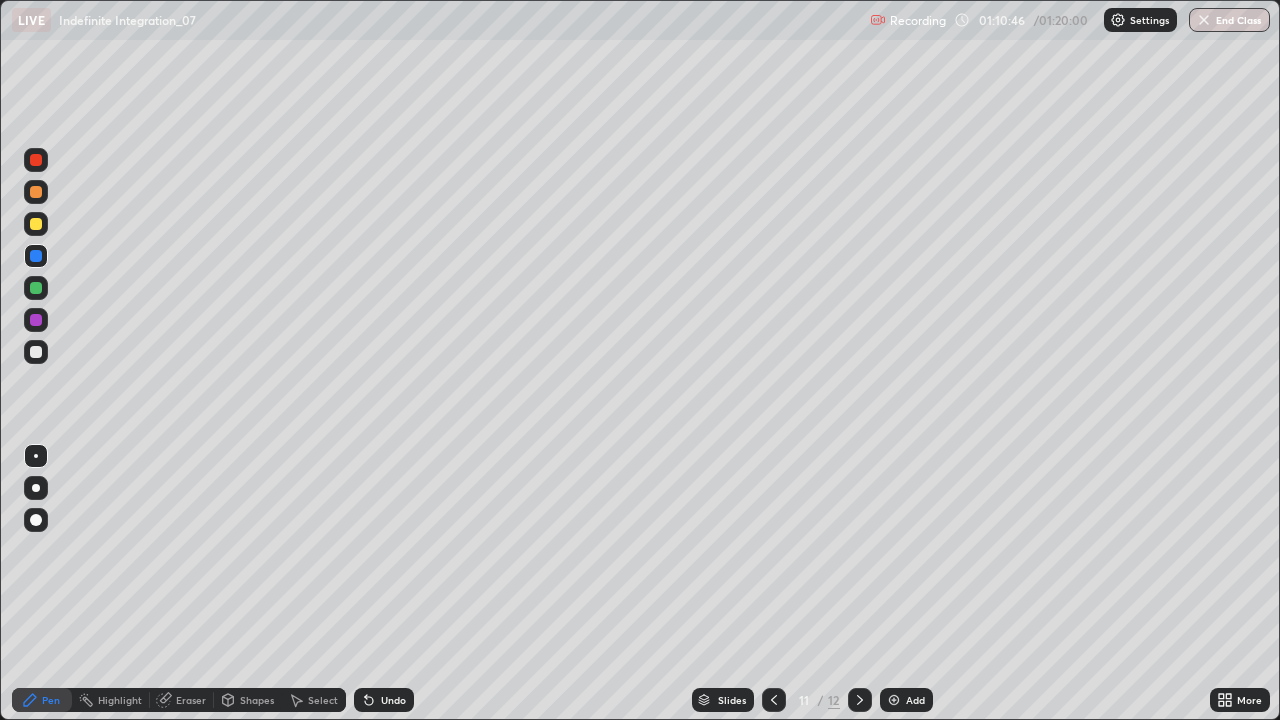 click 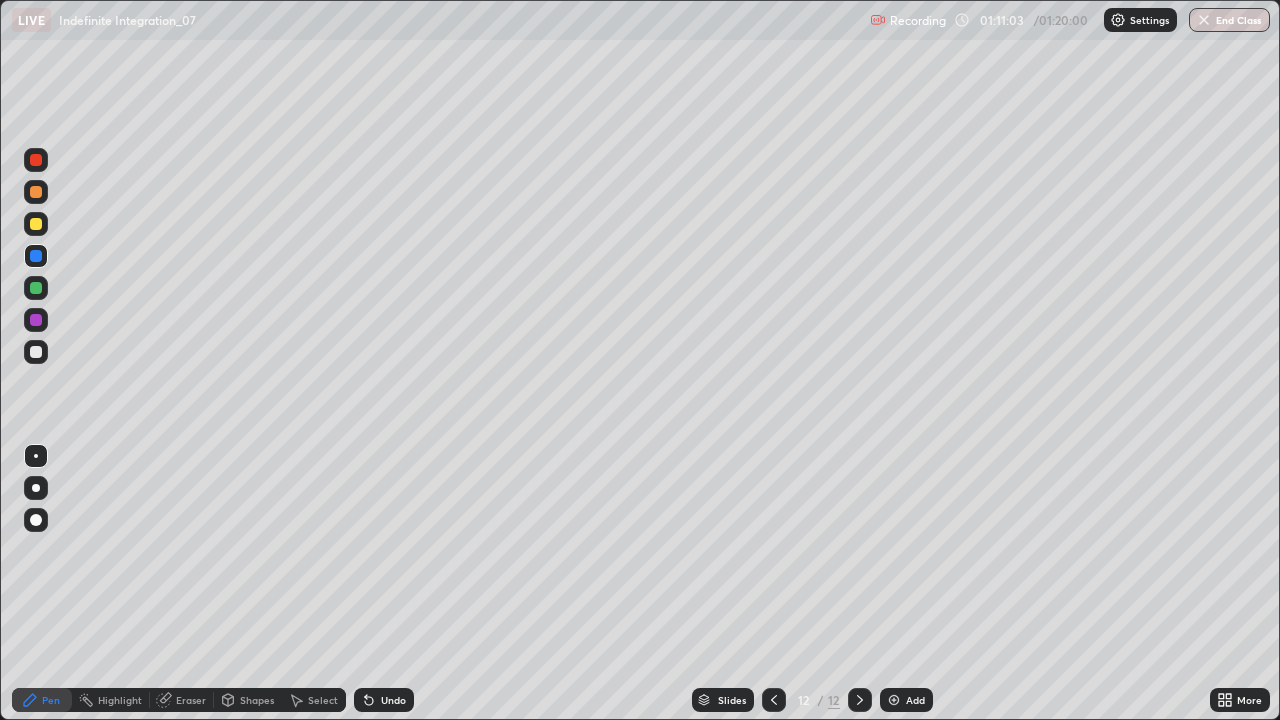 click at bounding box center (36, 224) 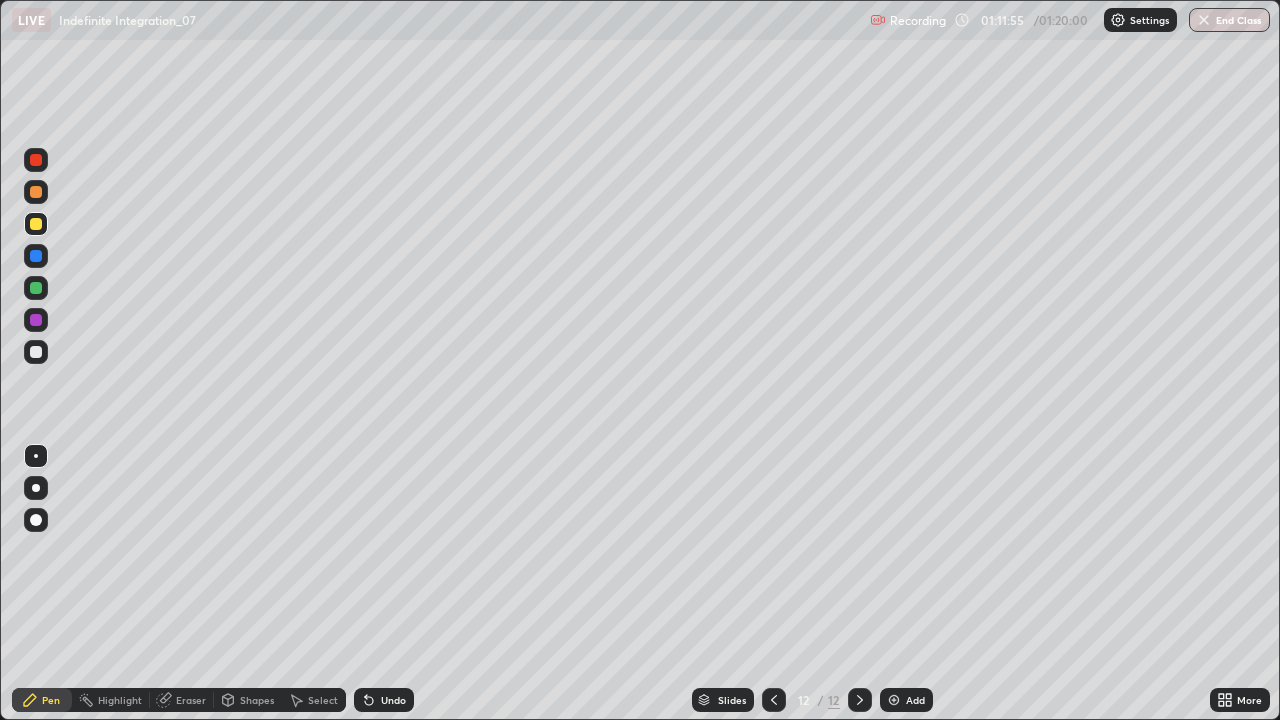 click at bounding box center (36, 192) 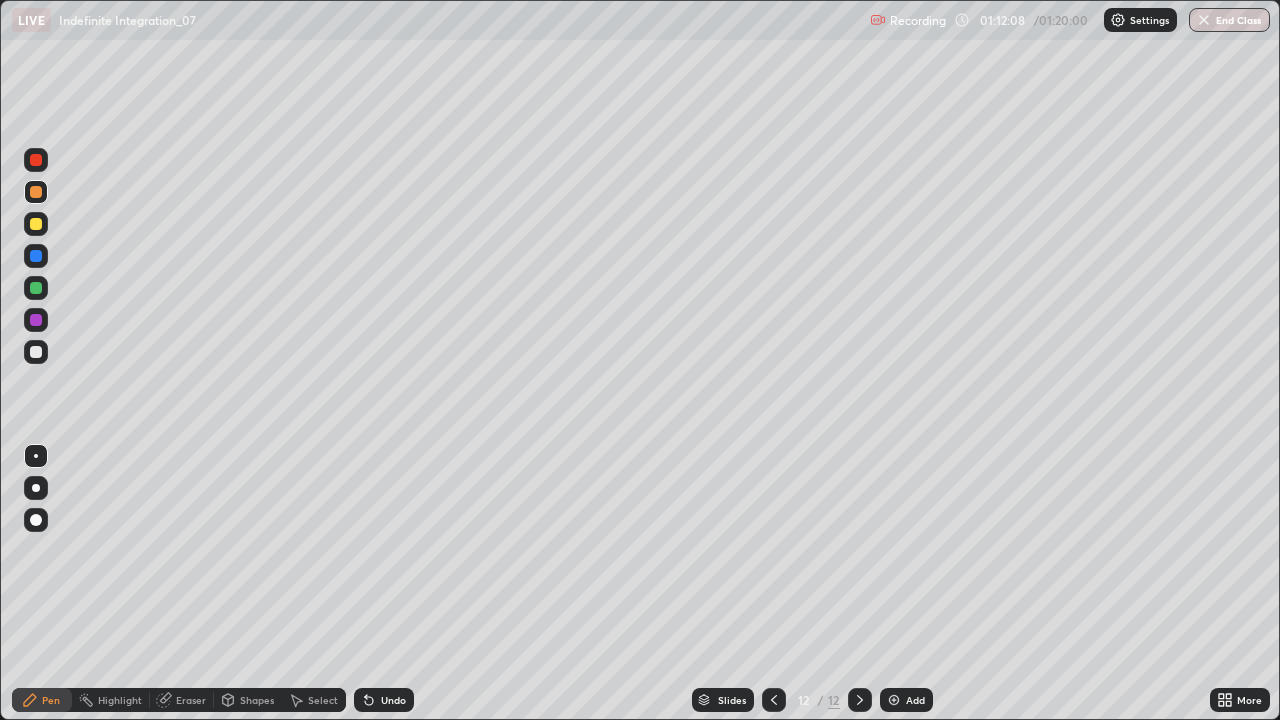 click at bounding box center [36, 352] 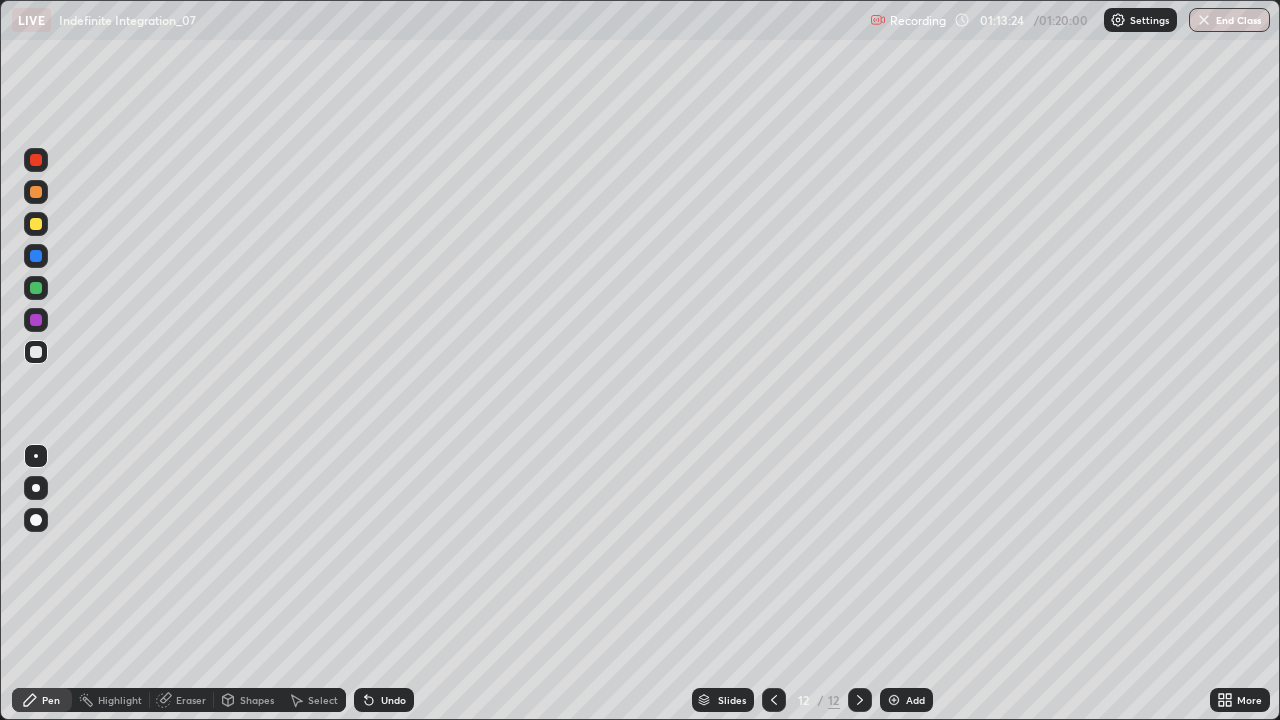 click at bounding box center [36, 320] 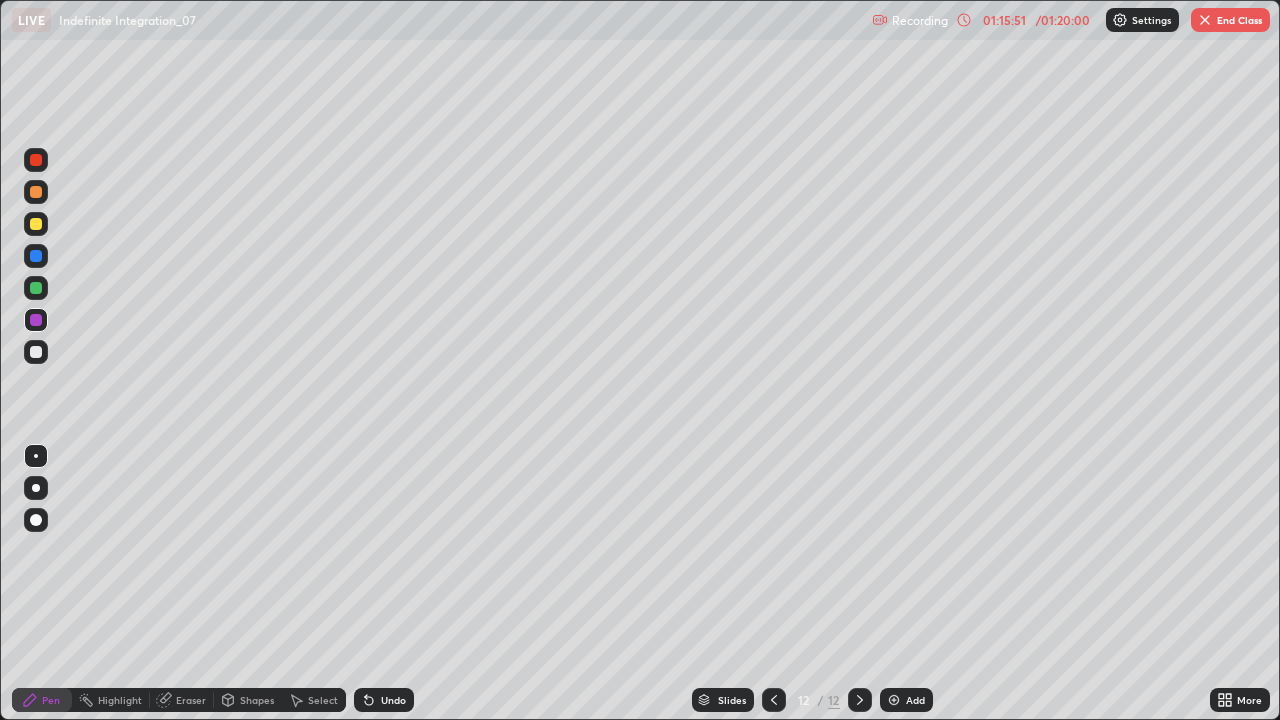 click on "End Class" at bounding box center [1230, 20] 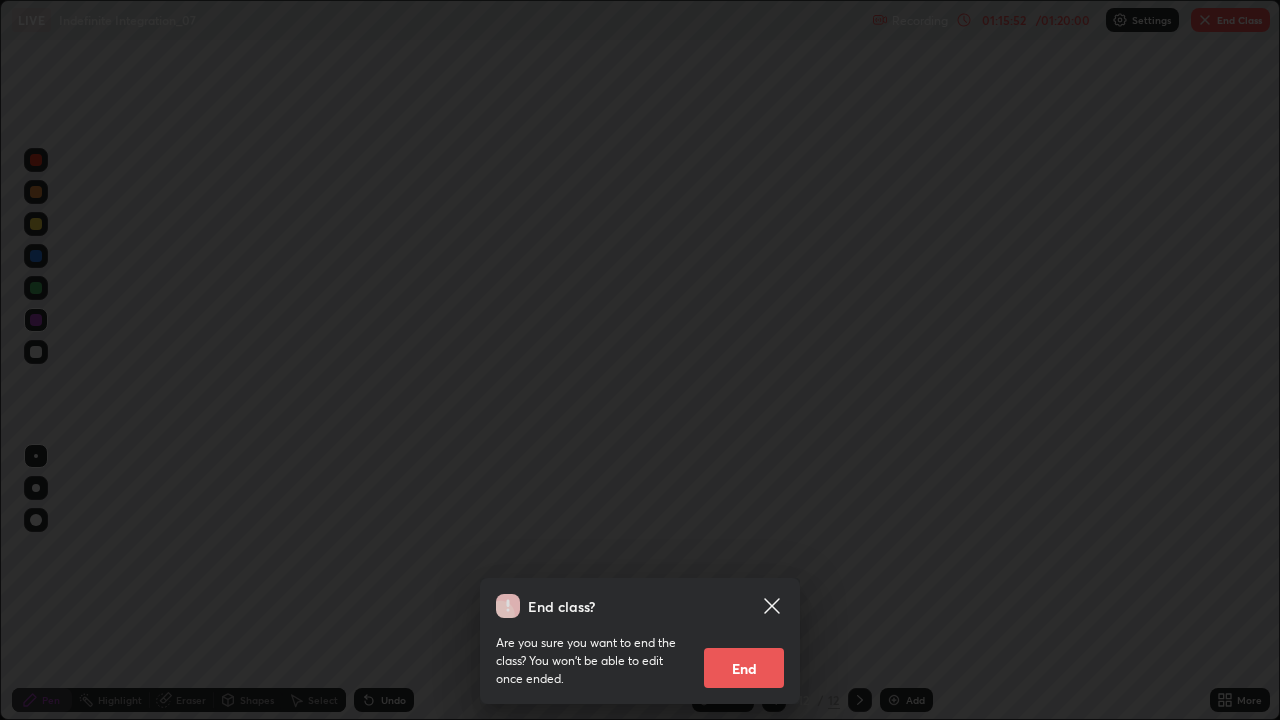 click on "End" at bounding box center (744, 668) 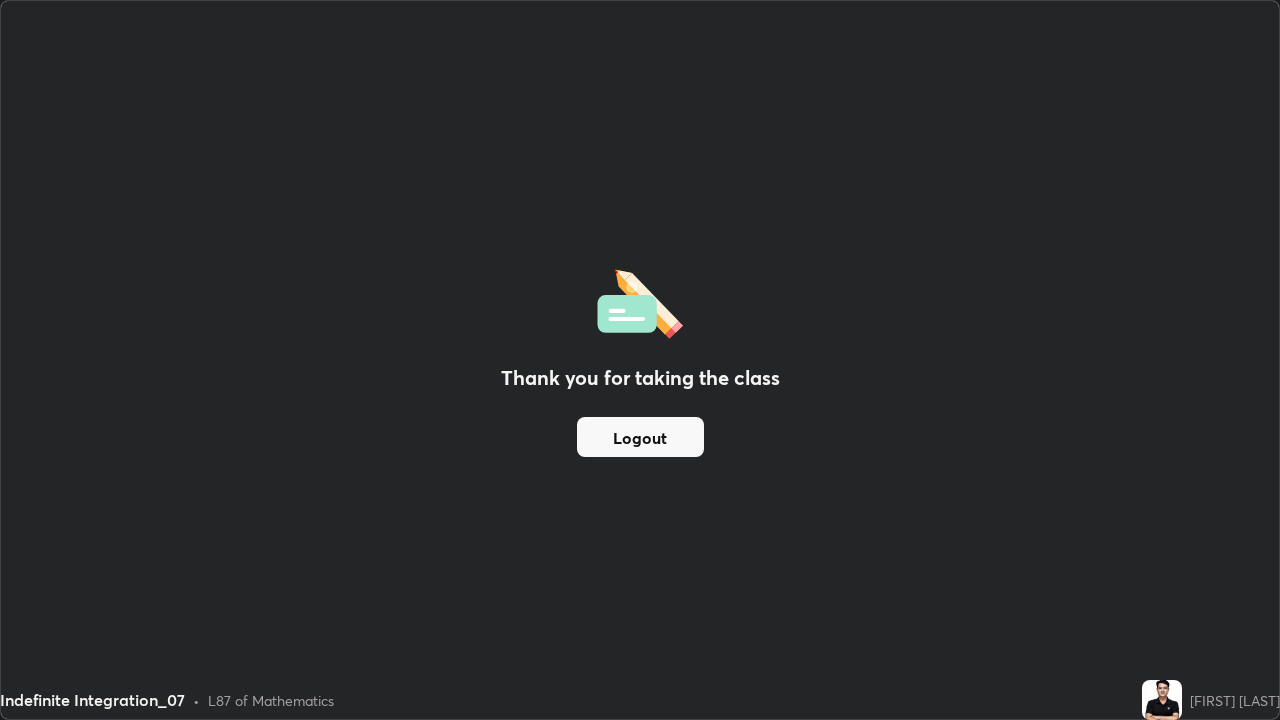 click on "Logout" at bounding box center (640, 437) 